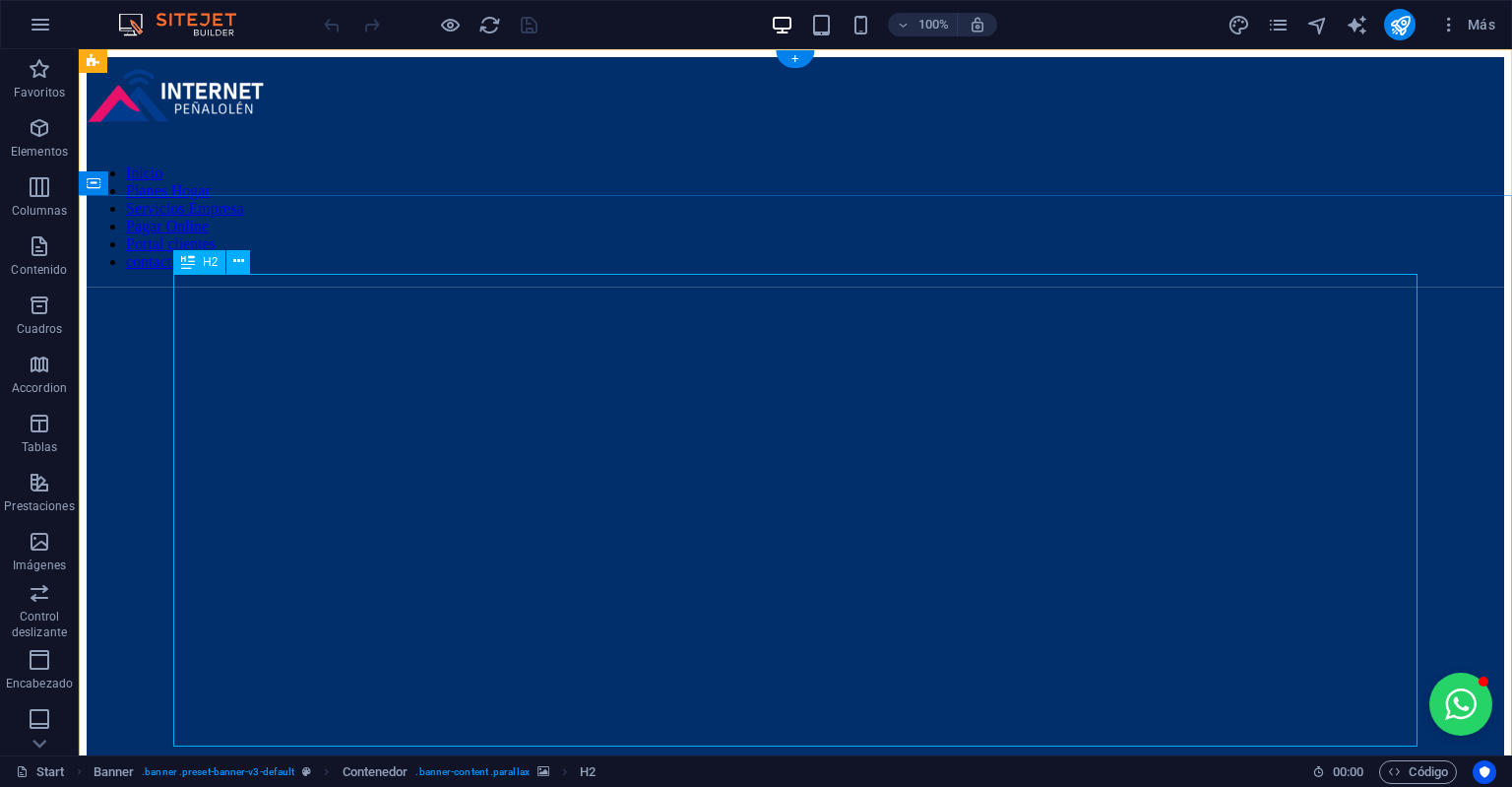 scroll, scrollTop: 0, scrollLeft: 0, axis: both 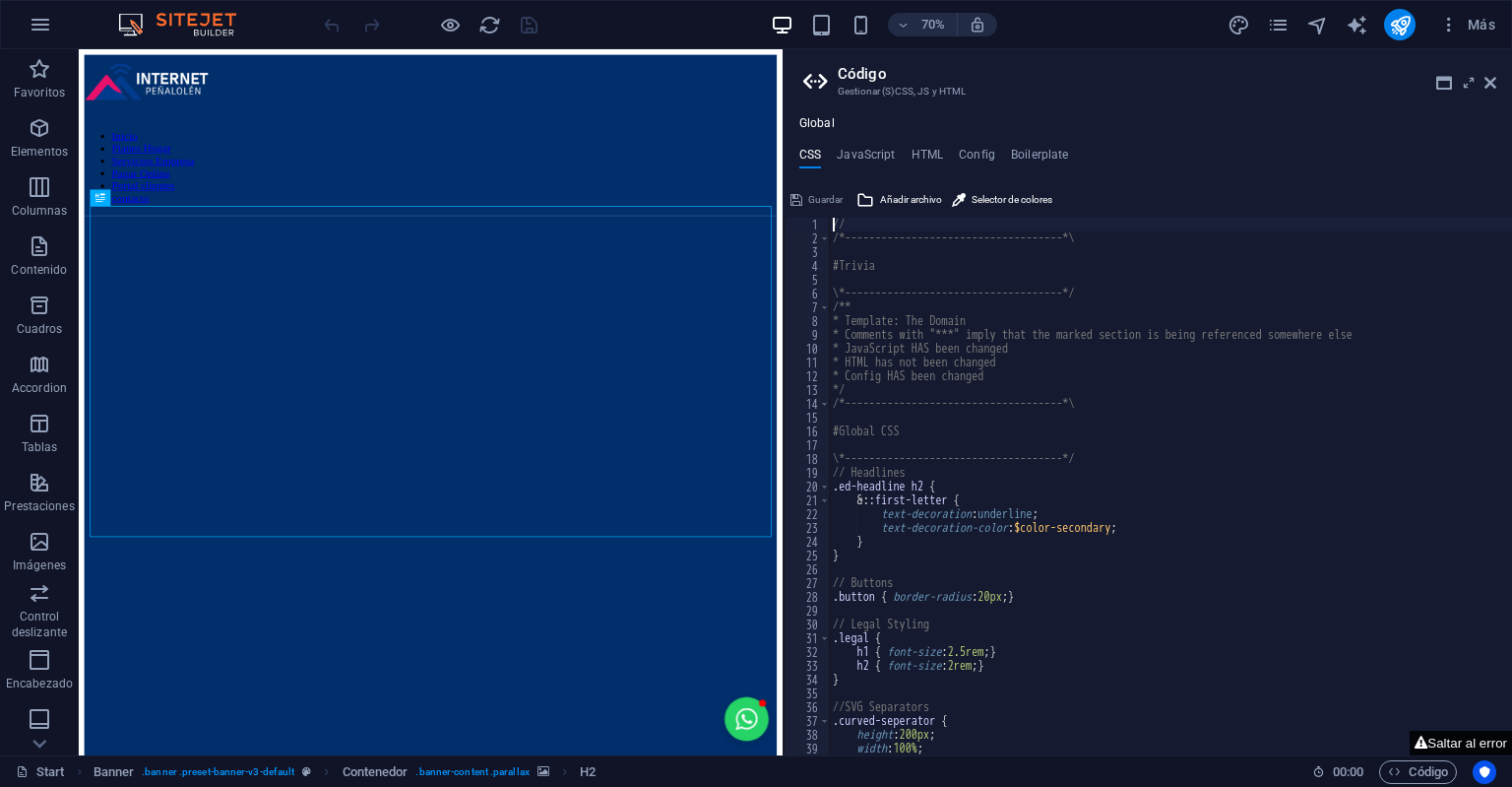 click on "Saltar al error" at bounding box center [1461, 743] 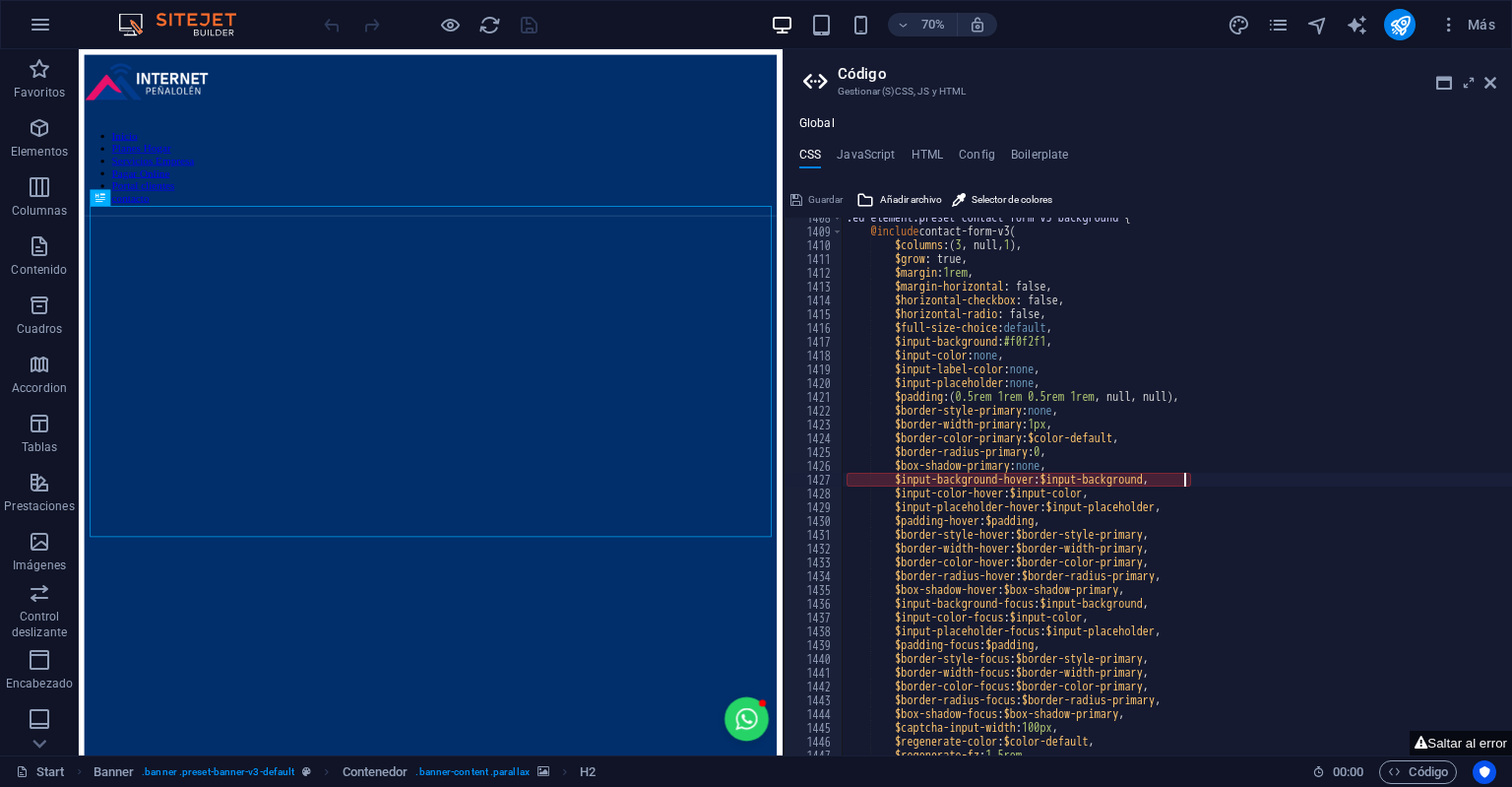 click on ".ed-element.preset-contact-form-v3-background   {      @include  contact-form-v3 (           $columns :  ( 3 , null,  1 ) ,            $grow : true,            $margin :  1rem ,            $margin-horizontal : false,            $horizontal-checkbox : false,            $horizontal-radio : false,            $full-size-choice :  default ,            $input-background :  #f0f2f1 ,            $input-color :  none ,            $input-label-color :  none ,            $input-placeholder :  none ,            $padding :  ( 0.5rem   1rem   0.5rem   1rem , null, null ) ,            $border-style-primary :  none ,            $border-width-primary :  1px ,            $border-color-primary :  $color-default ,            $border-radius-primary :  0 ,            $box-shadow-primary :  none ,            $input-background-hover :  $input-background ,            $input-color-hover :  $input-color ,            $input-placeholder-hover :  $input-placeholder ,            $padding-hover :  $padding ,            $border-style-hover" at bounding box center [1228, 493] 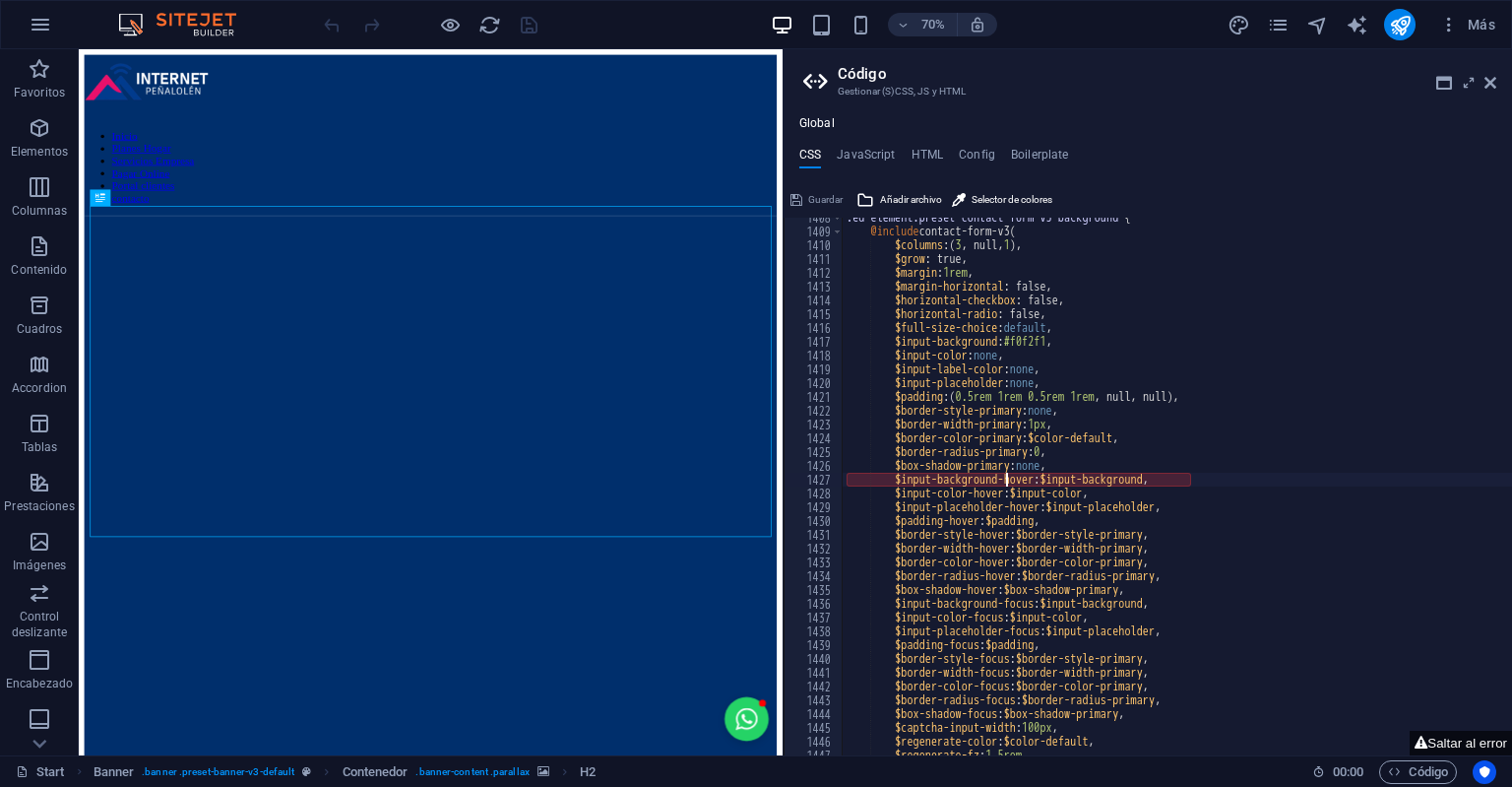 click on ".ed-element.preset-contact-form-v3-background   {      @include  contact-form-v3 (           $columns :  ( 3 , null,  1 ) ,            $grow : true,            $margin :  1rem ,            $margin-horizontal : false,            $horizontal-checkbox : false,            $horizontal-radio : false,            $full-size-choice :  default ,            $input-background :  #f0f2f1 ,            $input-color :  none ,            $input-label-color :  none ,            $input-placeholder :  none ,            $padding :  ( 0.5rem   1rem   0.5rem   1rem , null, null ) ,            $border-style-primary :  none ,            $border-width-primary :  1px ,            $border-color-primary :  $color-default ,            $border-radius-primary :  0 ,            $box-shadow-primary :  none ,            $input-background-hover :  $input-background ,            $input-color-hover :  $input-color ,            $input-placeholder-hover :  $input-placeholder ,            $padding-hover :  $padding ,            $border-style-hover" at bounding box center [1228, 493] 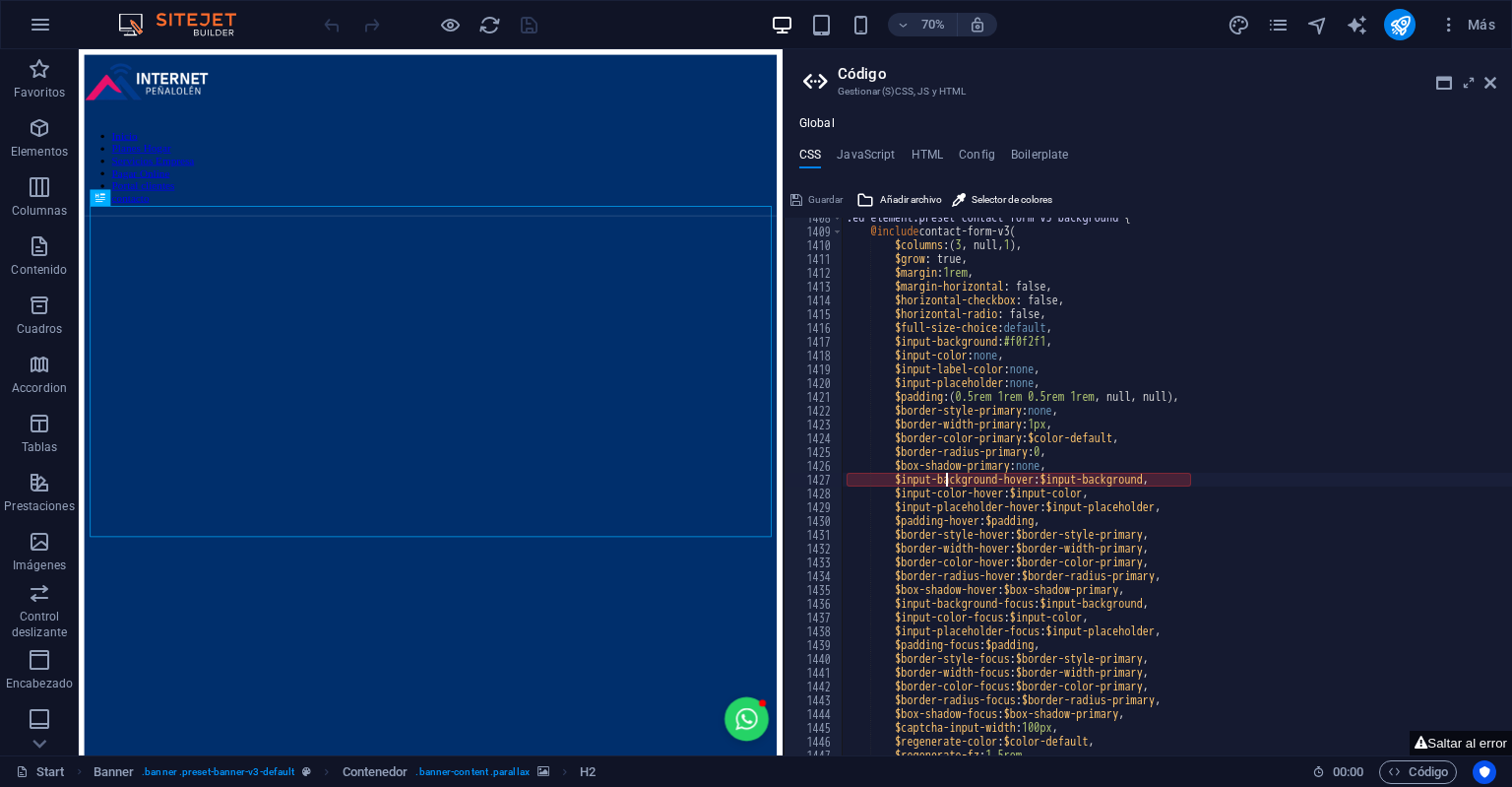 click on ".ed-element.preset-contact-form-v3-background   {      @include  contact-form-v3 (           $columns :  ( 3 , null,  1 ) ,            $grow : true,            $margin :  1rem ,            $margin-horizontal : false,            $horizontal-checkbox : false,            $horizontal-radio : false,            $full-size-choice :  default ,            $input-background :  #f0f2f1 ,            $input-color :  none ,            $input-label-color :  none ,            $input-placeholder :  none ,            $padding :  ( 0.5rem   1rem   0.5rem   1rem , null, null ) ,            $border-style-primary :  none ,            $border-width-primary :  1px ,            $border-color-primary :  $color-default ,            $border-radius-primary :  0 ,            $box-shadow-primary :  none ,            $input-background-hover :  $input-background ,            $input-color-hover :  $input-color ,            $input-placeholder-hover :  $input-placeholder ,            $padding-hover :  $padding ,            $border-style-hover" at bounding box center [1228, 493] 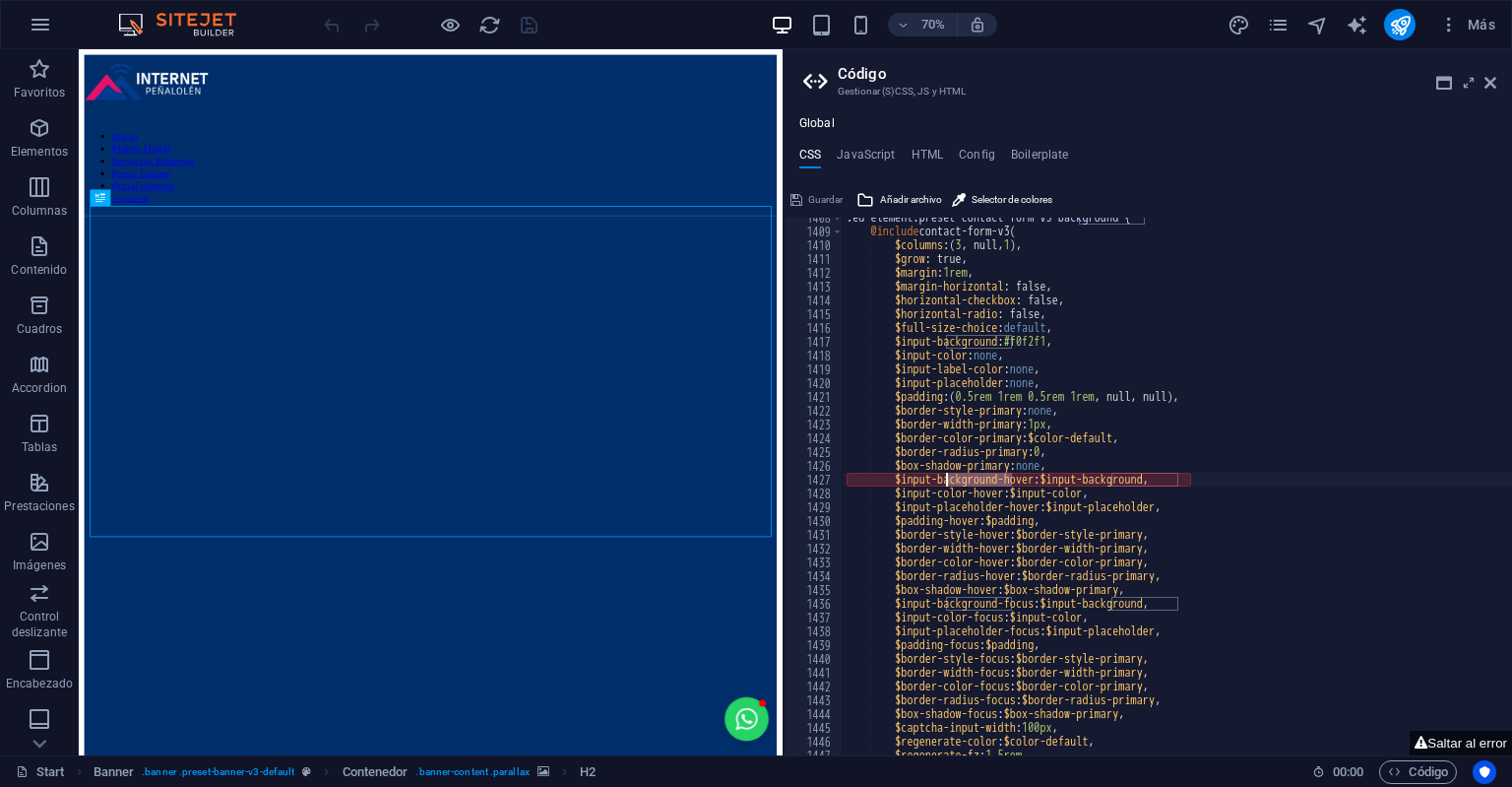 click on ".ed-element.preset-contact-form-v3-background   {      @include  contact-form-v3 (           $columns :  ( 3 , null,  1 ) ,            $grow : true,            $margin :  1rem ,            $margin-horizontal : false,            $horizontal-checkbox : false,            $horizontal-radio : false,            $full-size-choice :  default ,            $input-background :  #f0f2f1 ,            $input-color :  none ,            $input-label-color :  none ,            $input-placeholder :  none ,            $padding :  ( 0.5rem   1rem   0.5rem   1rem , null, null ) ,            $border-style-primary :  none ,            $border-width-primary :  1px ,            $border-color-primary :  $color-default ,            $border-radius-primary :  0 ,            $box-shadow-primary :  none ,            $input-background-hover :  $input-background ,            $input-color-hover :  $input-color ,            $input-placeholder-hover :  $input-placeholder ,            $padding-hover :  $padding ,            $border-style-hover" at bounding box center (1177, 487) 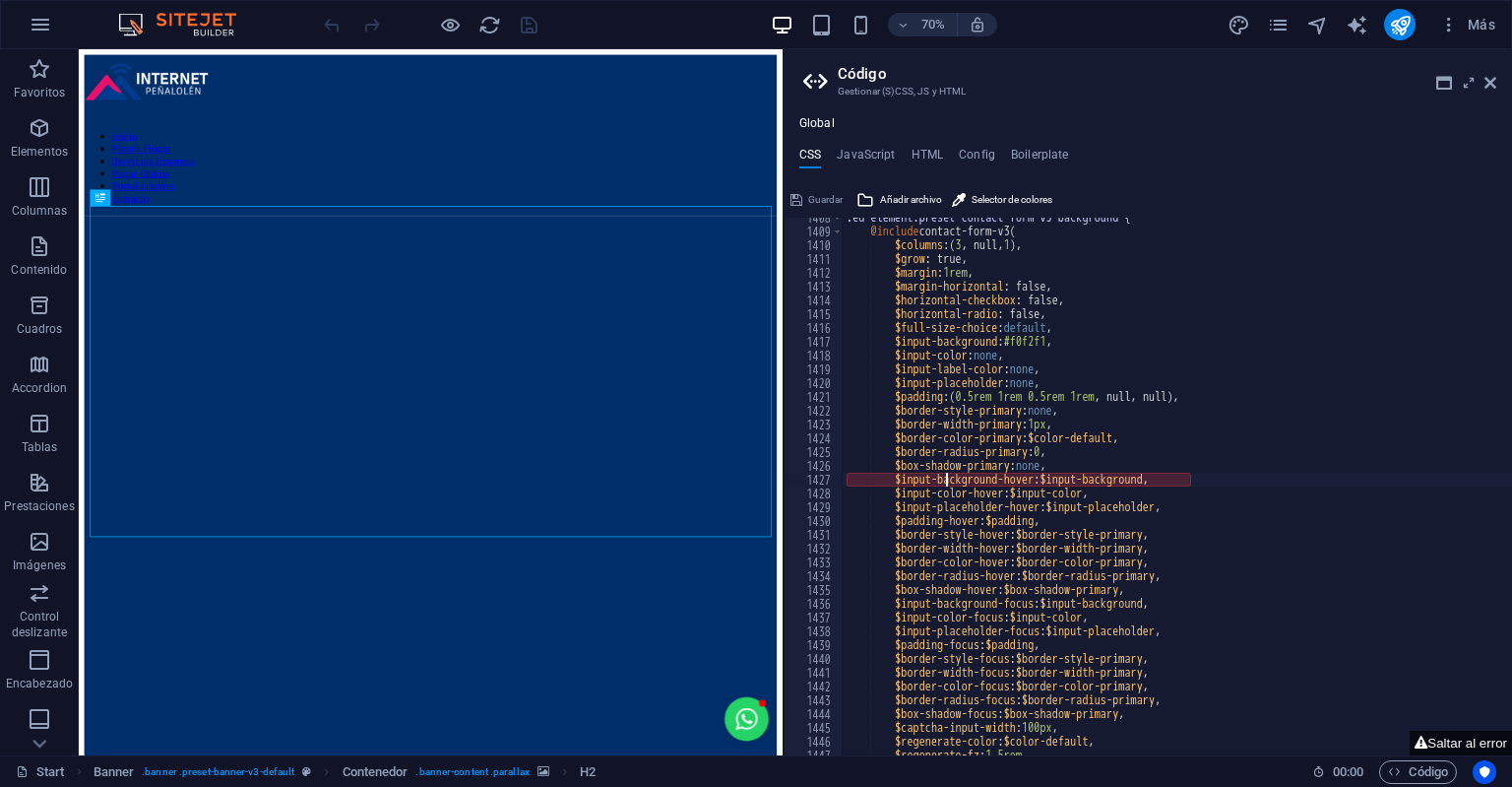 click on ".ed-element.preset-contact-form-v3-background   {      @include  contact-form-v3 (           $columns :  ( 3 , null,  1 ) ,            $grow : true,            $margin :  1rem ,            $margin-horizontal : false,            $horizontal-checkbox : false,            $horizontal-radio : false,            $full-size-choice :  default ,            $input-background :  #f0f2f1 ,            $input-color :  none ,            $input-label-color :  none ,            $input-placeholder :  none ,            $padding :  ( 0.5rem   1rem   0.5rem   1rem , null, null ) ,            $border-style-primary :  none ,            $border-width-primary :  1px ,            $border-color-primary :  $color-default ,            $border-radius-primary :  0 ,            $box-shadow-primary :  none ,            $input-background-hover :  $input-background ,            $input-color-hover :  $input-color ,            $input-placeholder-hover :  $input-placeholder ,            $padding-hover :  $padding ,            $border-style-hover" at bounding box center [1228, 493] 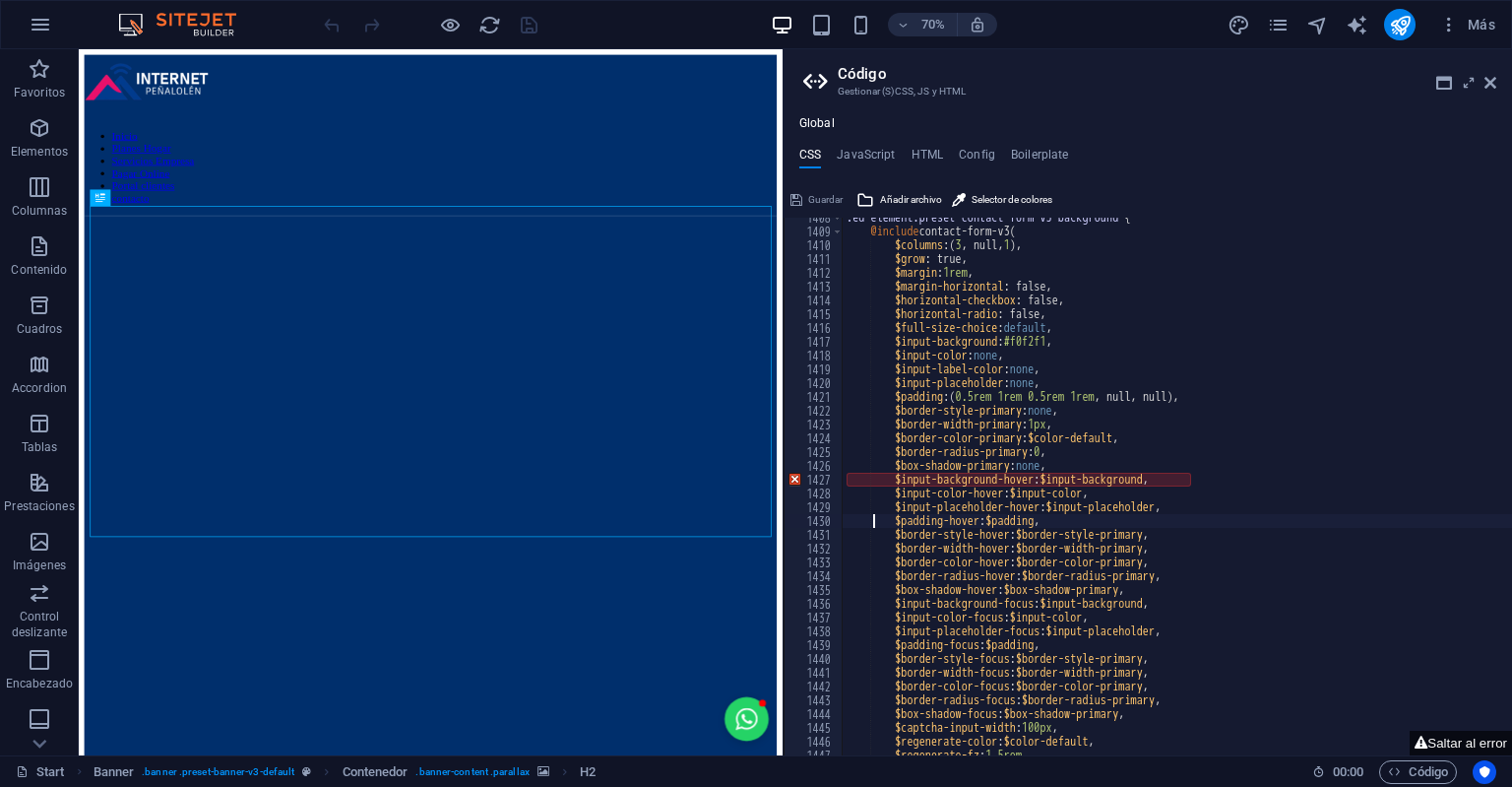 click on ".ed-element.preset-contact-form-v3-background   {      @include  contact-form-v3 (           $columns :  ( 3 , null,  1 ) ,            $grow : true,            $margin :  1rem ,            $margin-horizontal : false,            $horizontal-checkbox : false,            $horizontal-radio : false,            $full-size-choice :  default ,            $input-background :  #f0f2f1 ,            $input-color :  none ,            $input-label-color :  none ,            $input-placeholder :  none ,            $padding :  ( 0.5rem   1rem   0.5rem   1rem , null, null ) ,            $border-style-primary :  none ,            $border-width-primary :  1px ,            $border-color-primary :  $color-default ,            $border-radius-primary :  0 ,            $box-shadow-primary :  none ,            $input-background-hover :  $input-background ,            $input-color-hover :  $input-color ,            $input-placeholder-hover :  $input-placeholder ,            $padding-hover :  $padding ,            $border-style-hover" at bounding box center (1228, 493) 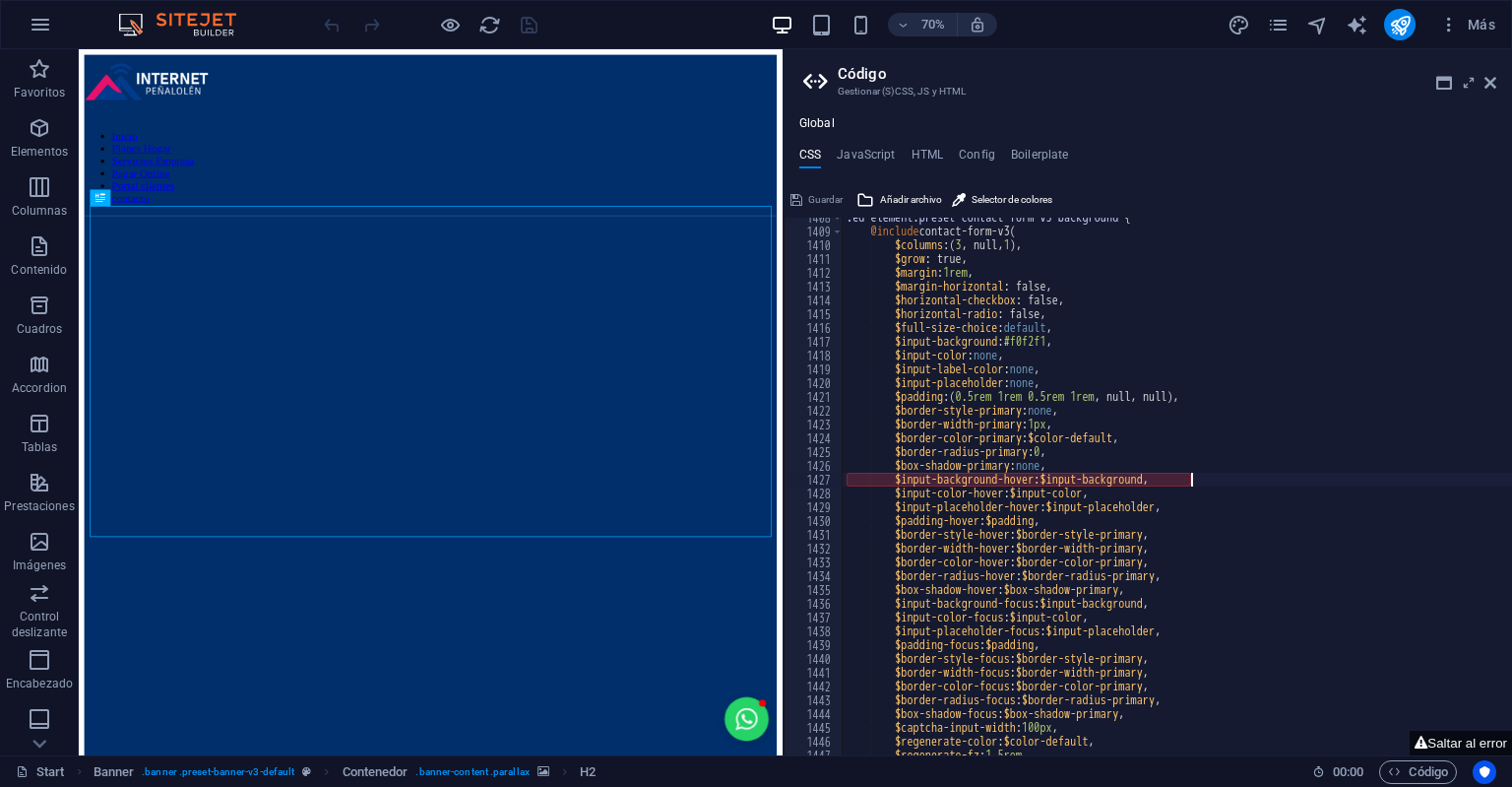 click on "Código Gestionar (S)CSS, JS y HTML Global CSS JavaScript HTML Config Boilerplate $input-background-hover: $input-background, 1408 1409 1410 1411 1412 1413 1414 1415 1416 1417 1418 1419 1420 1421 1422 1423 1424 1425 1426 1427 1428 1429 1430 1431 1432 1433 1434 1435 1436 1437 1438 1439 1440 1441 1442 1443 1444 1445 1446 1447 1448 .ed-element.preset-contact-form-v3-background   {      @include  contact-form-v3 (           $columns :  ( 3 , null,  1 ) ,            $grow : true,            $margin :  1rem ,            $margin-horizontal : false,            $horizontal-checkbox : false,            $horizontal-radio : false,            $full-size-choice :  default ,            $input-background :  #f0f2f1 ,            $input-color :  none ,            $input-label-color :  none ,            $input-placeholder :  none ,            $padding :  ( 0.5rem   1rem   0.5rem   1rem , null, null ) ,            $border-style-primary :  none ,            $border-width-primary :  1px ,            $border-color-primary :  ,  :" at bounding box center [1147, 402] 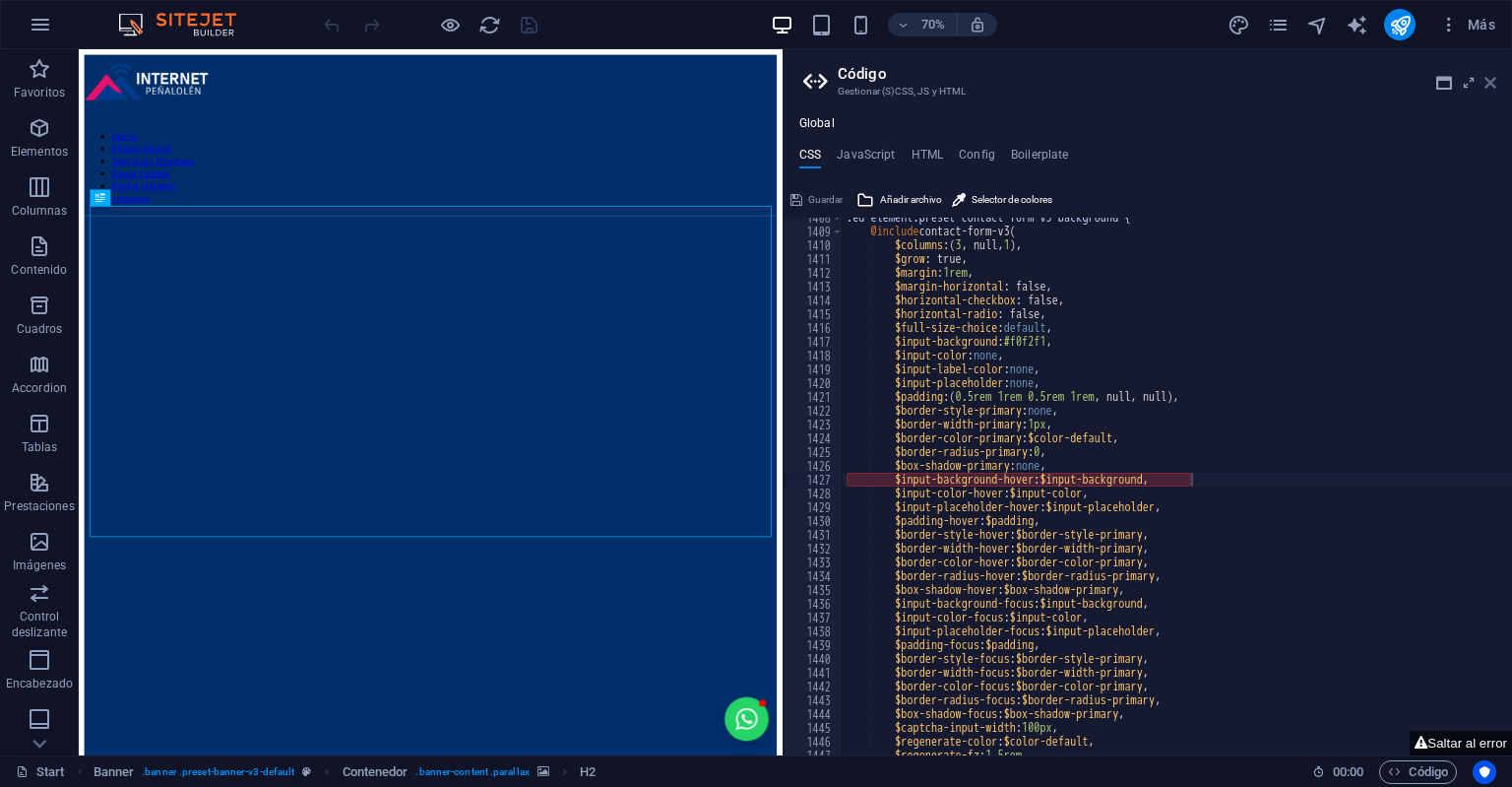 drag, startPoint x: 1490, startPoint y: 86, endPoint x: 1414, endPoint y: 44, distance: 86.833173 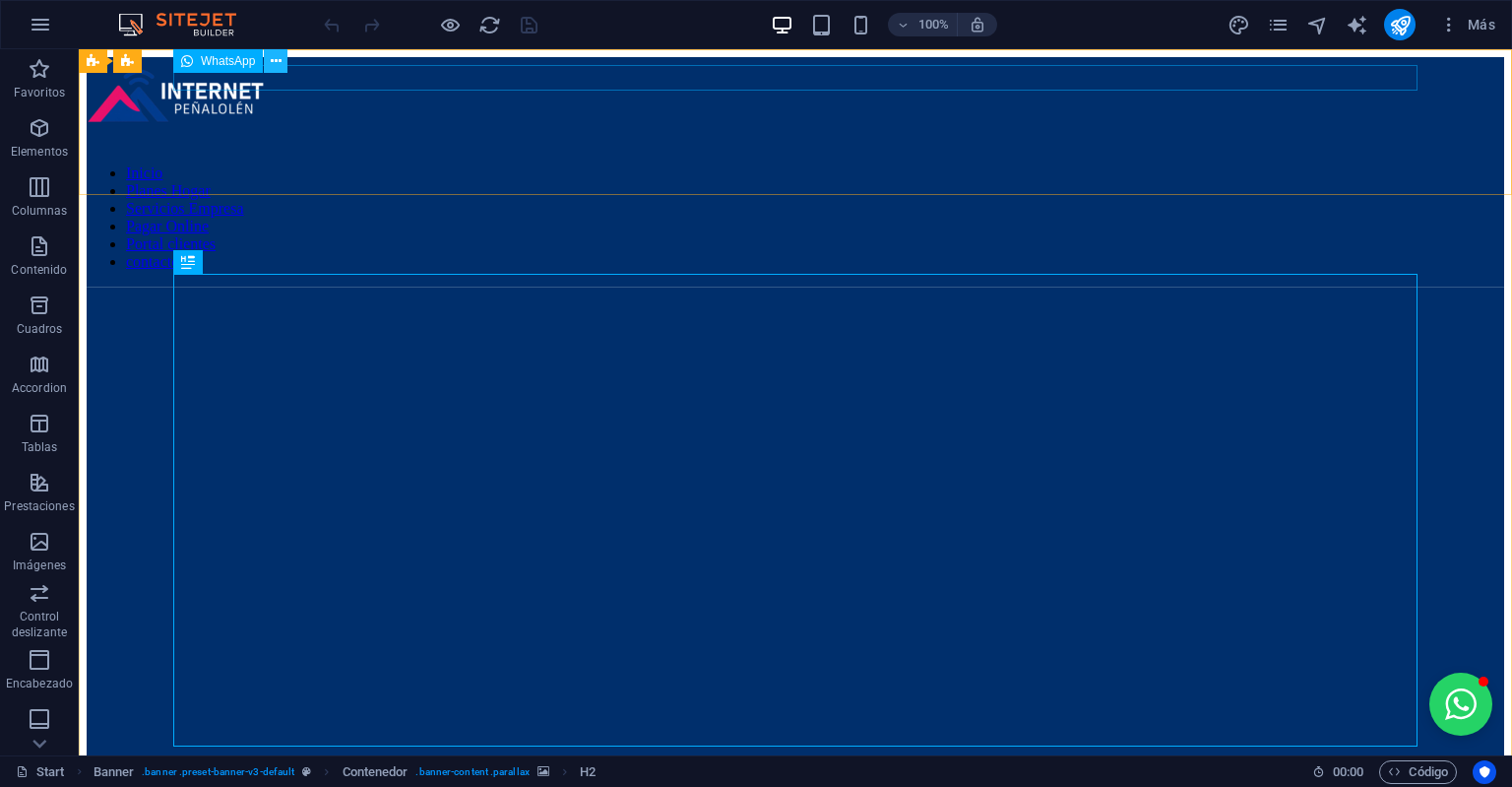 click at bounding box center (276, 61) 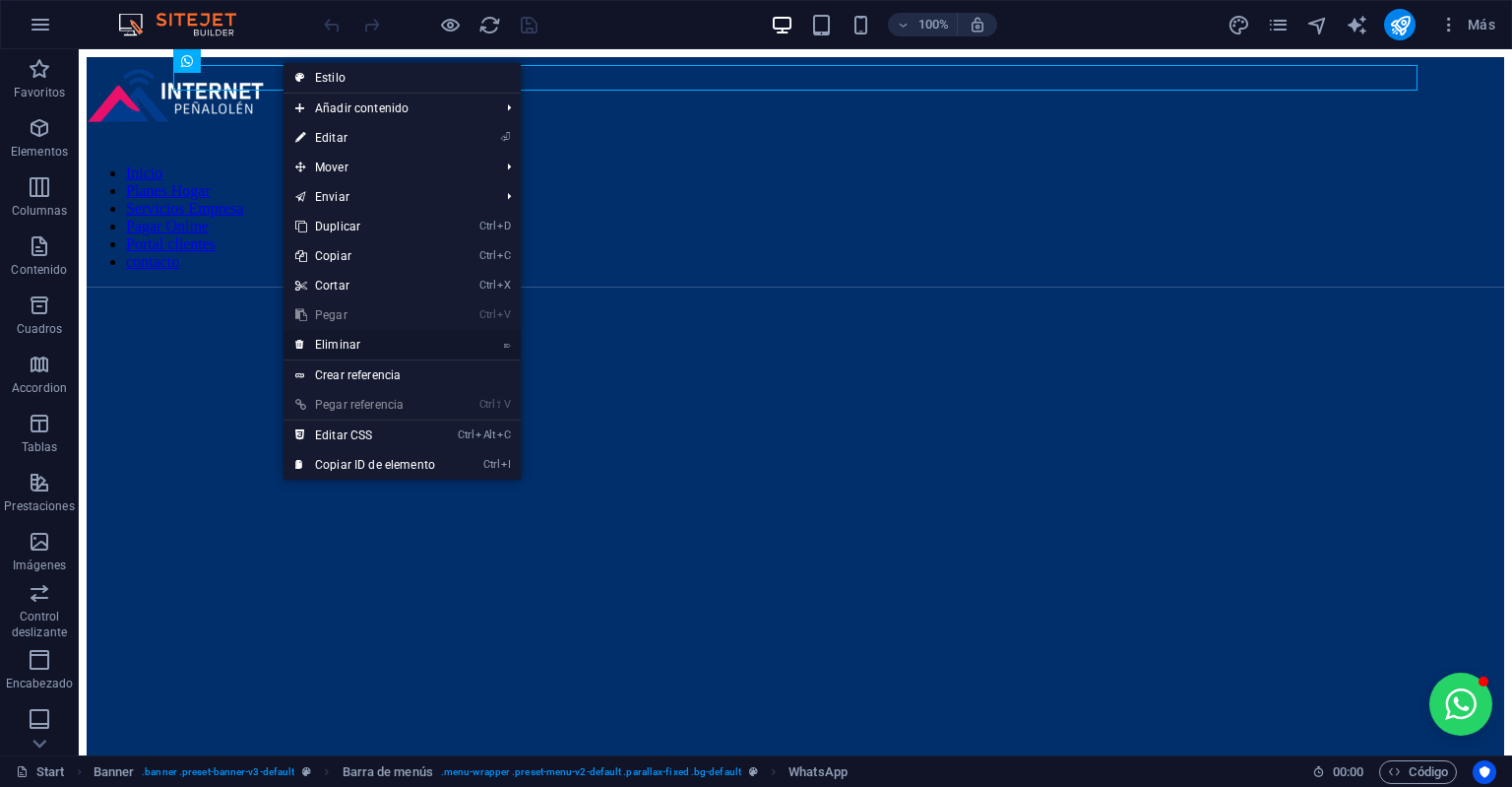 drag, startPoint x: 359, startPoint y: 341, endPoint x: 320, endPoint y: 272, distance: 79.259069 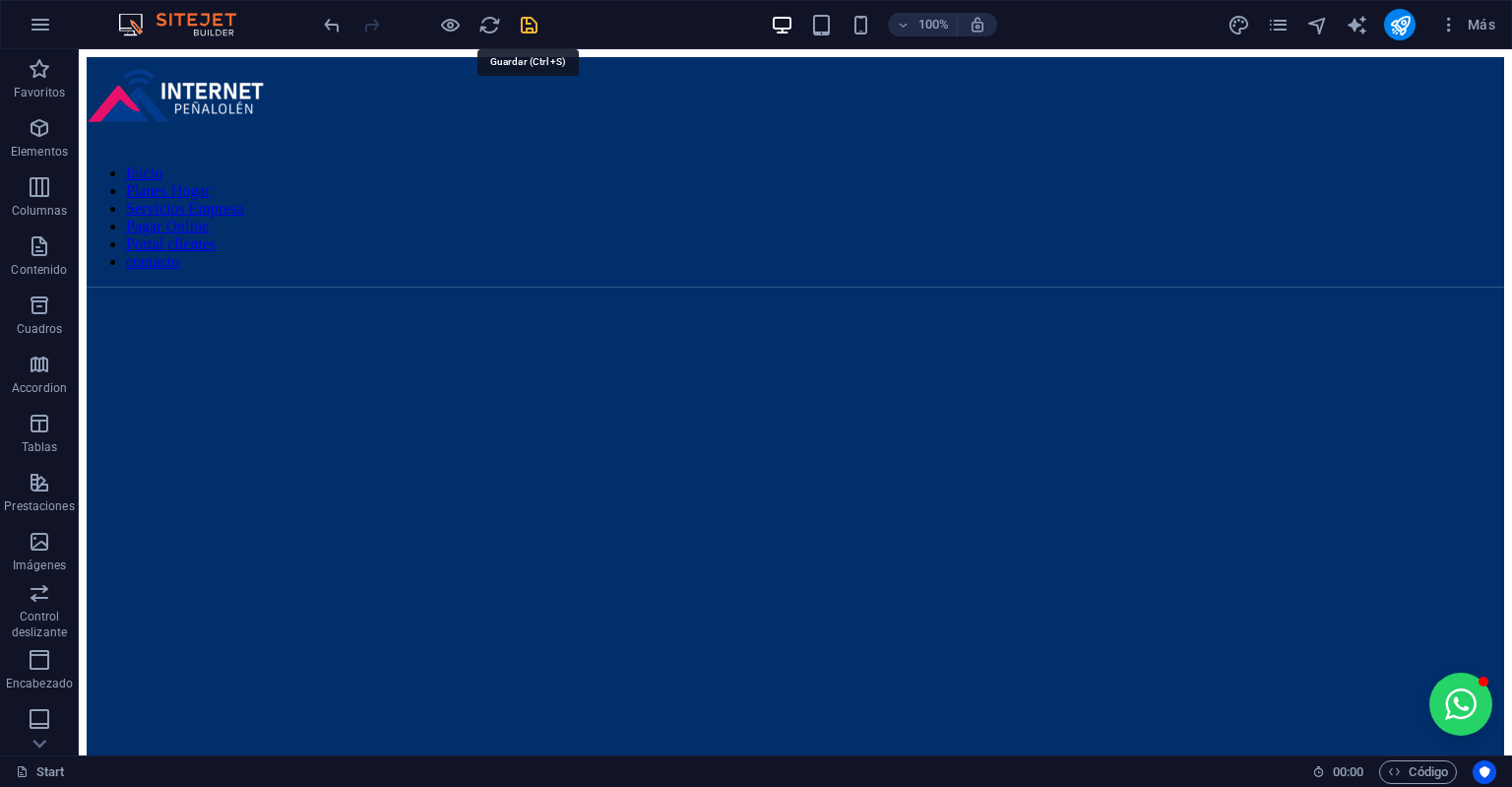 click at bounding box center [529, 25] 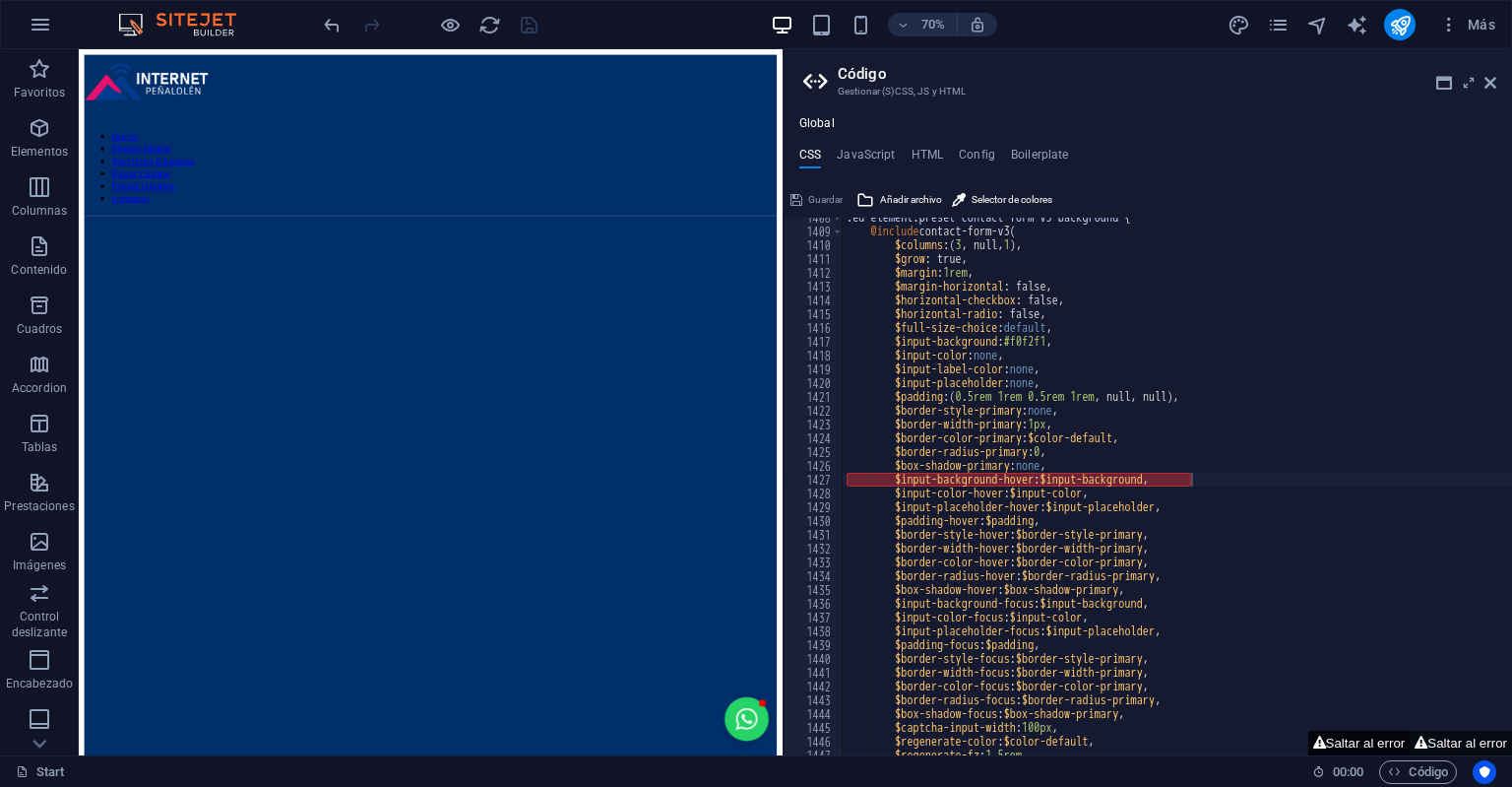 click on "Saltar al error" at bounding box center (1359, 743) 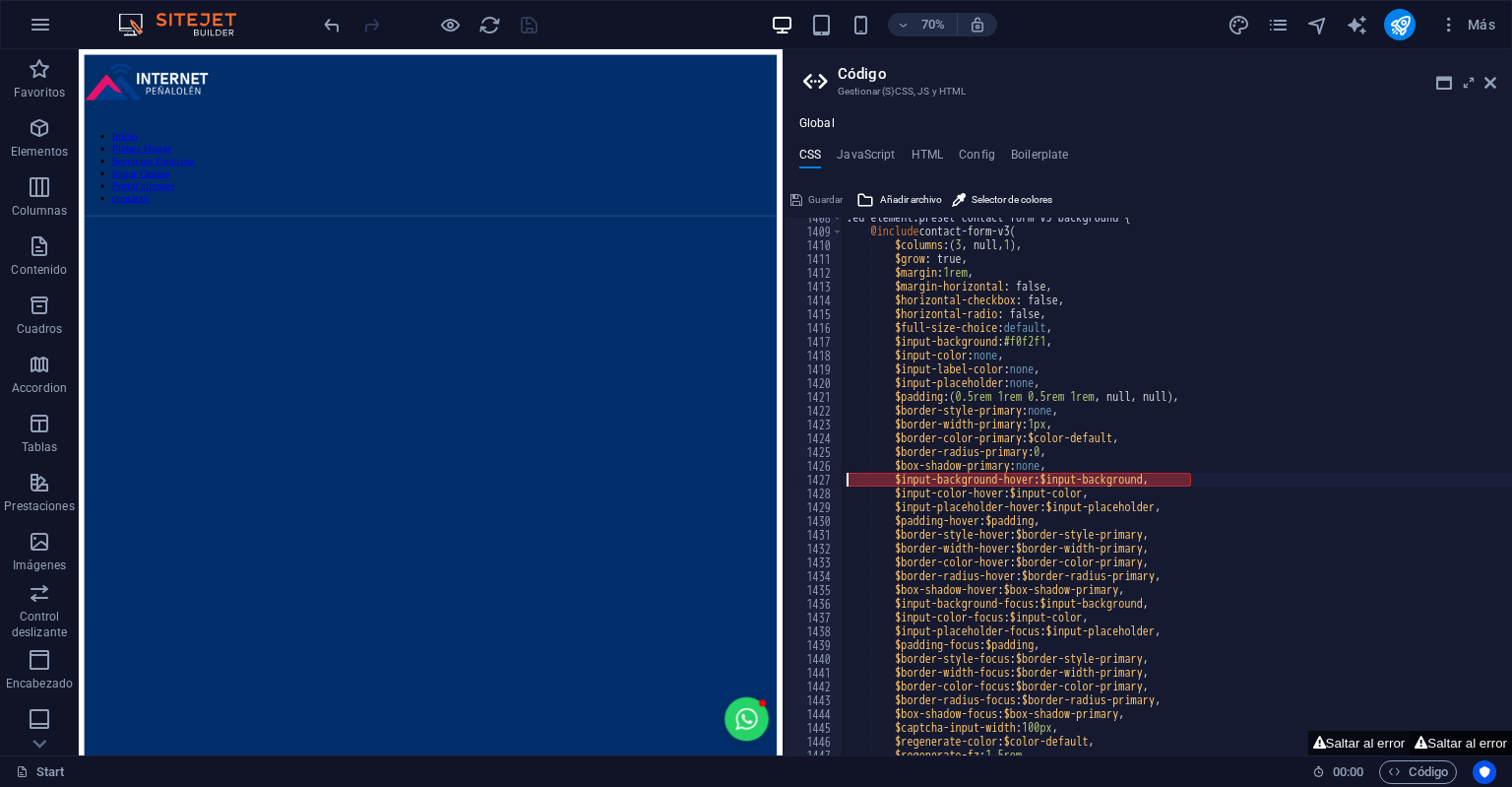 click on "Saltar al error" at bounding box center (1461, 743) 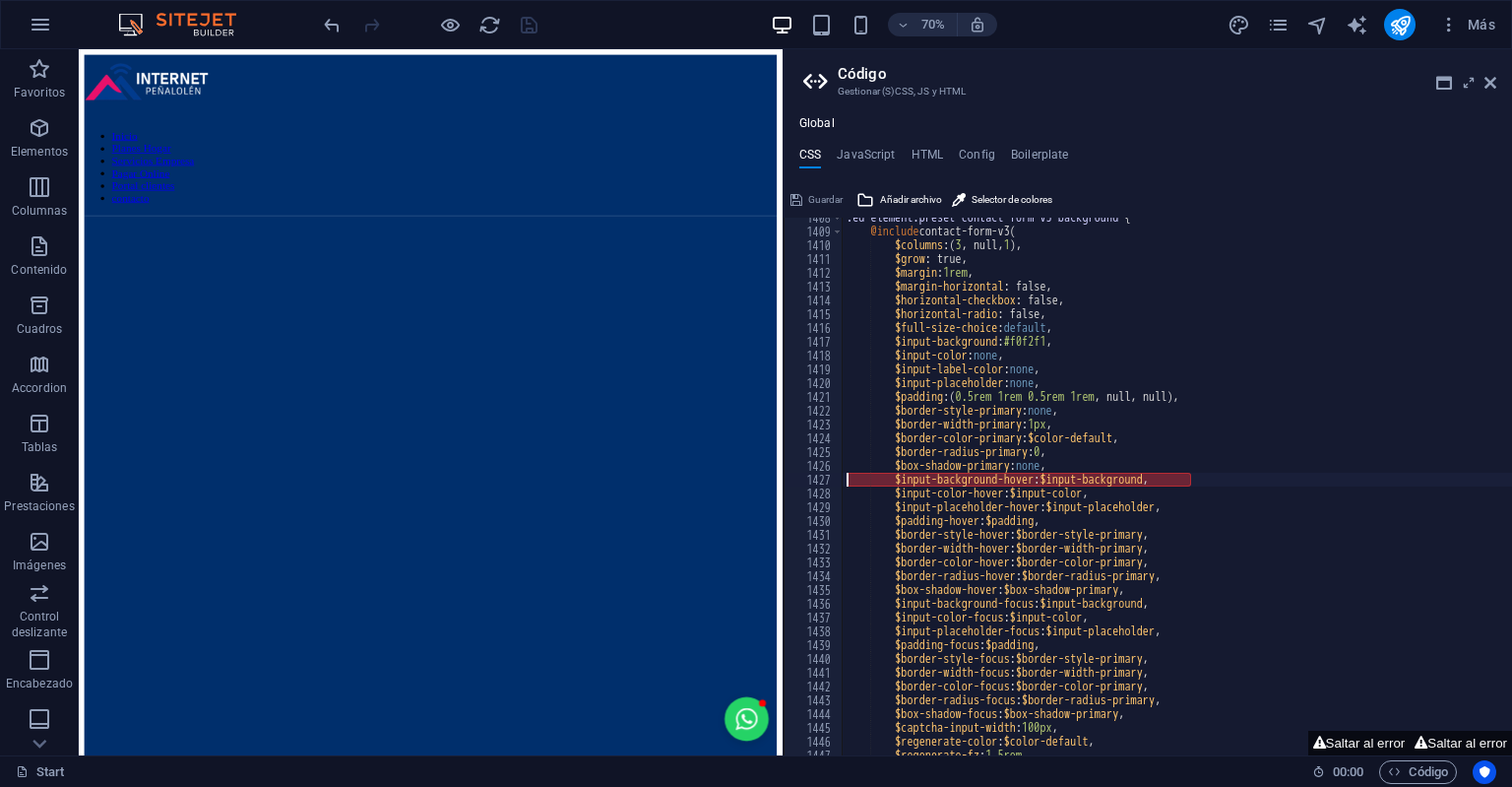 scroll, scrollTop: 12189, scrollLeft: 0, axis: vertical 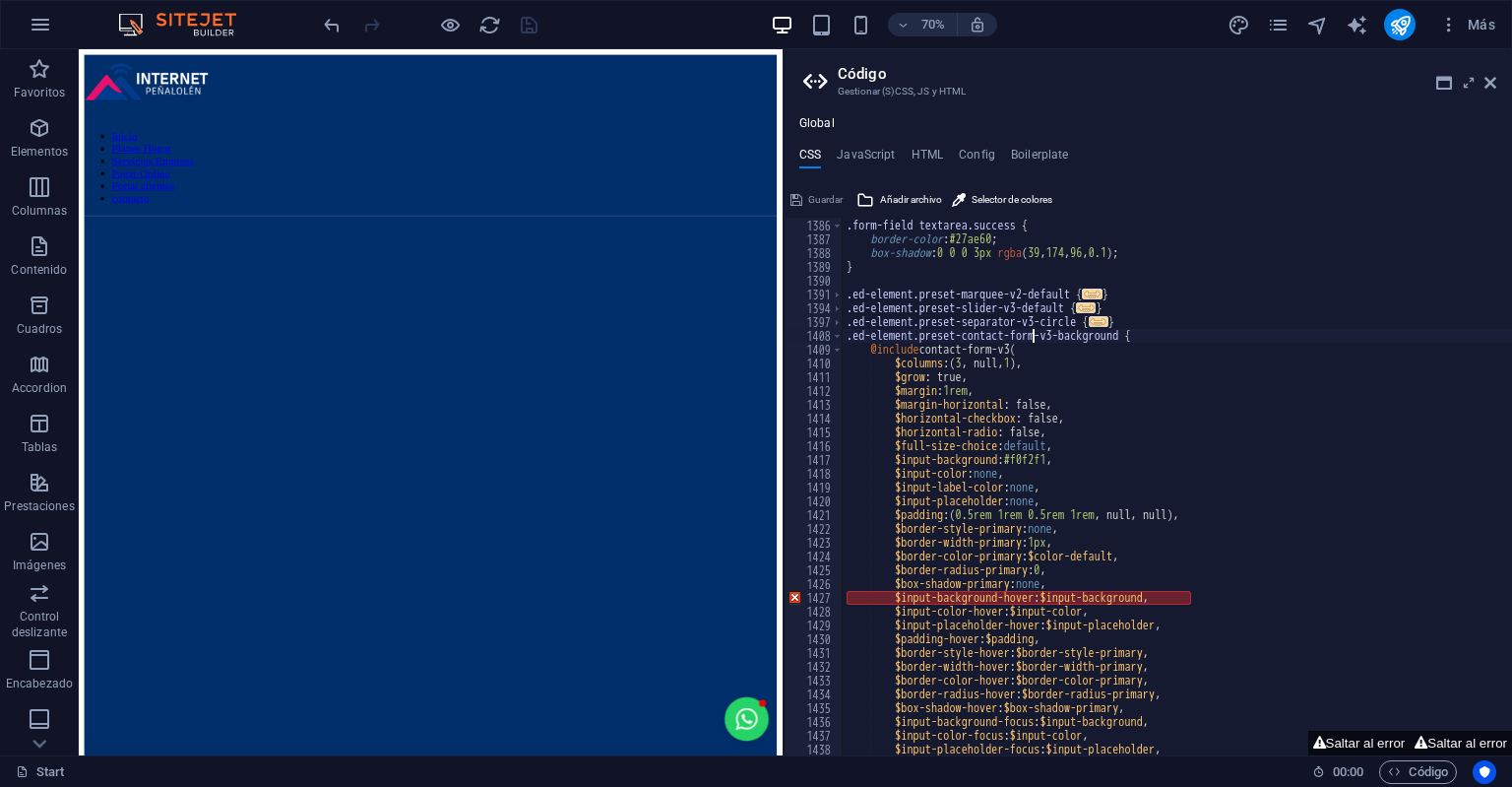 click on ".form-field   select.success , .form-field   textarea.success   {      border-color :  #27ae60 ;      box-shadow :  0   0   0   3px   rgba ( 39 ,  174 ,  96 ,  0.1 ) ; } .ed-element.preset-marquee-v2-default   { ... } .ed-element.preset-slider-v3-default   { ... } .ed-element.preset-separator-v3-circle   { ... } .ed-element.preset-contact-form-v3-background   {      @include  contact-form-v3 (           $columns :  ( 3 , null,  1 ) ,            $grow : true,            $margin :  1rem ,            $margin-horizontal : false,            $horizontal-checkbox : false,            $horizontal-radio : false,            $full-size-choice :  default ,            $input-background :  #f0f2f1 ,            $input-color :  none ,            $input-label-color :  none ,            $input-placeholder :  none ,            $padding :  ( 0.5rem   1rem   0.5rem   1rem , null, null ) ,            $border-style-primary :  none ,            $border-width-primary :  1px ,            $border-color-primary :  $color-default ," at bounding box center (1228, 488) 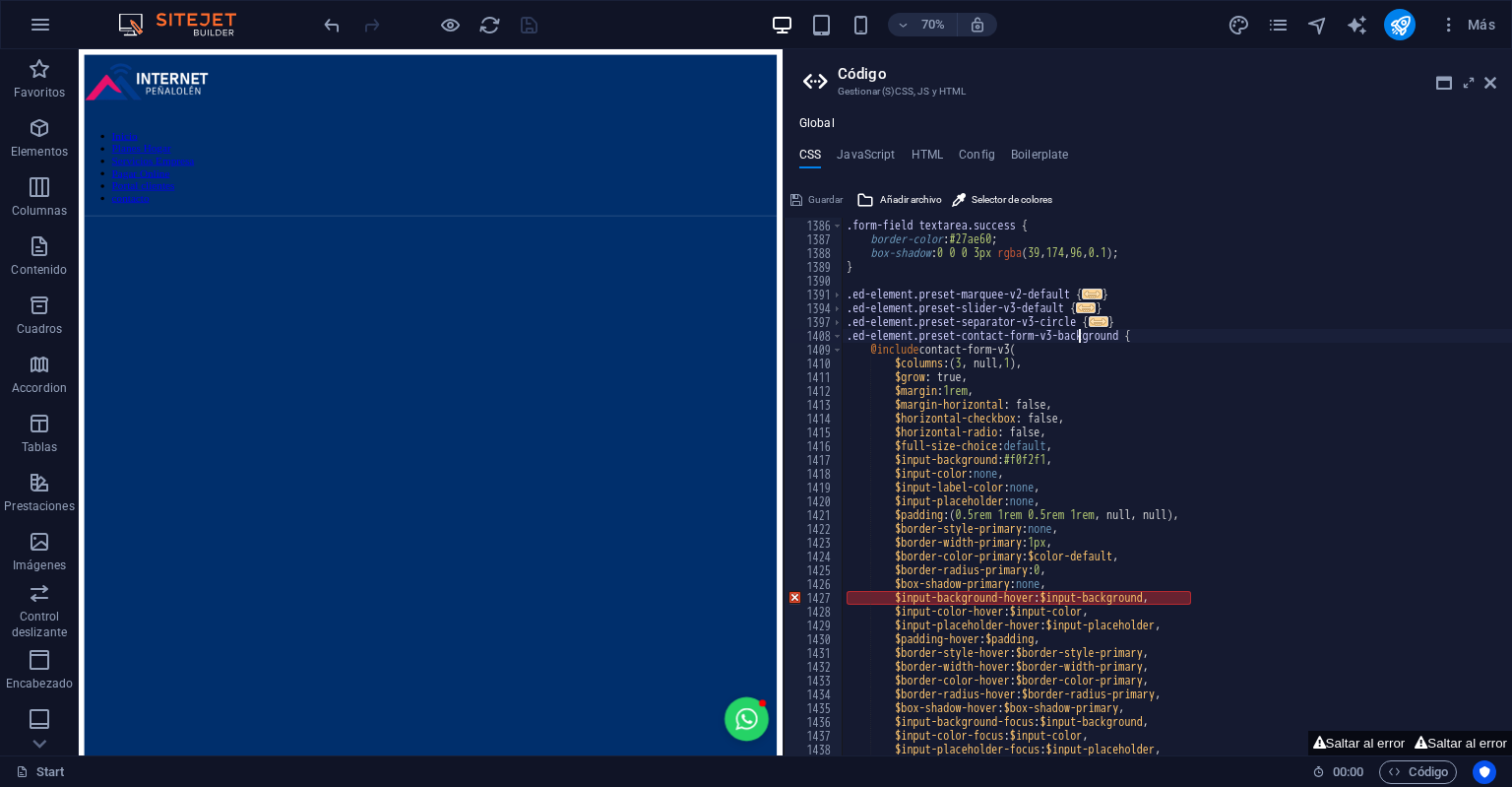 click on ".form-field   select.success , .form-field   textarea.success   {      border-color :  #27ae60 ;      box-shadow :  0   0   0   3px   rgba ( 39 ,  174 ,  96 ,  0.1 ) ; } .ed-element.preset-marquee-v2-default   { ... } .ed-element.preset-slider-v3-default   { ... } .ed-element.preset-separator-v3-circle   { ... } .ed-element.preset-contact-form-v3-background   {      @include  contact-form-v3 (           $columns :  ( 3 , null,  1 ) ,            $grow : true,            $margin :  1rem ,            $margin-horizontal : false,            $horizontal-checkbox : false,            $horizontal-radio : false,            $full-size-choice :  default ,            $input-background :  #f0f2f1 ,            $input-color :  none ,            $input-label-color :  none ,            $input-placeholder :  none ,            $padding :  ( 0.5rem   1rem   0.5rem   1rem , null, null ) ,            $border-style-primary :  none ,            $border-width-primary :  1px ,            $border-color-primary :  $color-default ," at bounding box center (1228, 488) 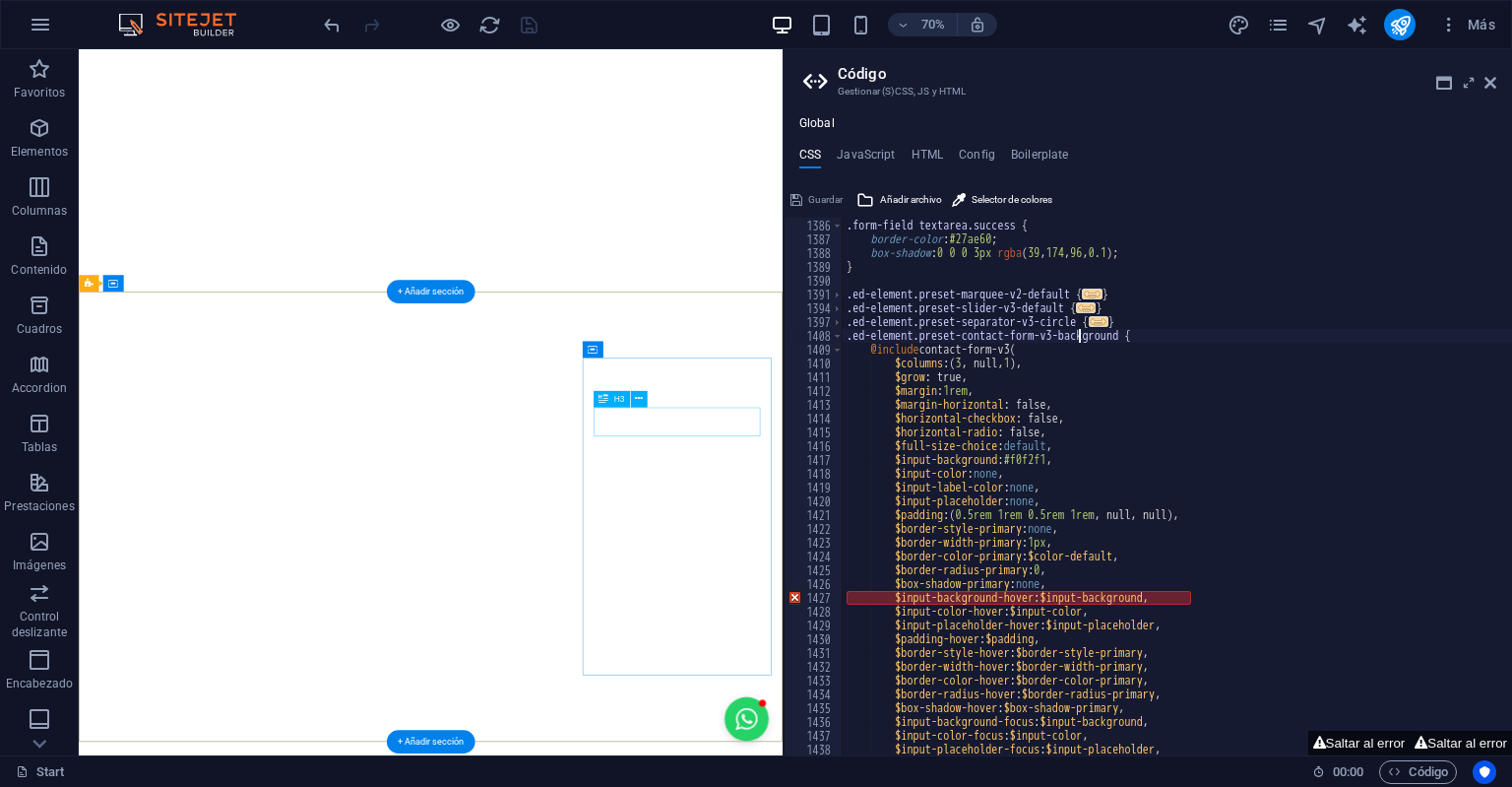 scroll, scrollTop: 4225, scrollLeft: 0, axis: vertical 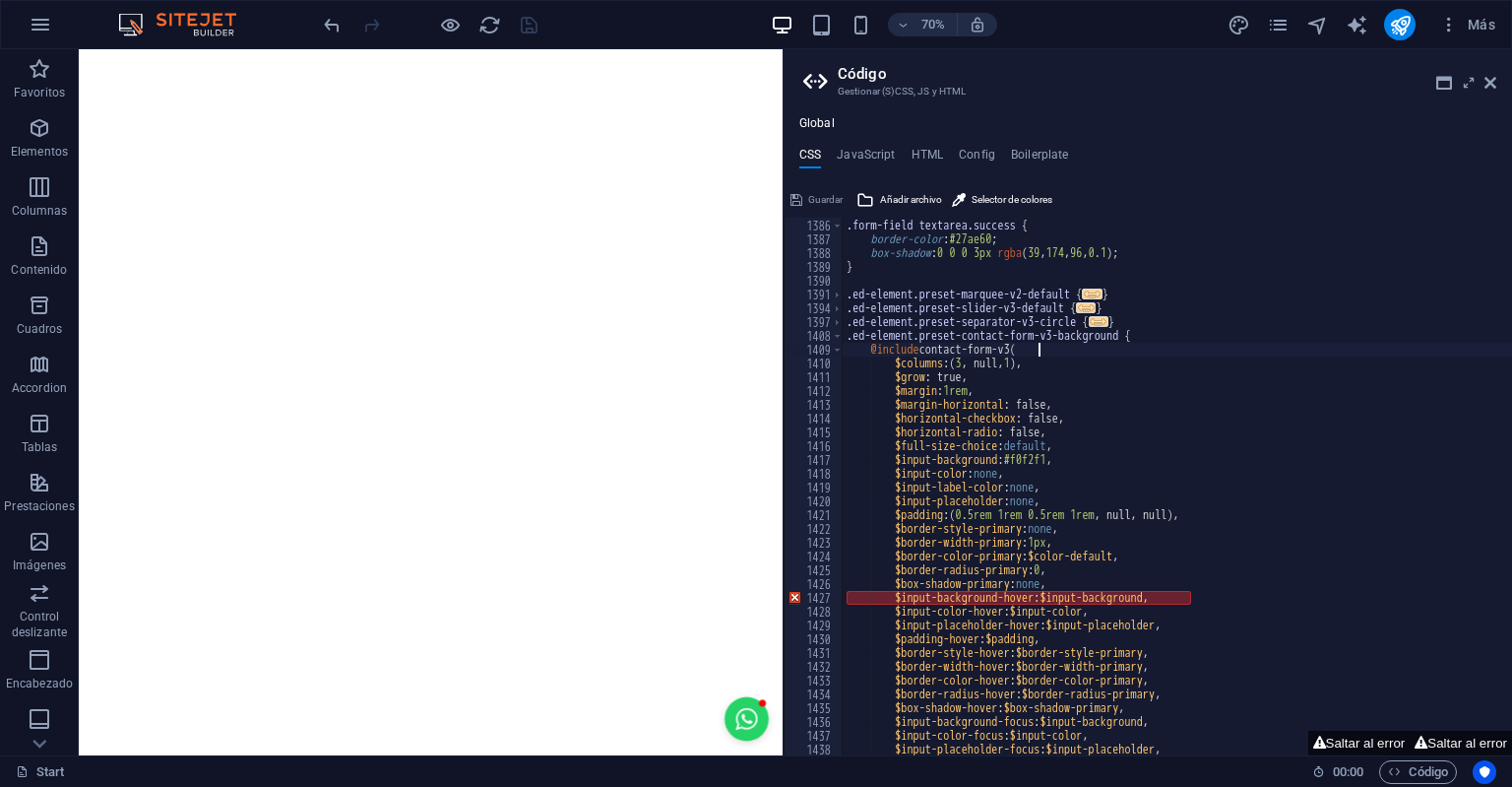click on ".form-field   select.success , .form-field   textarea.success   {      border-color :  #27ae60 ;      box-shadow :  0   0   0   3px   rgba ( 39 ,  174 ,  96 ,  0.1 ) ; } .ed-element.preset-marquee-v2-default   { ... } .ed-element.preset-slider-v3-default   { ... } .ed-element.preset-separator-v3-circle   { ... } .ed-element.preset-contact-form-v3-background   {      @include  contact-form-v3 (           $columns :  ( 3 , null,  1 ) ,            $grow : true,            $margin :  1rem ,            $margin-horizontal : false,            $horizontal-checkbox : false,            $horizontal-radio : false,            $full-size-choice :  default ,            $input-background :  #f0f2f1 ,            $input-color :  none ,            $input-label-color :  none ,            $input-placeholder :  none ,            $padding :  ( 0.5rem   1rem   0.5rem   1rem , null, null ) ,            $border-style-primary :  none ,            $border-width-primary :  1px ,            $border-color-primary :  $color-default ," at bounding box center (1228, 488) 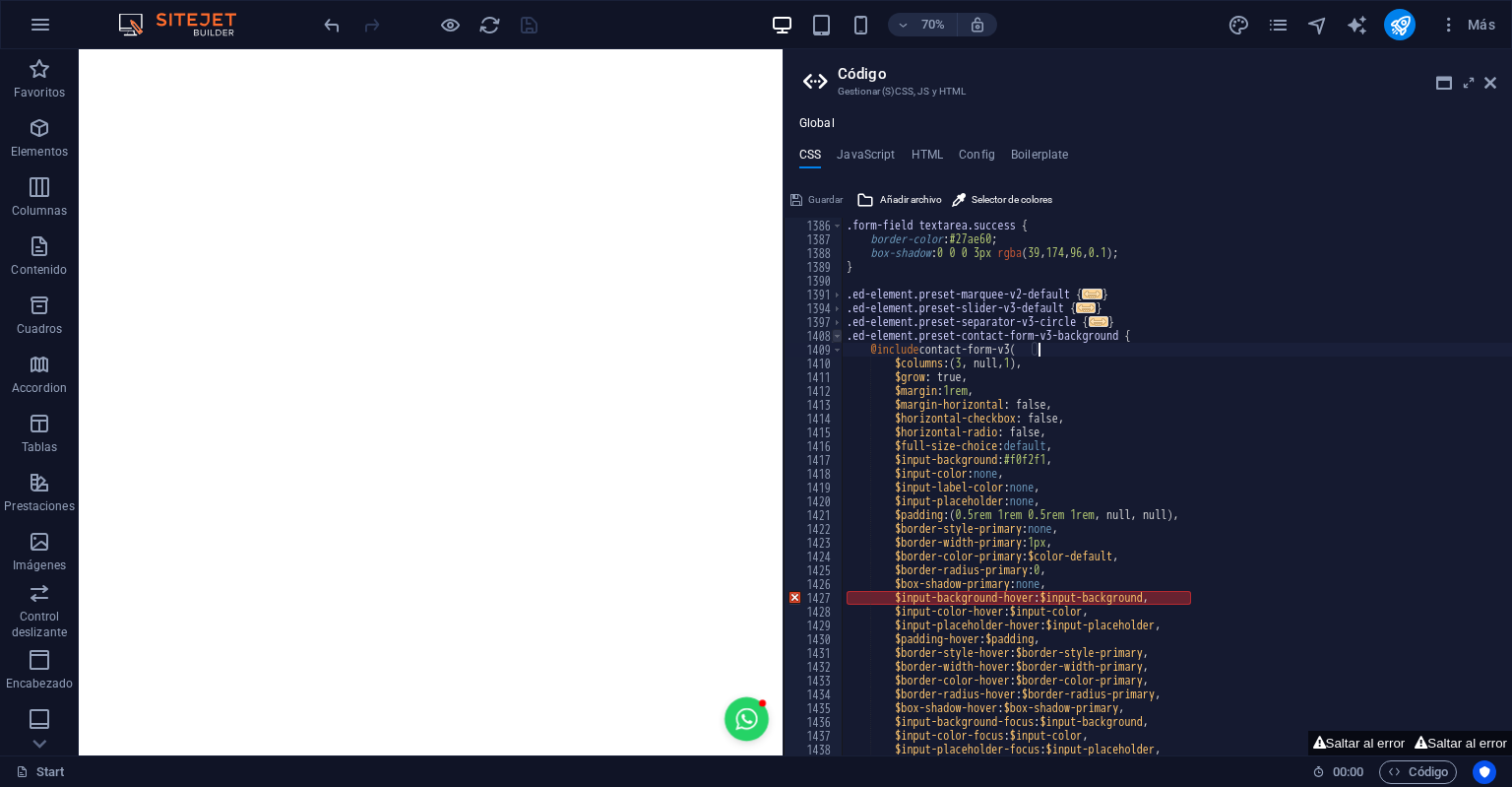 click at bounding box center (837, 336) 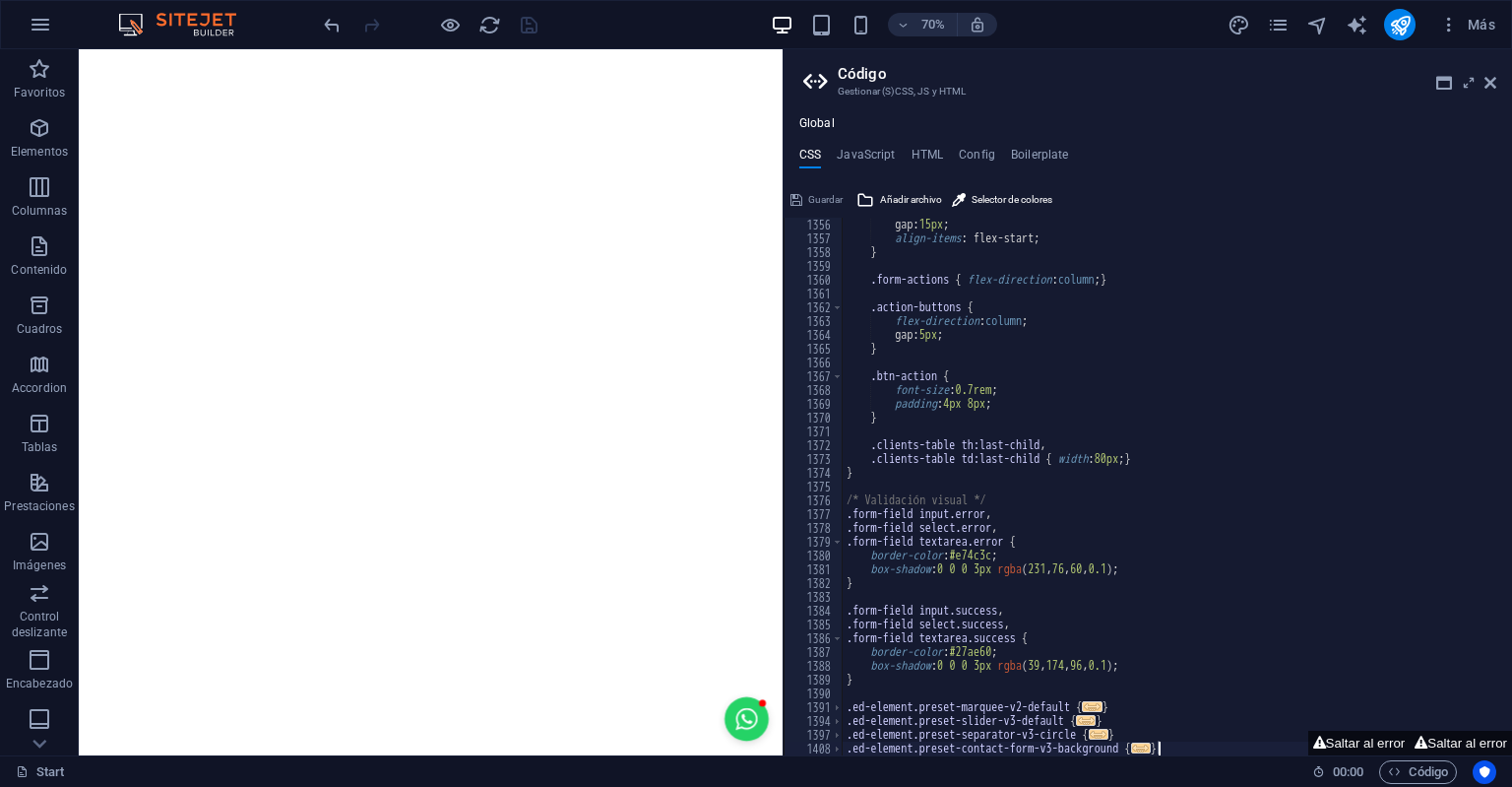 scroll, scrollTop: 11776, scrollLeft: 0, axis: vertical 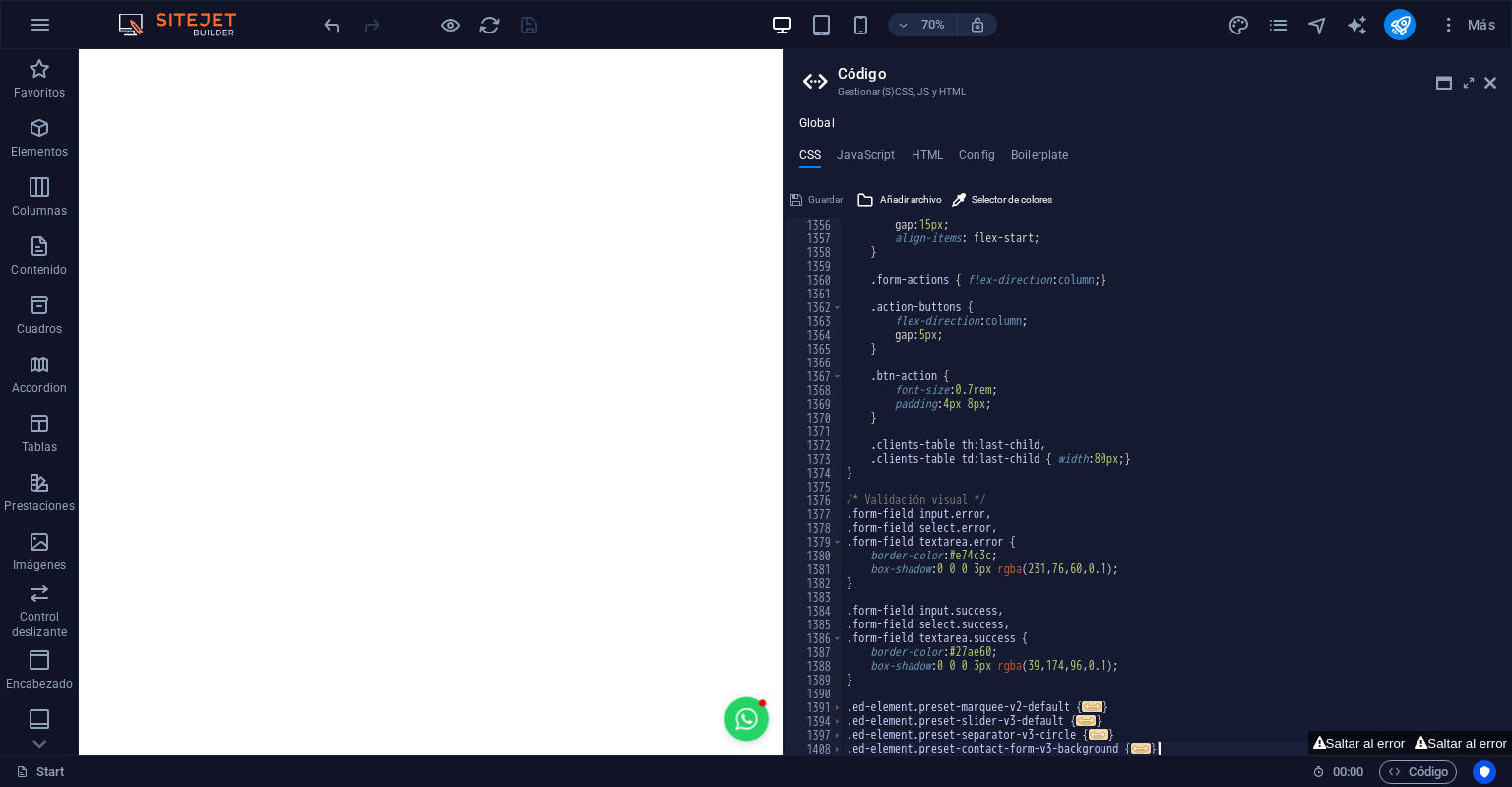click on "..." at bounding box center (1098, 734) 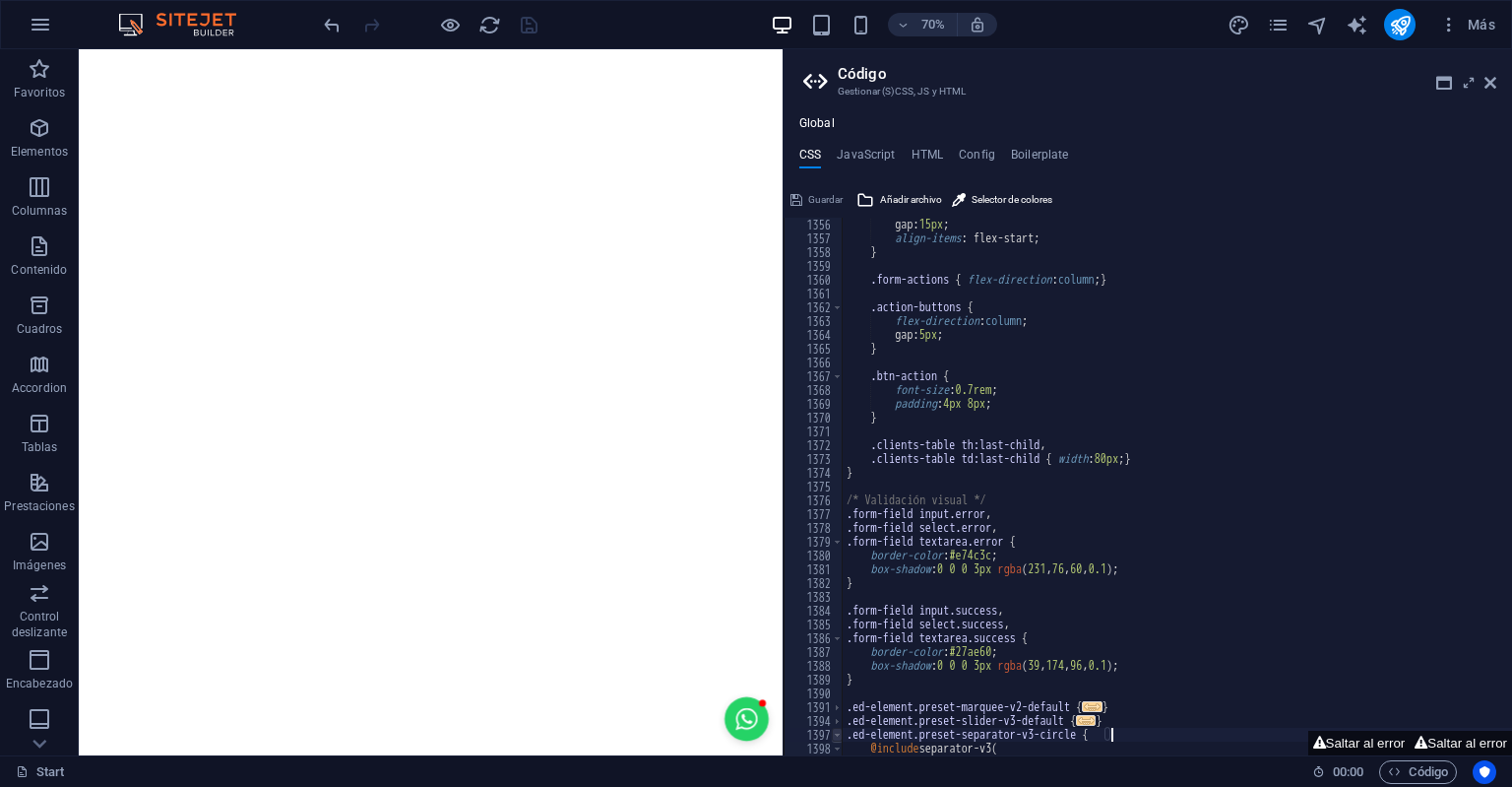 click at bounding box center [837, 735] 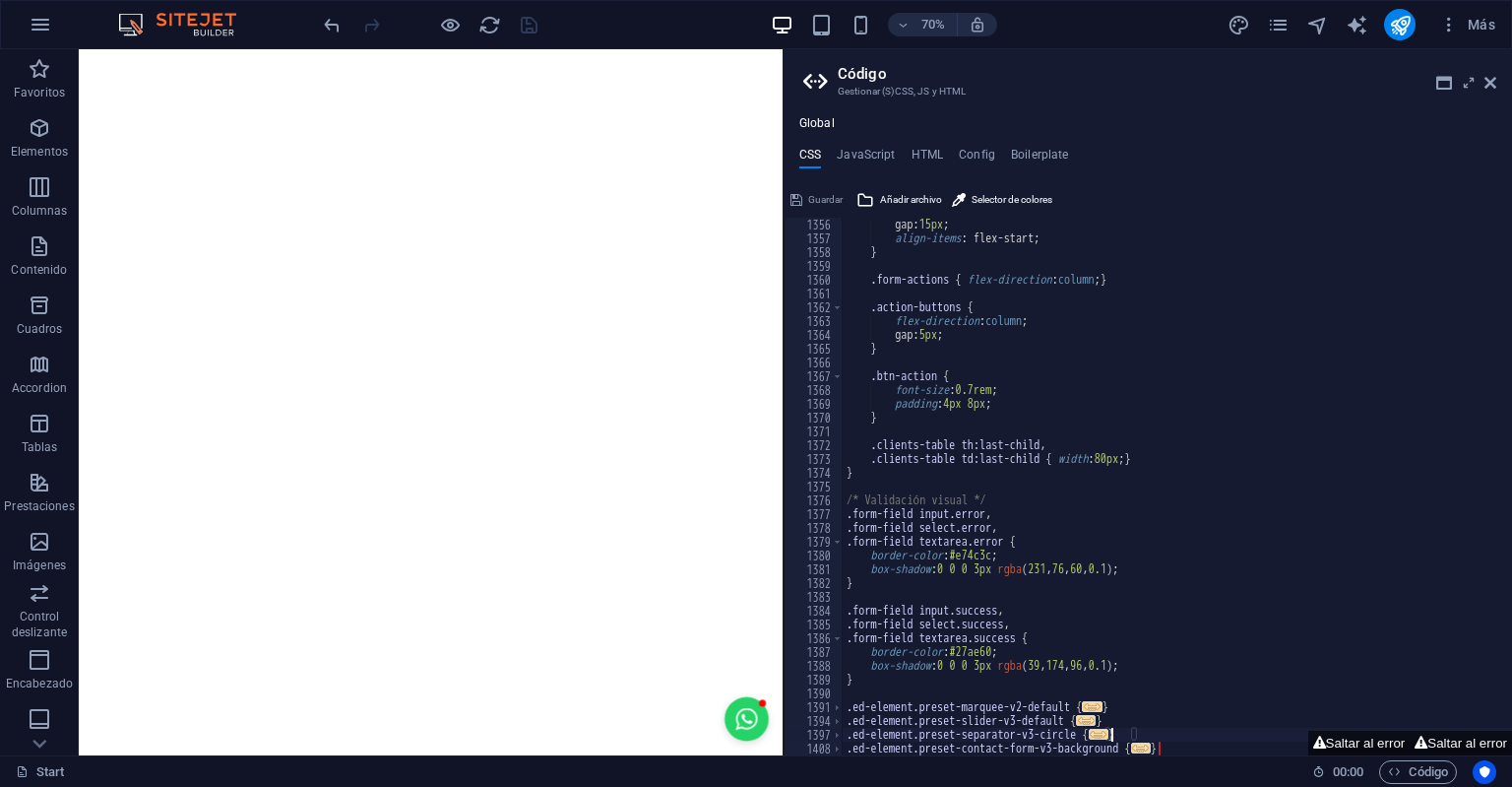 click on "gap:  15px ;           align-items : flex-start;      }      .form-actions   {   flex-direction :  column ;  }      .action-buttons   {           flex-direction :  column ;           gap:  5px ;      }      .btn-action   {           font-size :  0.7rem ;           padding :  4px   8px ;      }      .clients-table   th:last-child ,      .clients-table   td:last-child   {   width :  80px ;  } } /* Validación visual */ .form-field   input.error , .form-field   select.error , .form-field   textarea.error   {      border-color :  #e74c3c ;      box-shadow :  0   0   0   3px   rgba ( 231 ,  76 ,  60 ,  0.1 ) ; } .form-field   input.success , .form-field   select.success , .form-field   textarea.success   {      border-color :  #27ae60 ;      box-shadow :  0   0   0   3px   rgba ( 39 ,  174 ,  96 ,  0.1 ) ; } .ed-element.preset-marquee-v2-default   { ... } .ed-element.preset-slider-v3-default   { ... } .ed-element.preset-separator-v3-circle   { ... } .ed-element.preset-contact-form-v3-background   { ... }" at bounding box center [1228, 500] 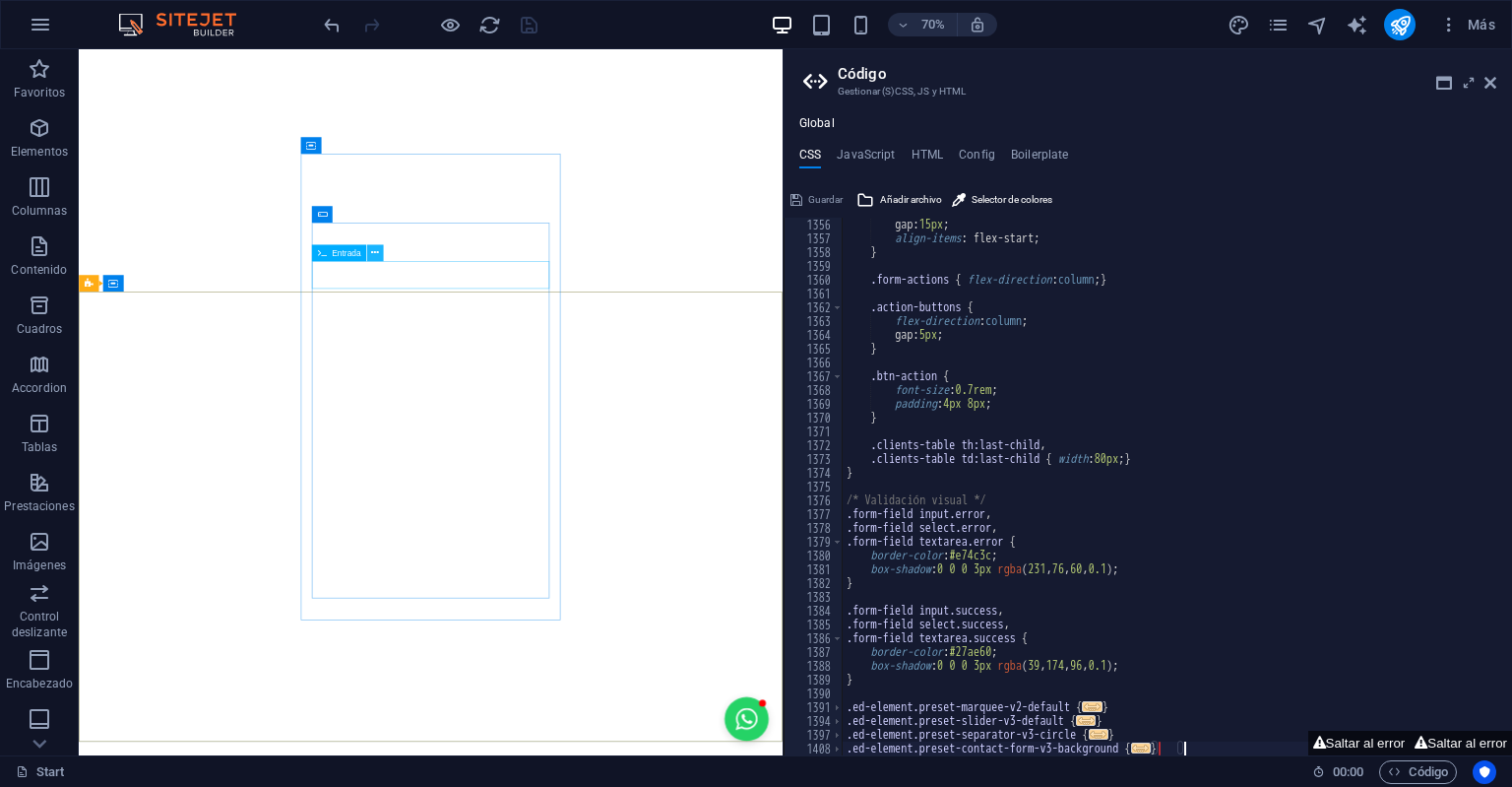 click at bounding box center (375, 253) 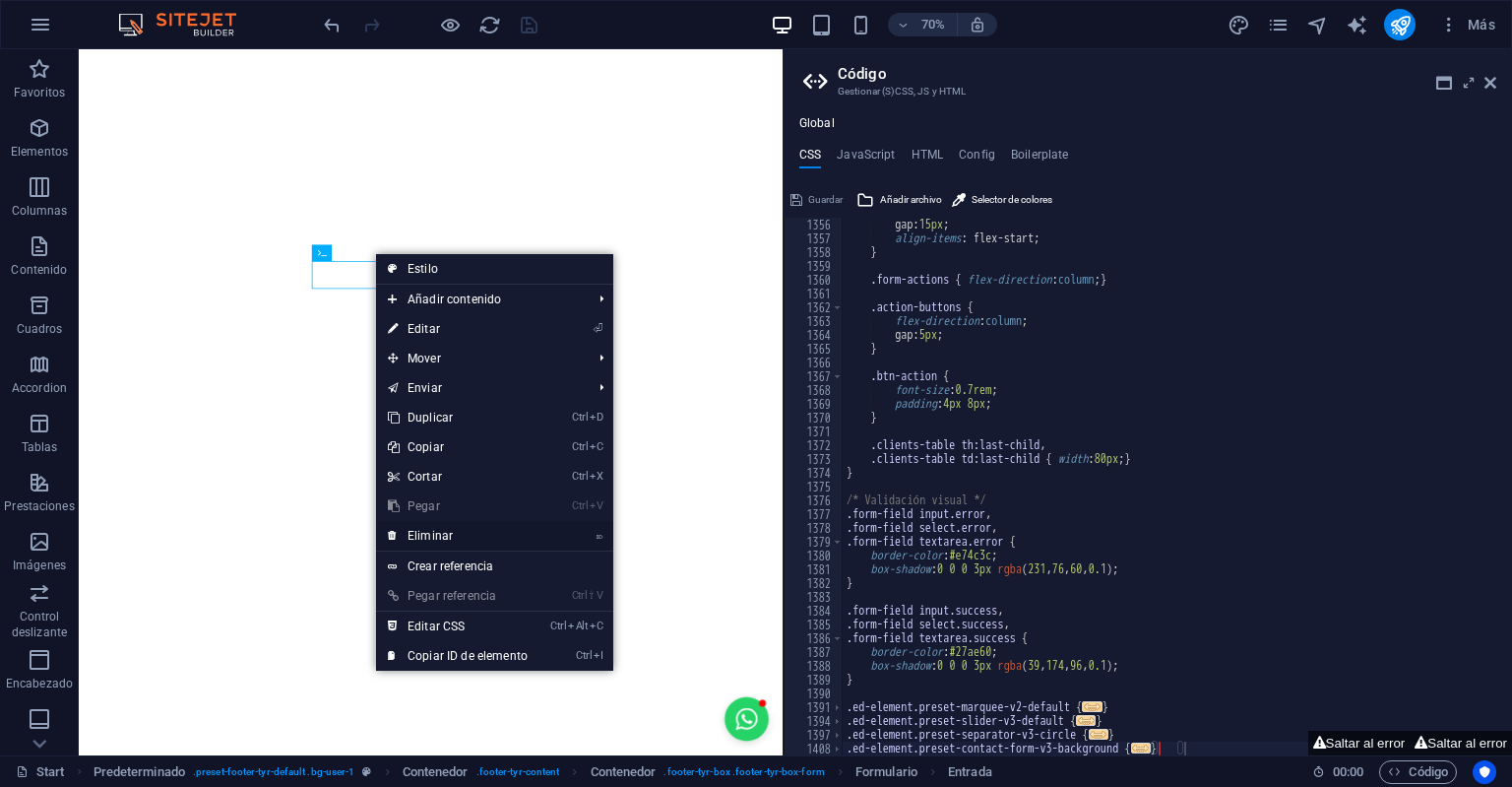 click on "⌦  Eliminar" at bounding box center (458, 536) 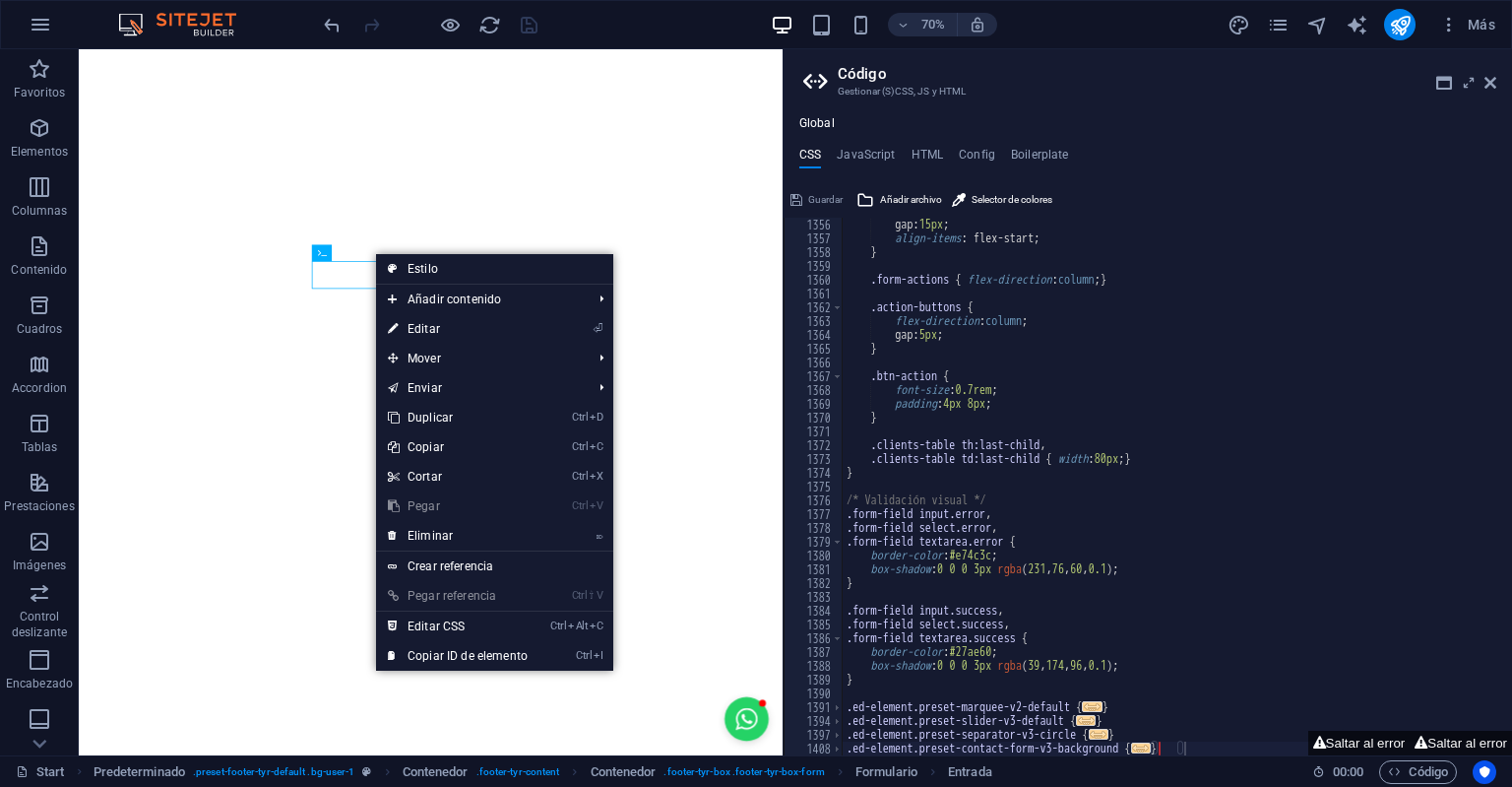 scroll, scrollTop: 4169, scrollLeft: 0, axis: vertical 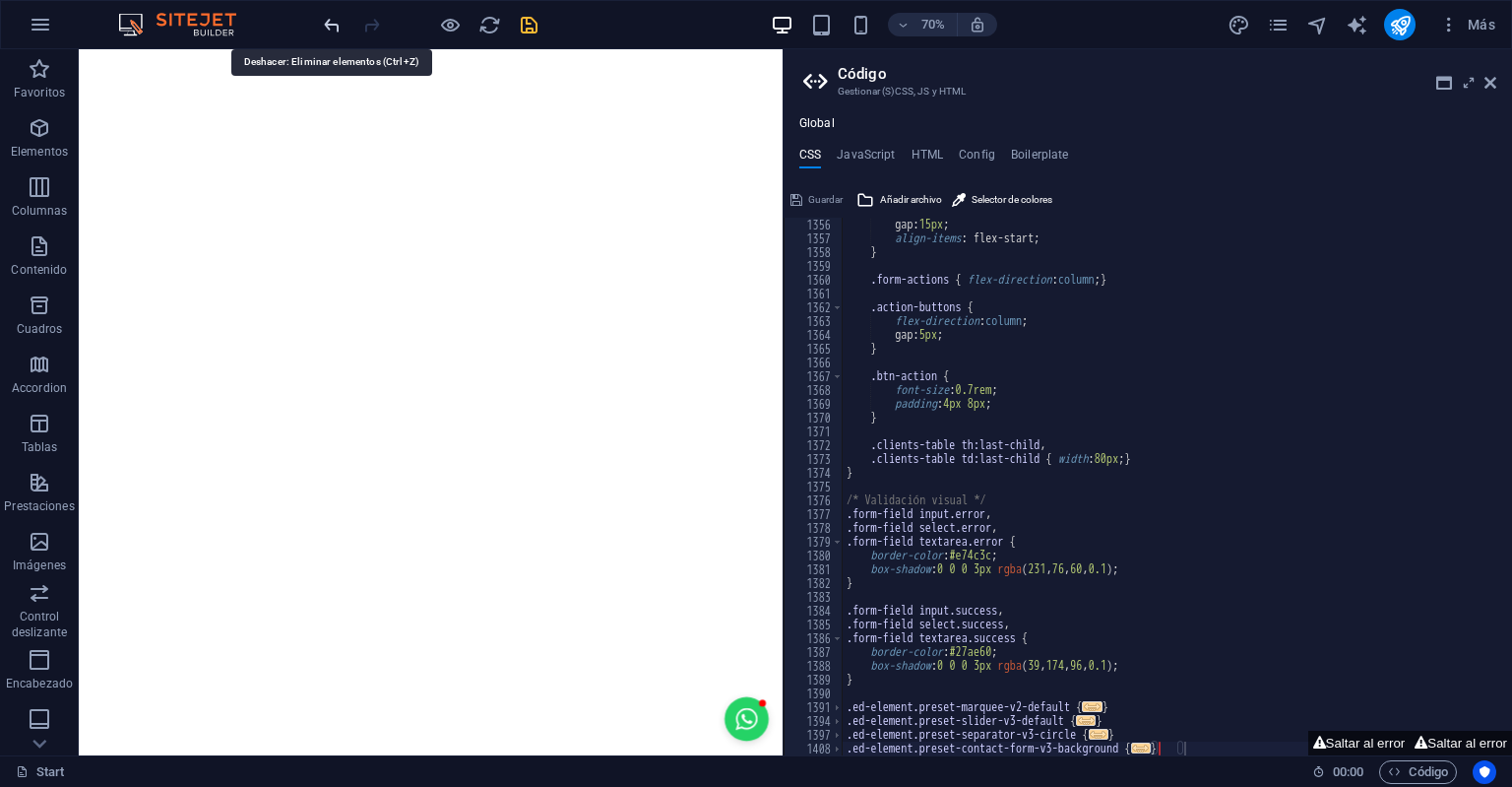 click at bounding box center (332, 25) 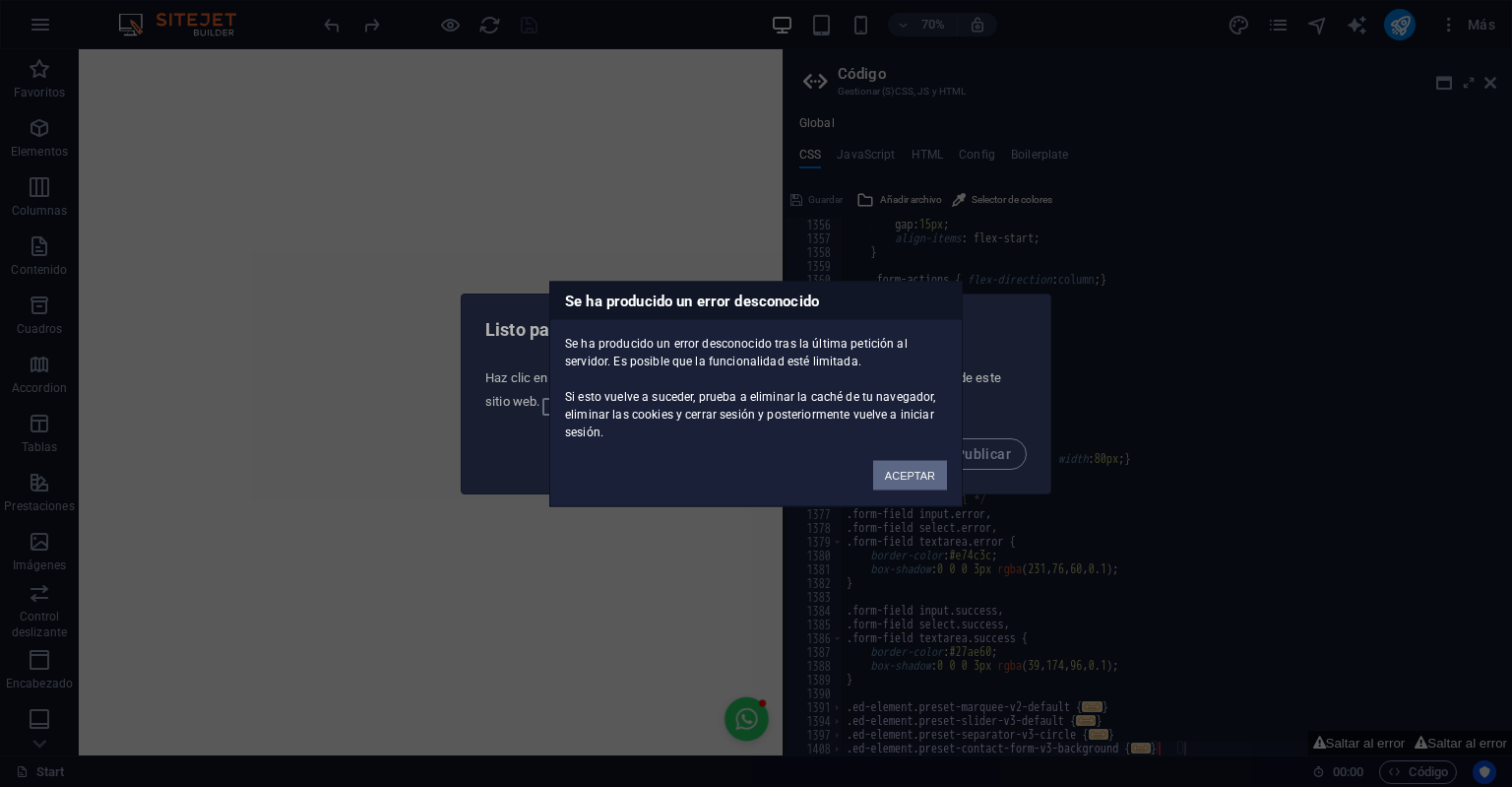click on "ACEPTAR" at bounding box center [910, 475] 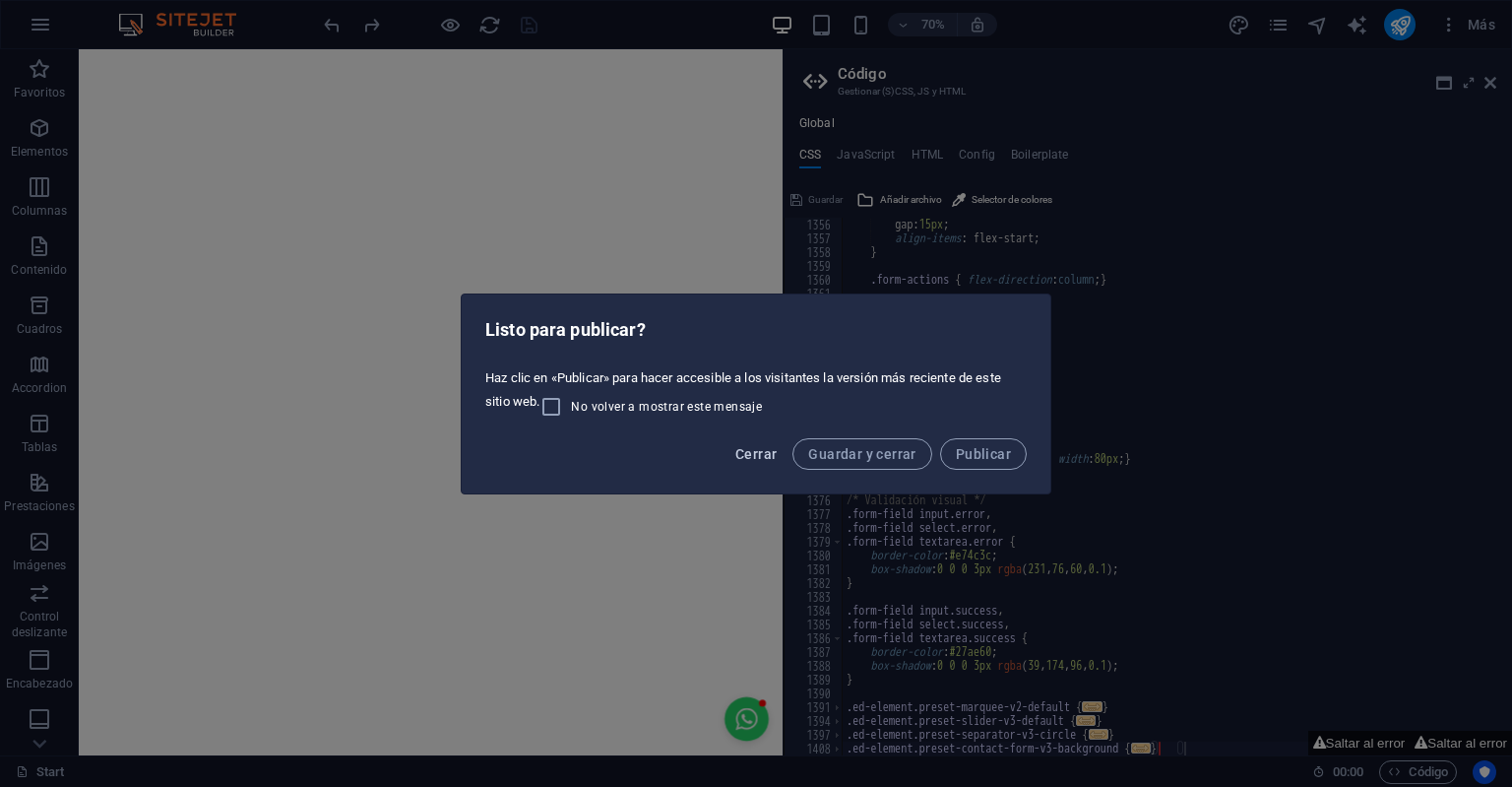 click on "Cerrar" at bounding box center (756, 454) 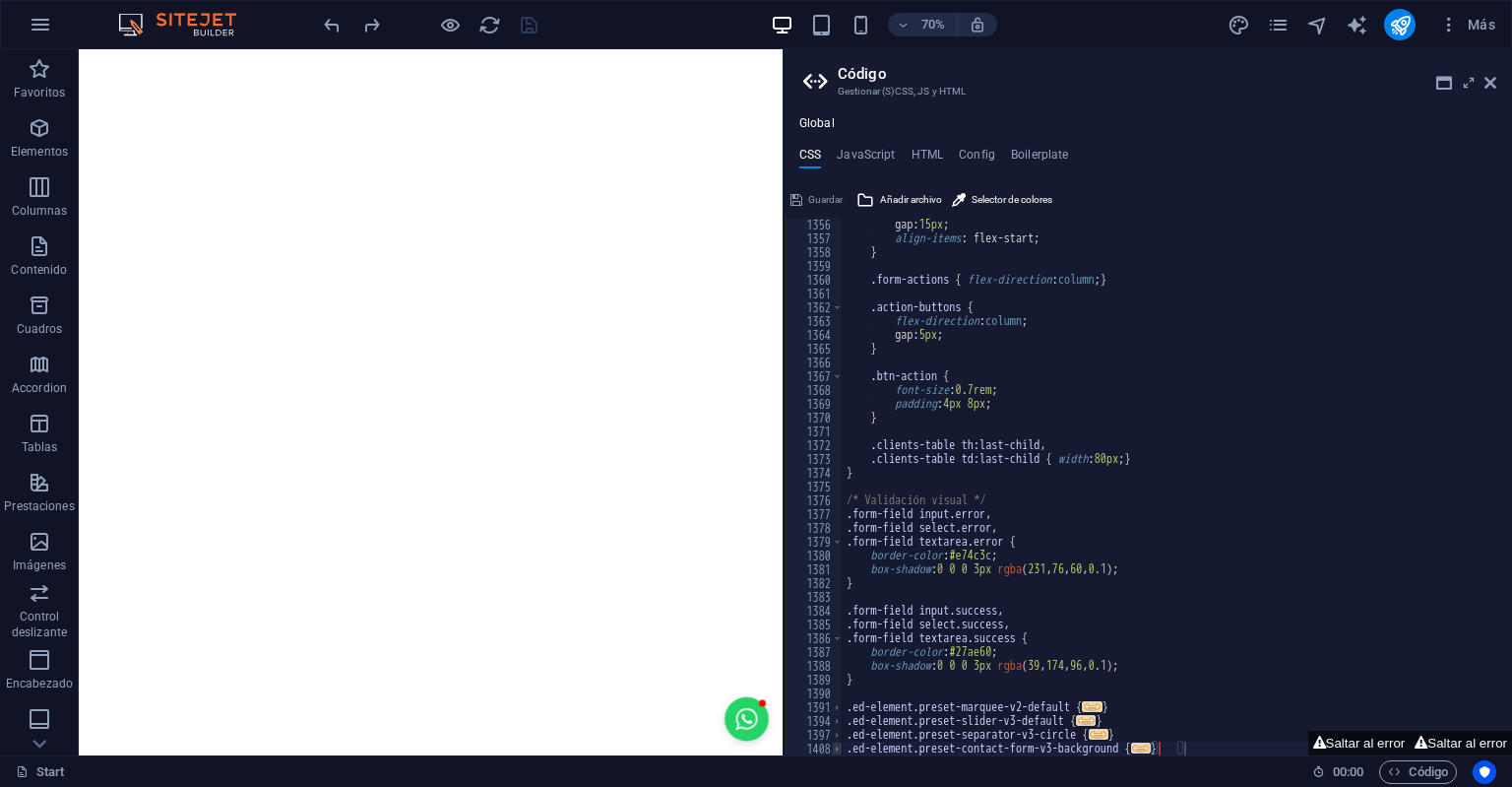 click at bounding box center (837, 749) 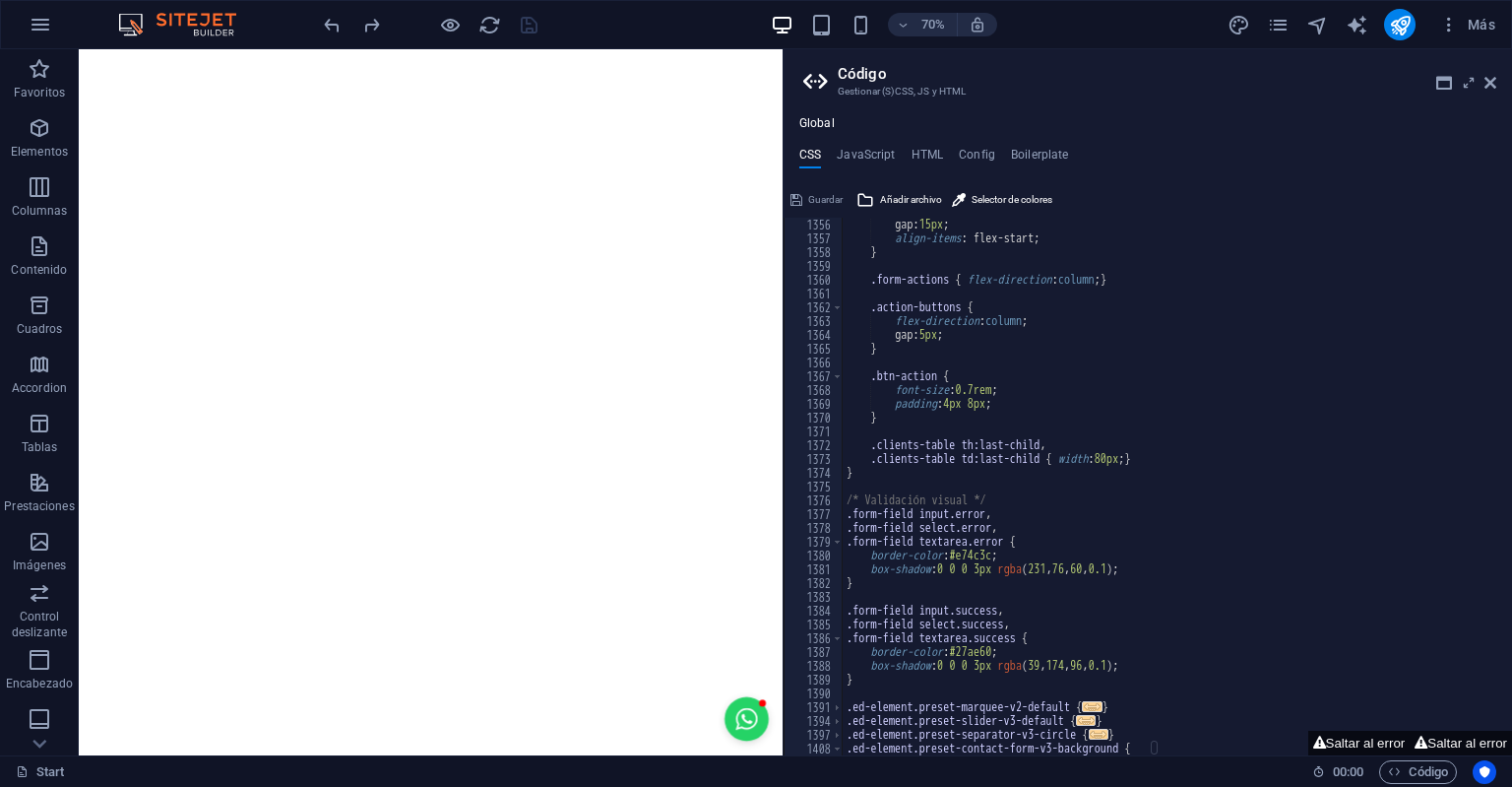 scroll, scrollTop: 12249, scrollLeft: 0, axis: vertical 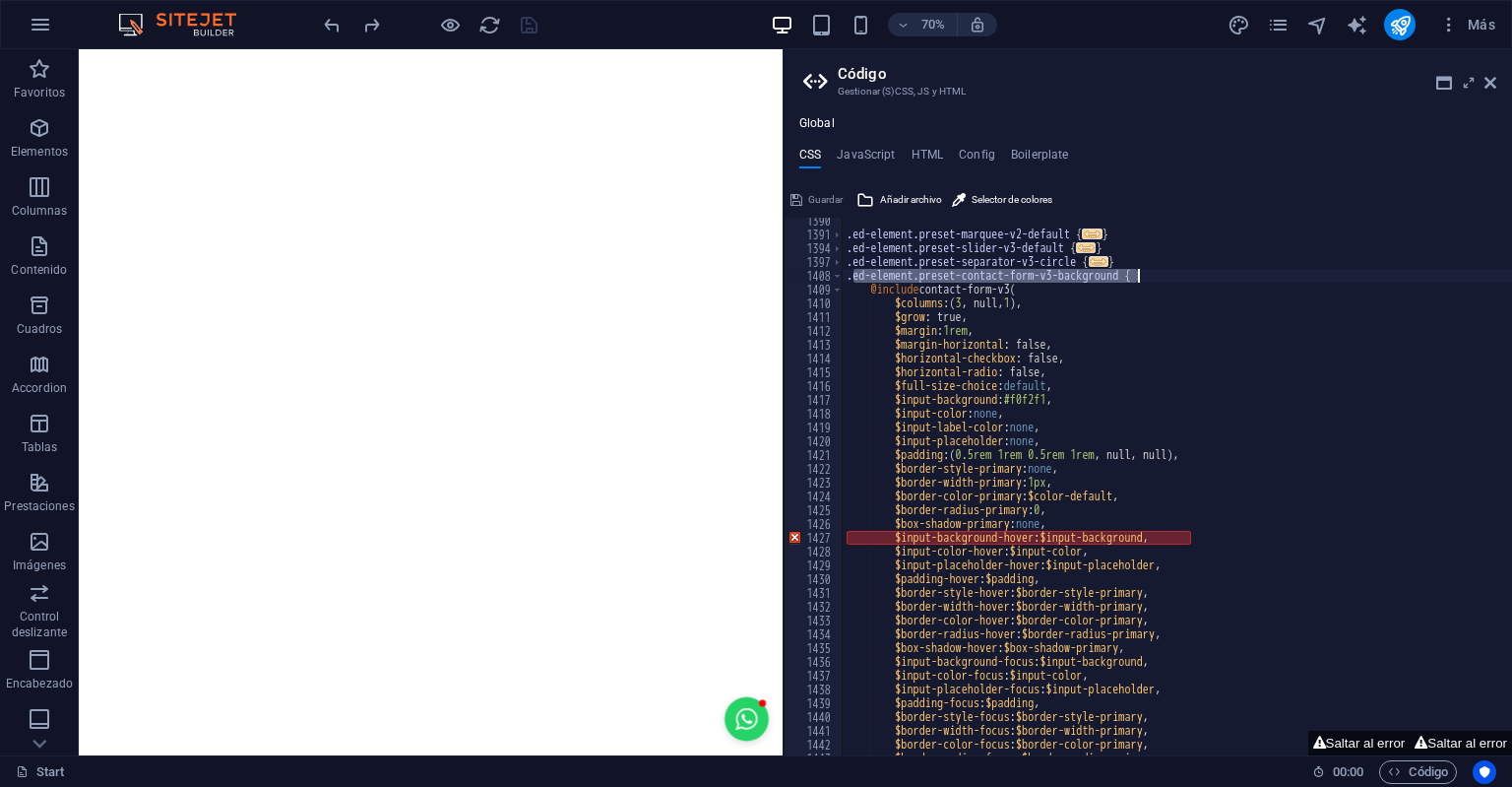 drag, startPoint x: 850, startPoint y: 274, endPoint x: 1141, endPoint y: 278, distance: 291.02749 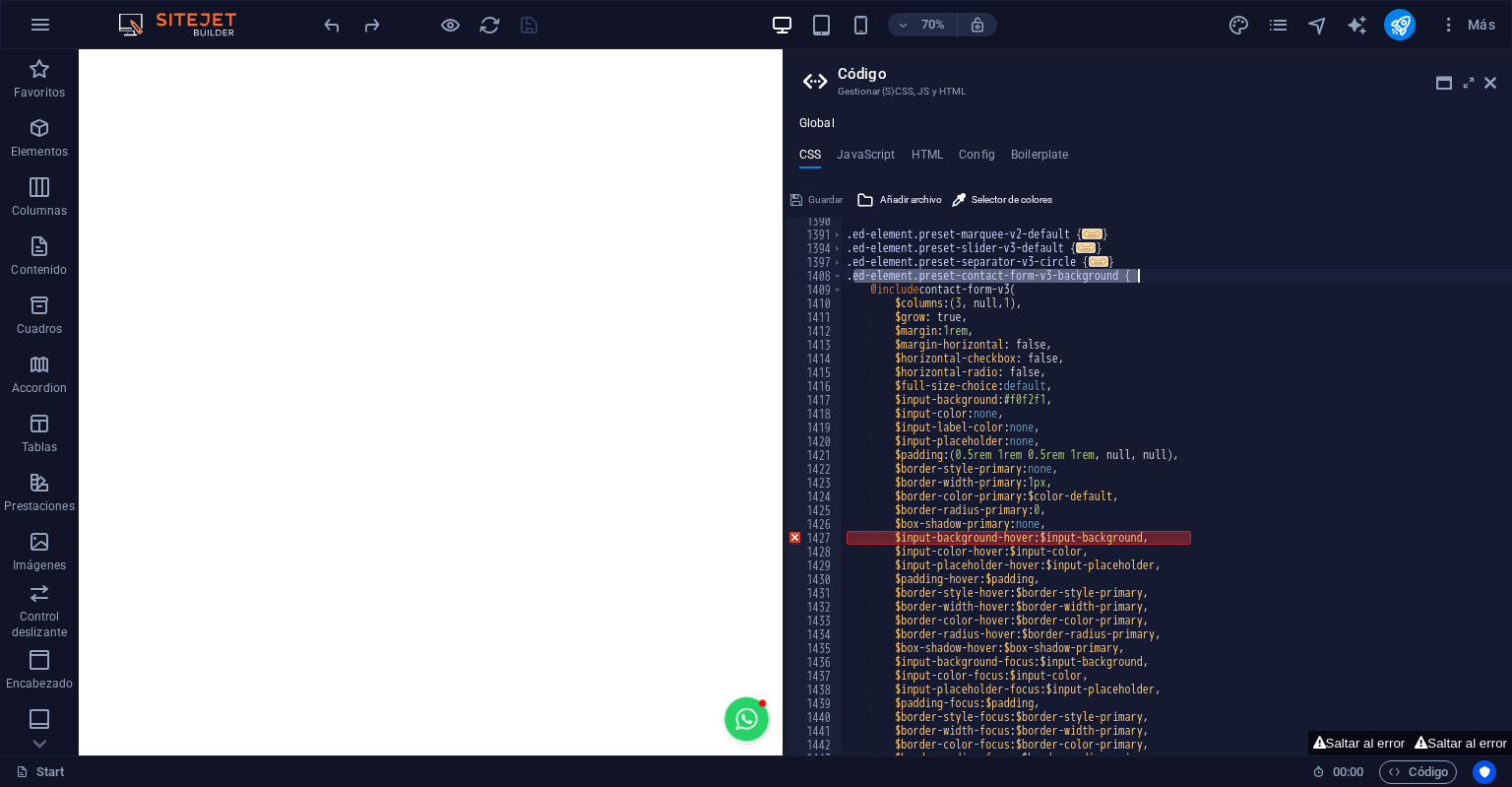 click on ".ed-element.preset-marquee-v2-default   { ... } .ed-element.preset-slider-v3-default   { ... } .ed-element.preset-separator-v3-circle   { ... } .ed-element.preset-contact-form-v3-background   {      @include  contact-form-v3 (           $columns :  ( 3 , null,  1 ) ,            $grow : true,            $margin :  1rem ,            $margin-horizontal : false,            $horizontal-checkbox : false,            $horizontal-radio : false,            $full-size-choice :  default ,            $input-background :  #f0f2f1 ,            $input-color :  none ,            $input-label-color :  none ,            $input-placeholder :  none ,            $padding :  ( 0.5rem   1rem   0.5rem   1rem , null, null ) ,            $border-style-primary :  none ,            $border-width-primary :  1px ,            $border-color-primary :  $color-default ,            $border-radius-primary :  0 ,            $box-shadow-primary :  none ,            $input-background-hover :  $input-background ,            $input-color-hover :  ," at bounding box center (1228, 496) 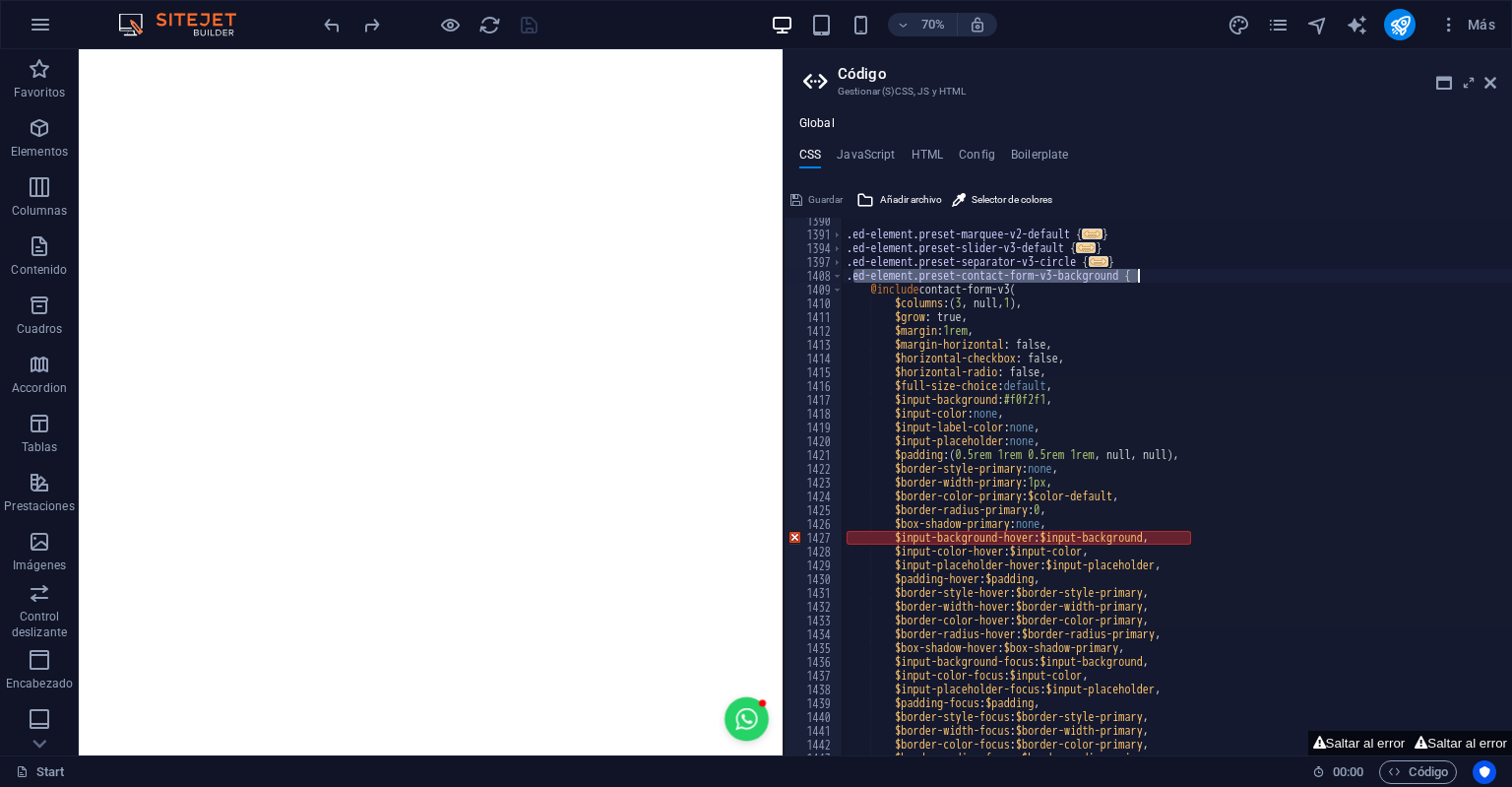 click on ".ed-element.preset-marquee-v2-default   { ... } .ed-element.preset-slider-v3-default   { ... } .ed-element.preset-separator-v3-circle   { ... } .ed-element.preset-contact-form-v3-background   {      @include  contact-form-v3 (           $columns :  ( 3 , null,  1 ) ,            $grow : true,            $margin :  1rem ,            $margin-horizontal : false,            $horizontal-checkbox : false,            $horizontal-radio : false,            $full-size-choice :  default ,            $input-background :  #f0f2f1 ,            $input-color :  none ,            $input-label-color :  none ,            $input-placeholder :  none ,            $padding :  ( 0.5rem   1rem   0.5rem   1rem , null, null ) ,            $border-style-primary :  none ,            $border-width-primary :  1px ,            $border-color-primary :  $color-default ,            $border-radius-primary :  0 ,            $box-shadow-primary :  none ,            $input-background-hover :  $input-background ,            $input-color-hover :  ," at bounding box center (1177, 487) 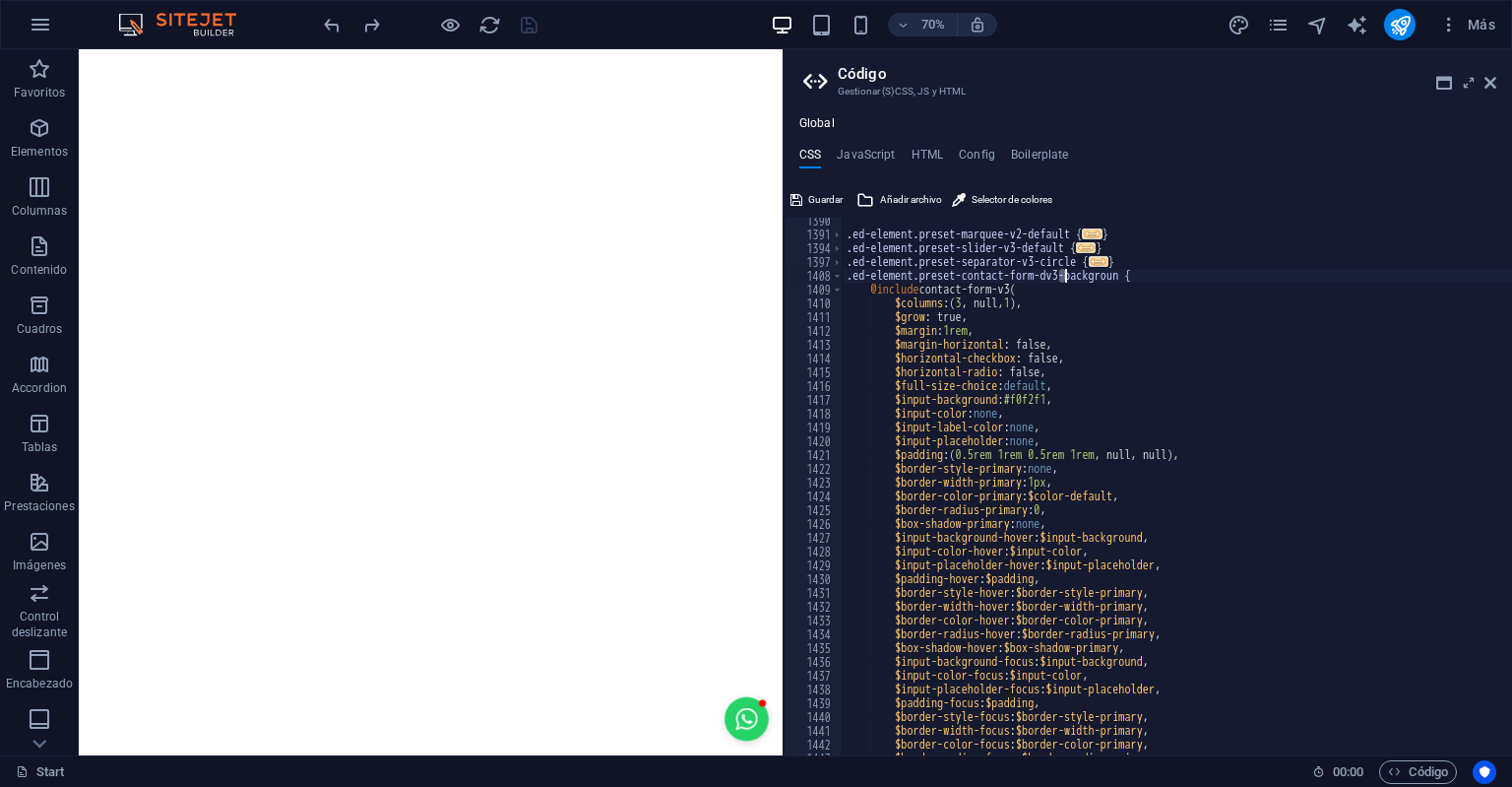click on ".ed-element.preset-marquee-v2-default   { ... } .ed-element.preset-slider-v3-default   { ... } .ed-element.preset-separator-v3-circle   { ... } .ed-element.preset-contact-form-dv3-backgroun   {      @include  contact-form-v3 (           $columns :  ( 3 , null,  1 ) ,            $grow : true,            $margin :  1rem ,            $margin-horizontal : false,            $horizontal-checkbox : false,            $horizontal-radio : false,            $full-size-choice :  default ,            $input-background :  #f0f2f1 ,            $input-color :  none ,            $input-label-color :  none ,            $input-placeholder :  none ,            $padding :  ( 0.5rem   1rem   0.5rem   1rem , null, null ) ,            $border-style-primary :  none ,            $border-width-primary :  1px ,            $border-color-primary :  $color-default ,            $border-radius-primary :  0 ,            $box-shadow-primary :  none ,            $input-background-hover :  $input-background ,            $input-color-hover :  ," at bounding box center (1228, 496) 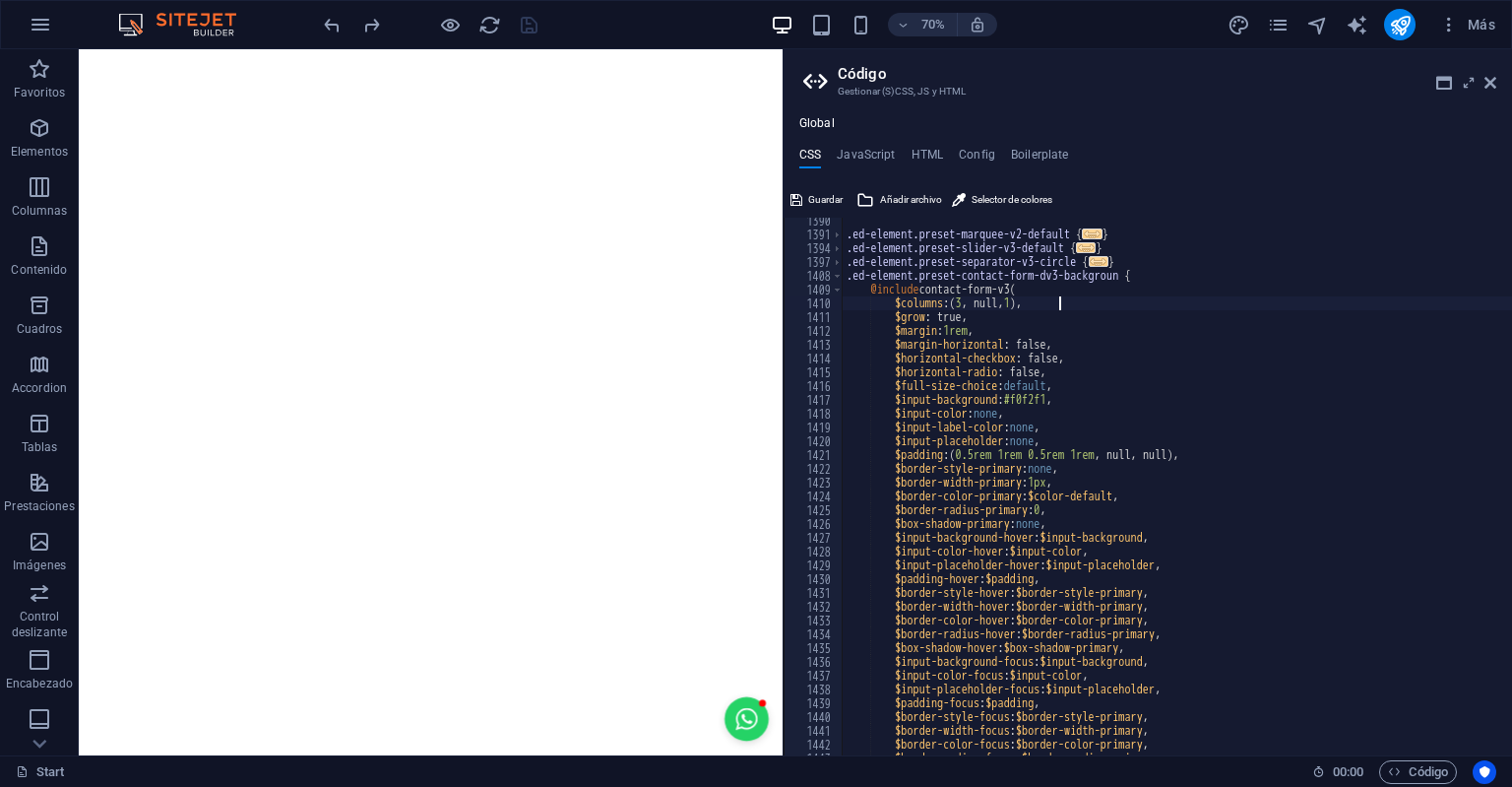 type on ".ed-element.preset-contact-form-v3-background {" 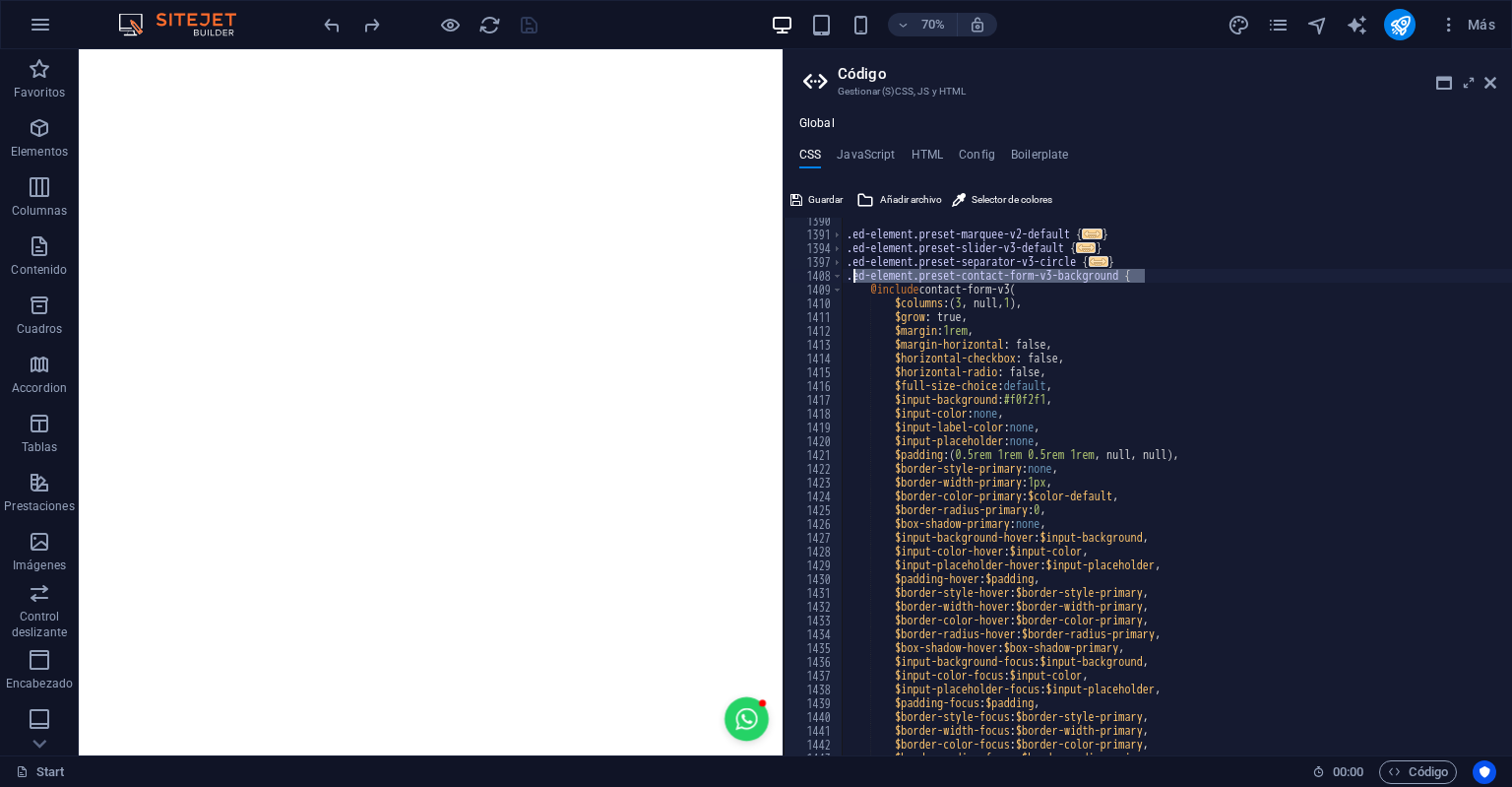drag, startPoint x: 1147, startPoint y: 278, endPoint x: 853, endPoint y: 274, distance: 294.02721 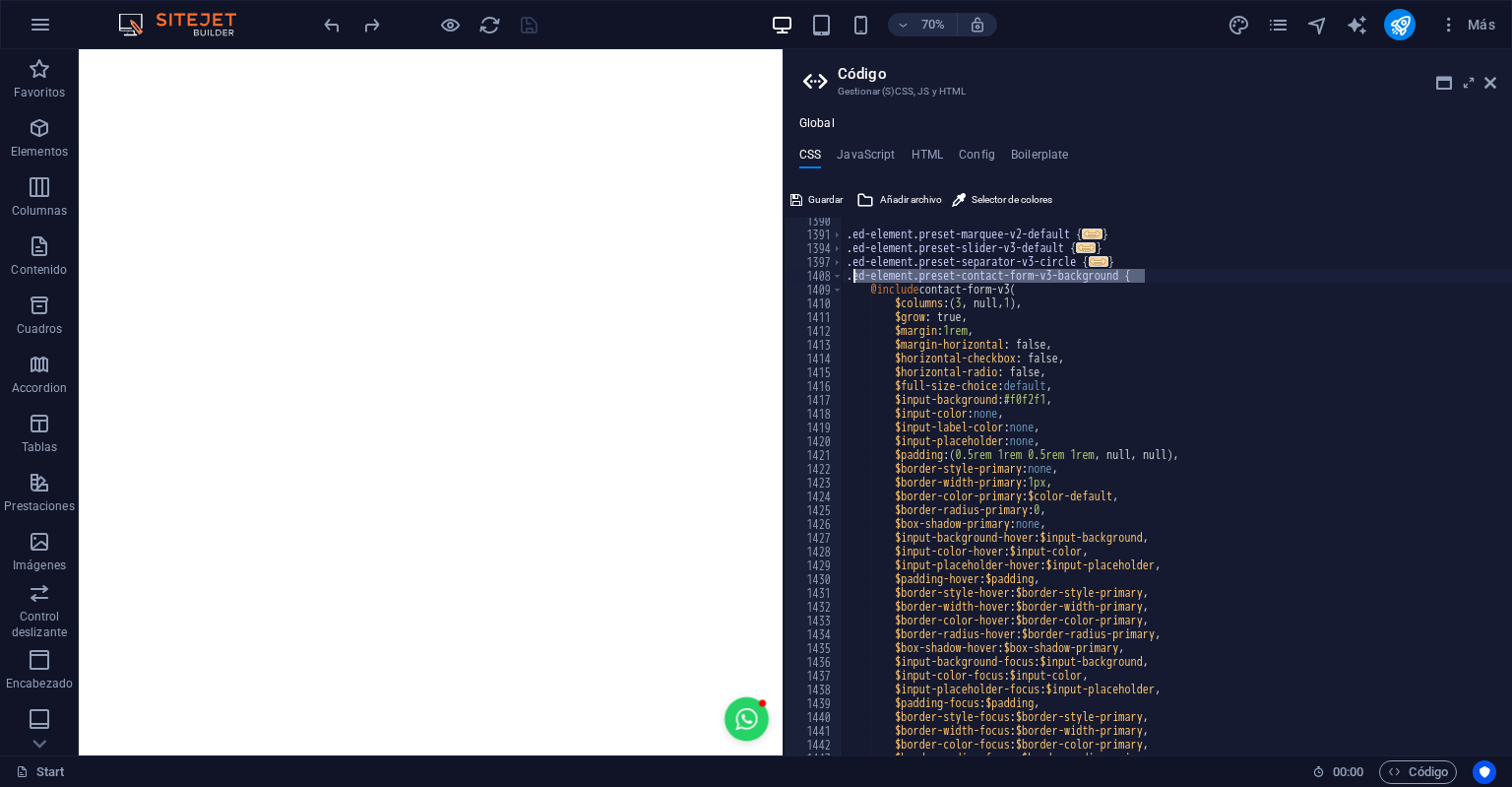 click on ".ed-element.preset-marquee-v2-default   { ... } .ed-element.preset-slider-v3-default   { ... } .ed-element.preset-separator-v3-circle   { ... } .ed-element.preset-contact-form-v3-background   {      @include  contact-form-v3 (           $columns :  ( 3 , null,  1 ) ,            $grow : true,            $margin :  1rem ,            $margin-horizontal : false,            $horizontal-checkbox : false,            $horizontal-radio : false,            $full-size-choice :  default ,            $input-background :  #f0f2f1 ,            $input-color :  none ,            $input-label-color :  none ,            $input-placeholder :  none ,            $padding :  ( 0.5rem   1rem   0.5rem   1rem , null, null ) ,            $border-style-primary :  none ,            $border-width-primary :  1px ,            $border-color-primary :  $color-default ,            $border-radius-primary :  0 ,            $box-shadow-primary :  none ,            $input-background-hover :  $input-background ,            $input-color-hover :  ," at bounding box center [1228, 496] 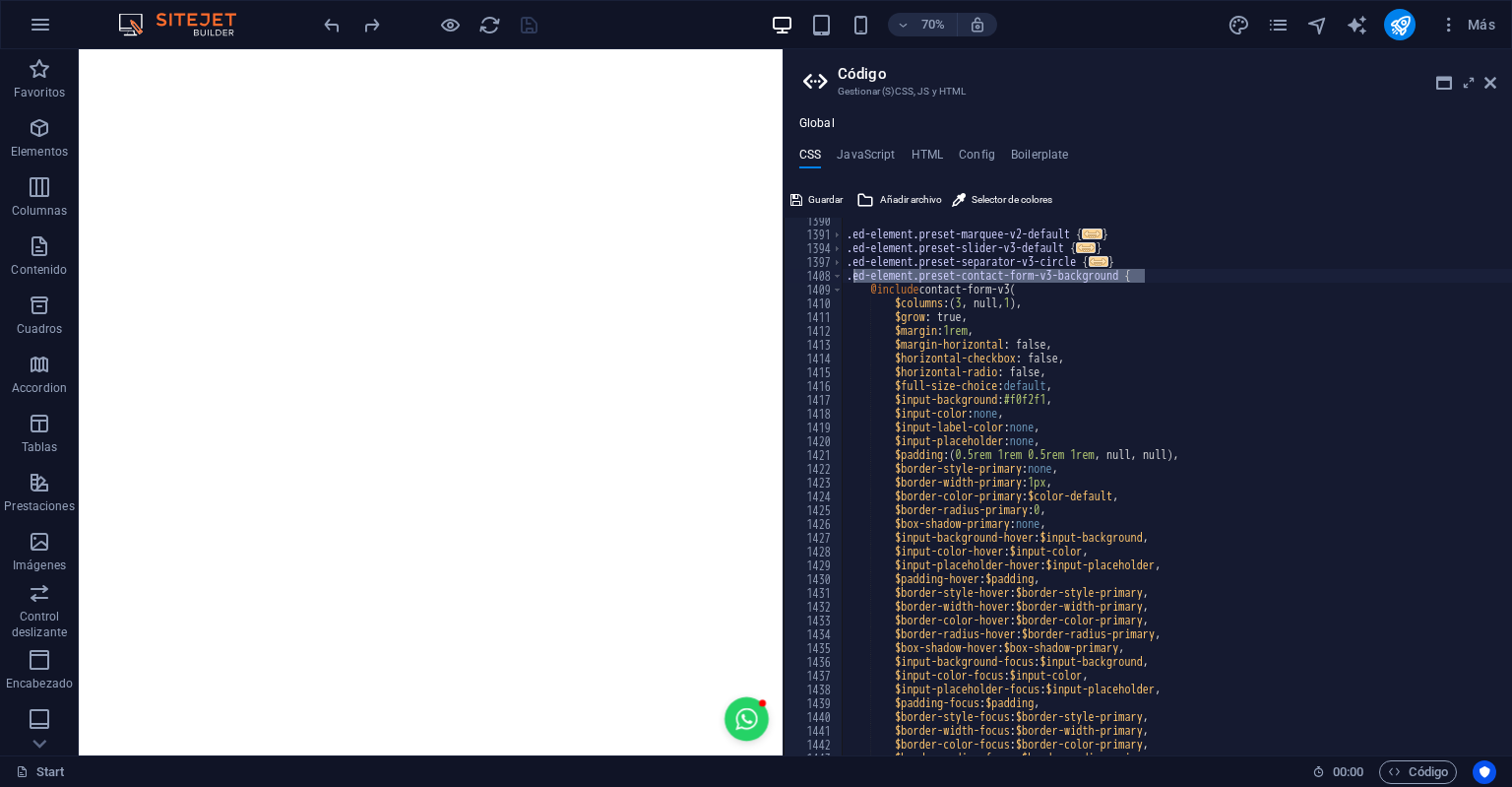 click on "Código Gestionar (S)CSS, JS y HTML Global CSS JavaScript HTML Config Boilerplate .ed-element.preset-contact-form-v3-background { 1390 1391 1394 1397 1408 1409 1410 1411 1412 1413 1414 1415 1416 1417 1418 1419 1420 1421 1422 1423 1424 1425 1426 1427 1428 1429 1430 1431 1432 1433 1434 1435 1436 1437 1438 1439 1440 1441 1442 1443 1444 .ed-element.preset-marquee-v2-default   { ... } .ed-element.preset-slider-v3-default   { ... } .ed-element.preset-separator-v3-circle   { ... } .ed-element.preset-contact-form-v3-background   {      @include  contact-form-v3 (           $columns :  ( 3 , null,  1 ) ,            $grow : true,            $margin :  1rem ,            $margin-horizontal : false,            $horizontal-checkbox : false,            $horizontal-radio : false,            $full-size-choice :  default ,            $input-background :  #f0f2f1 ,            $input-color :  none ,            $input-label-color :  none ,            $input-placeholder :  none ,            $padding :  ( 0.5rem   1rem   0.5rem   )" at bounding box center (1147, 402) 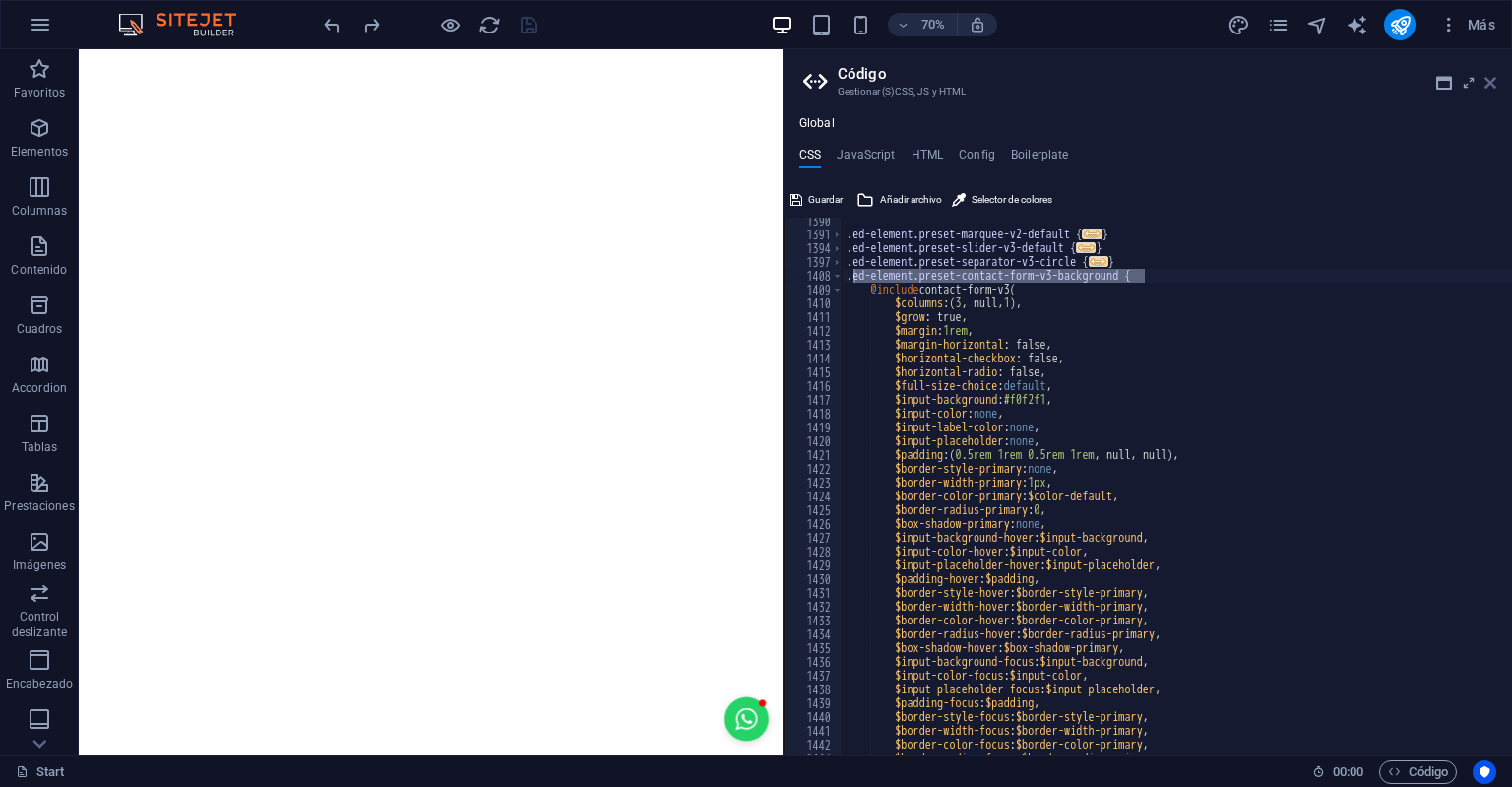 click at bounding box center [1490, 83] 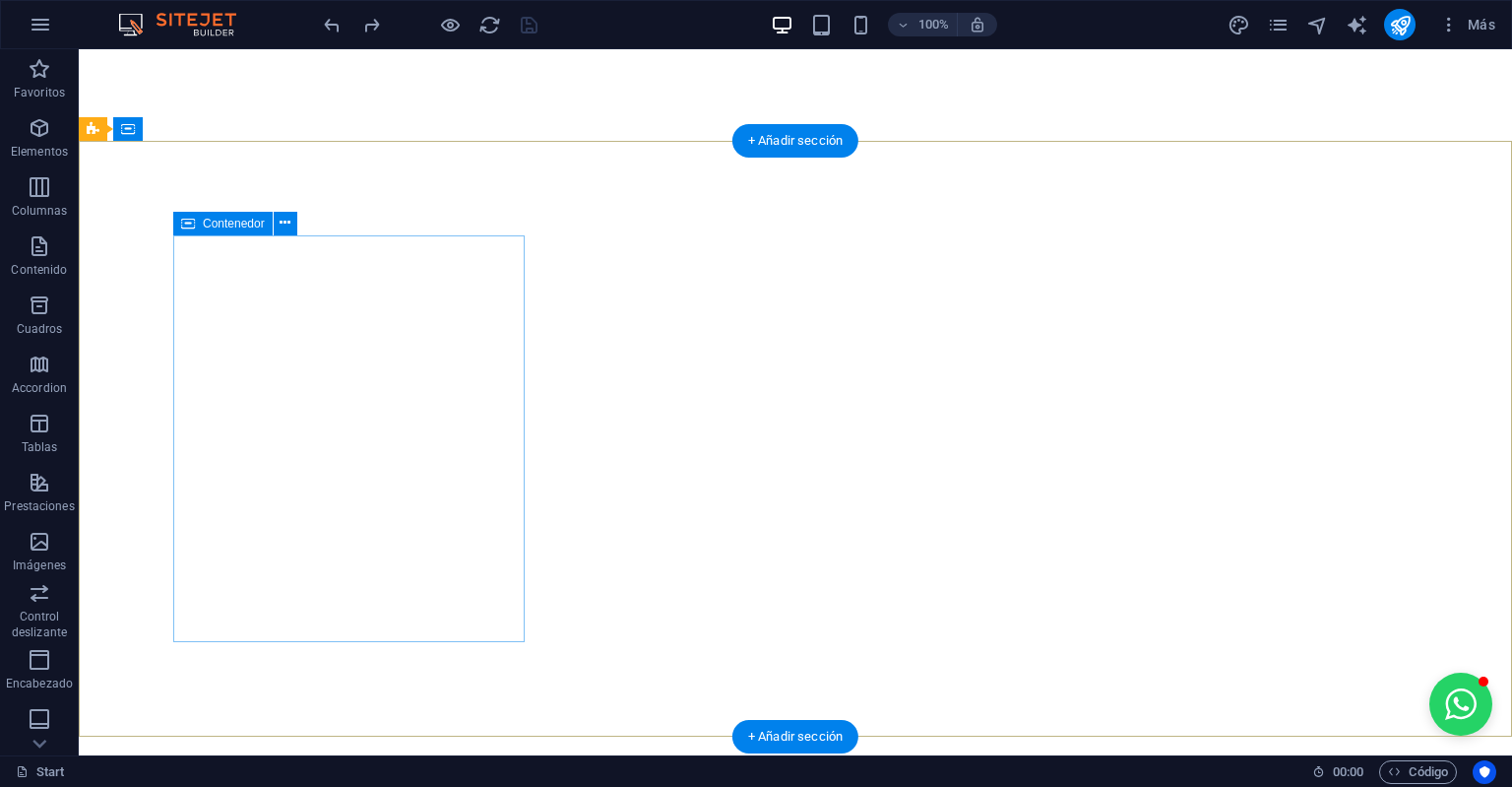 scroll, scrollTop: 4346, scrollLeft: 0, axis: vertical 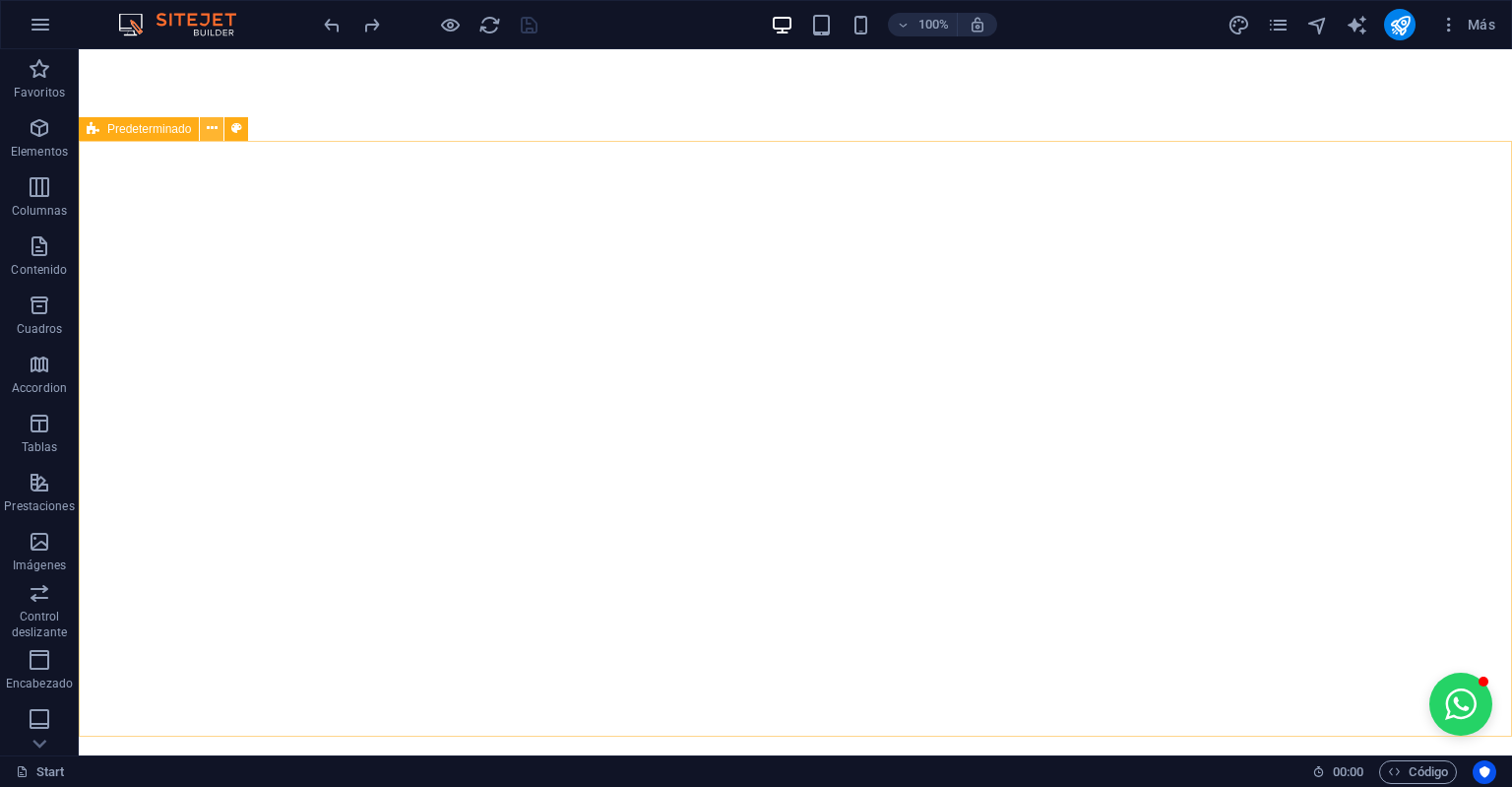click at bounding box center [212, 128] 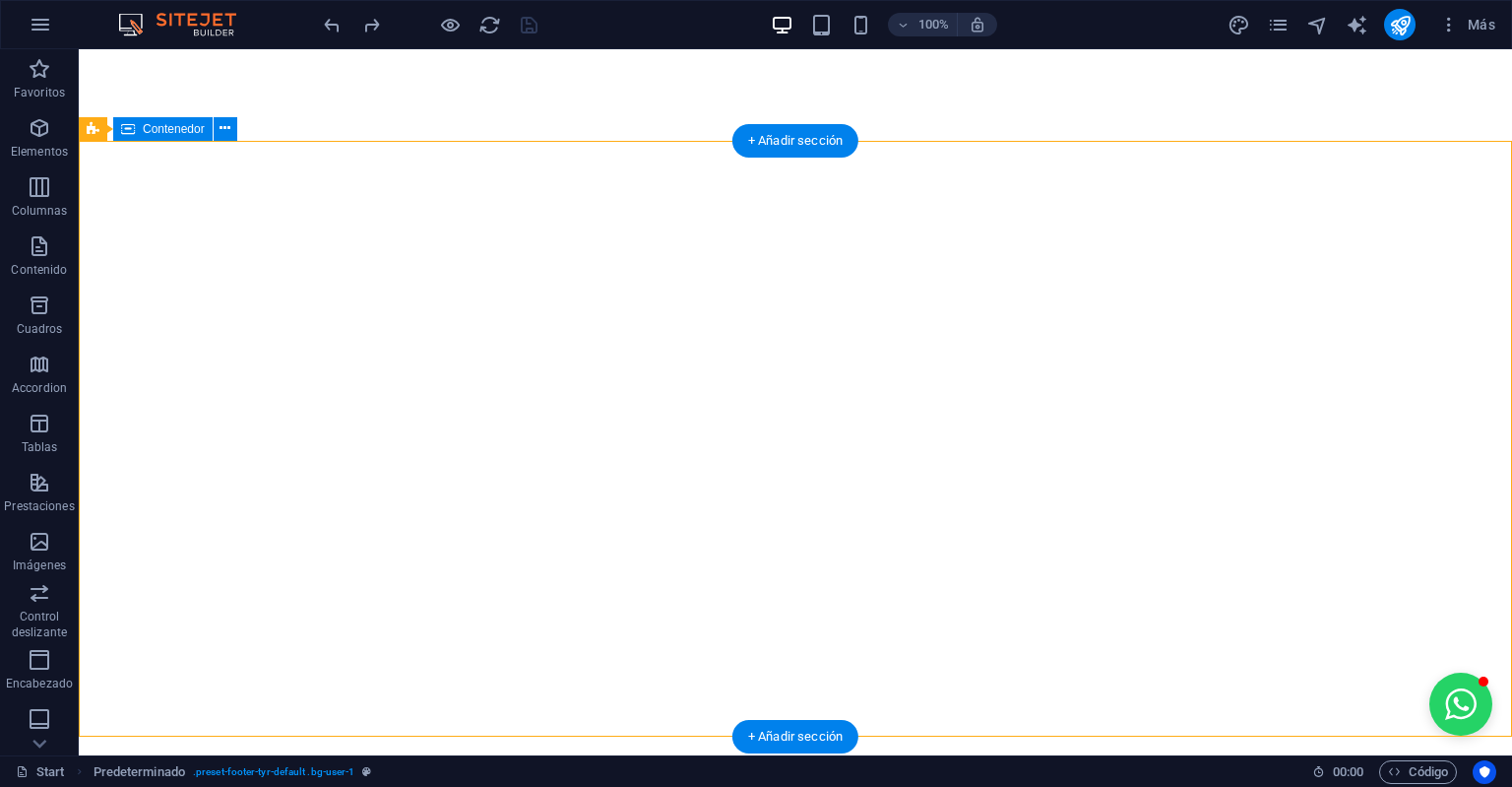 click on "Casa Matriz Dirección comercial Peñalolén   10038 Aviso legal | Privacidad Tienes dudas o  quieres cotizar tu plan?   Confirmo que he leído la política de privacidad. ¿Ilegible? Cargar nuevo Solicitar contacto Contacto INTERNET PEÑALOLÉN +569 9076 65 17 contacto@internetpenalolen.cl" at bounding box center [795, 17756] 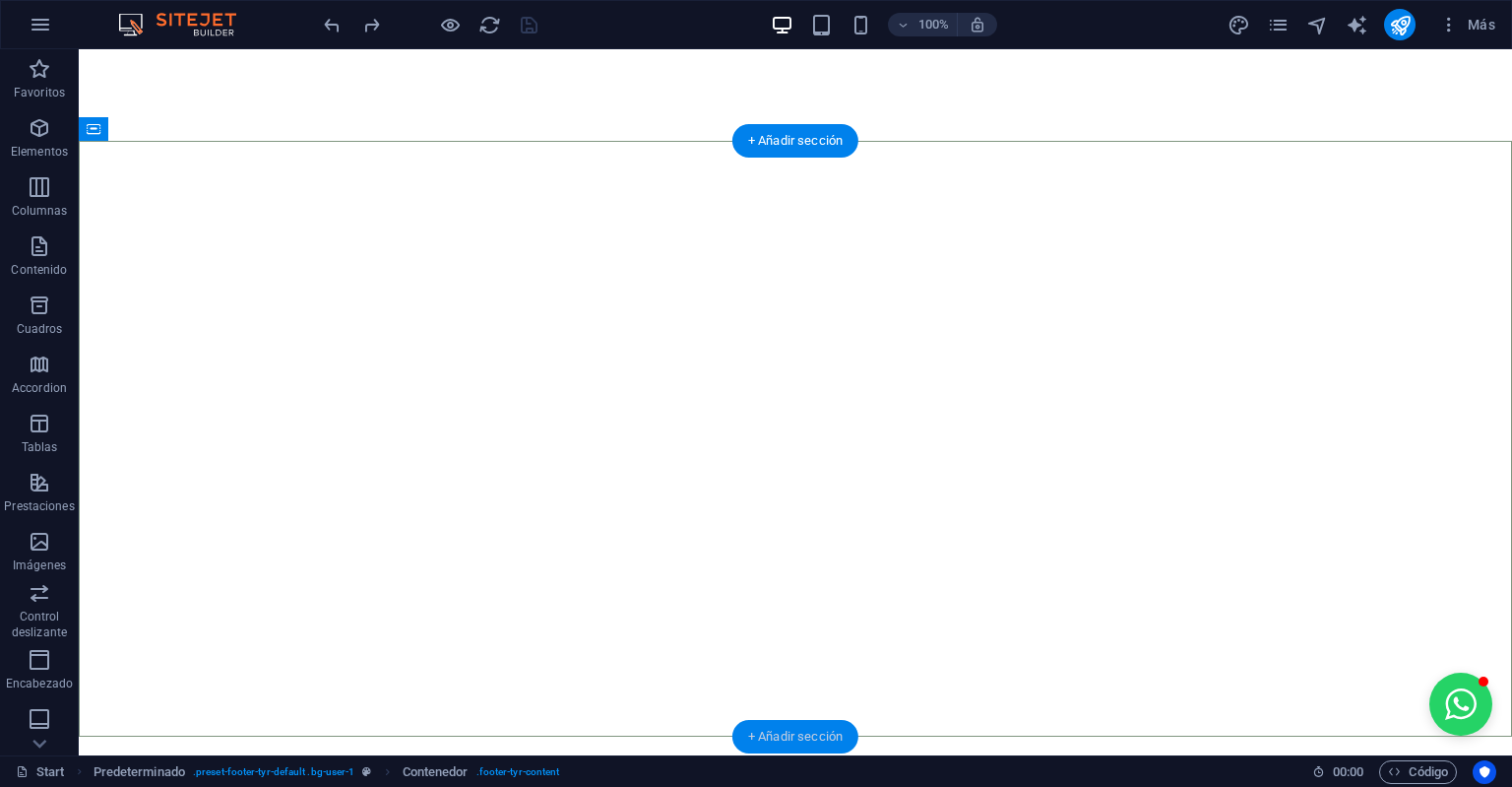 click on "+ Añadir sección" at bounding box center (795, 737) 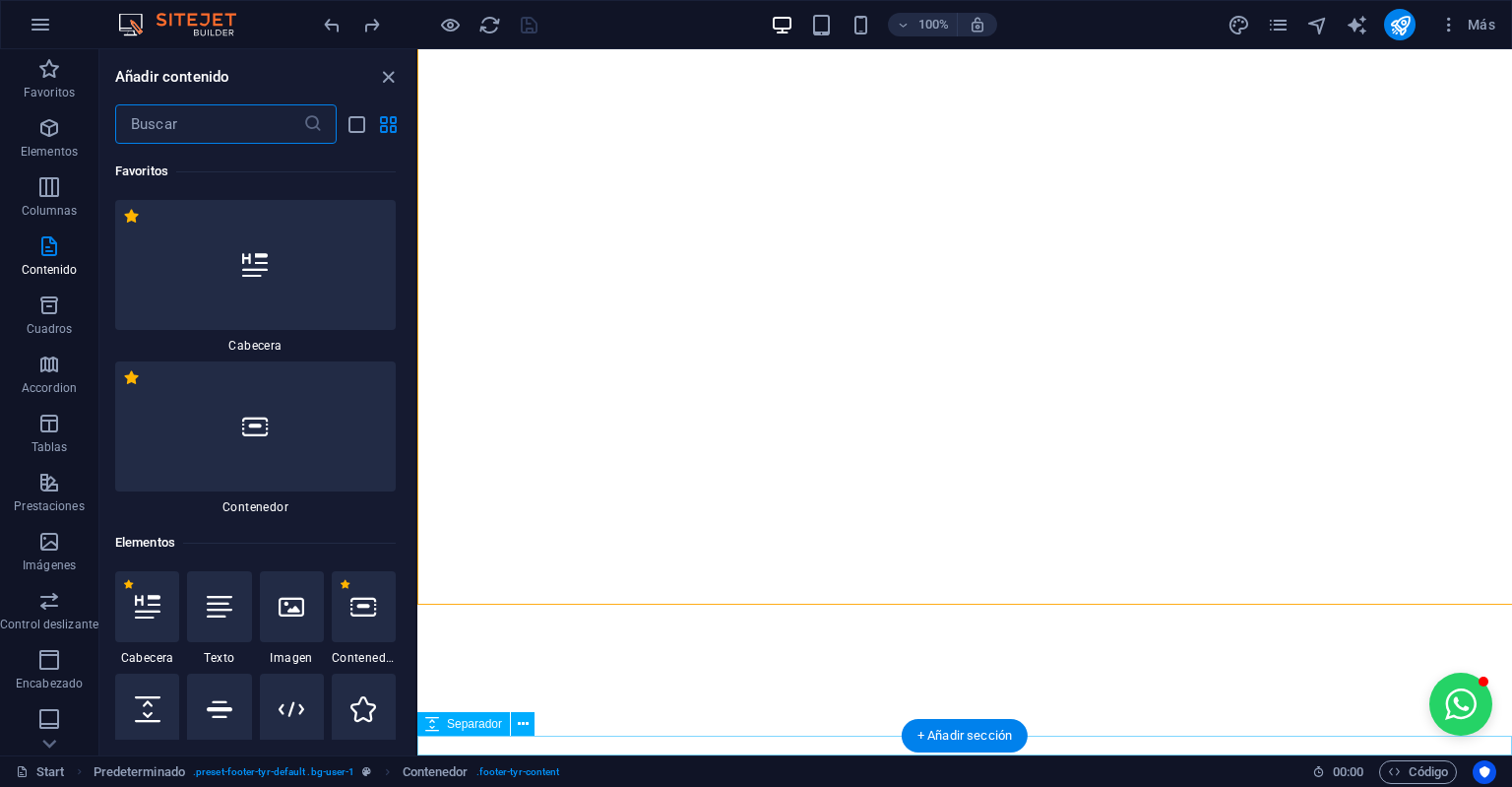 scroll, scrollTop: 4477, scrollLeft: 0, axis: vertical 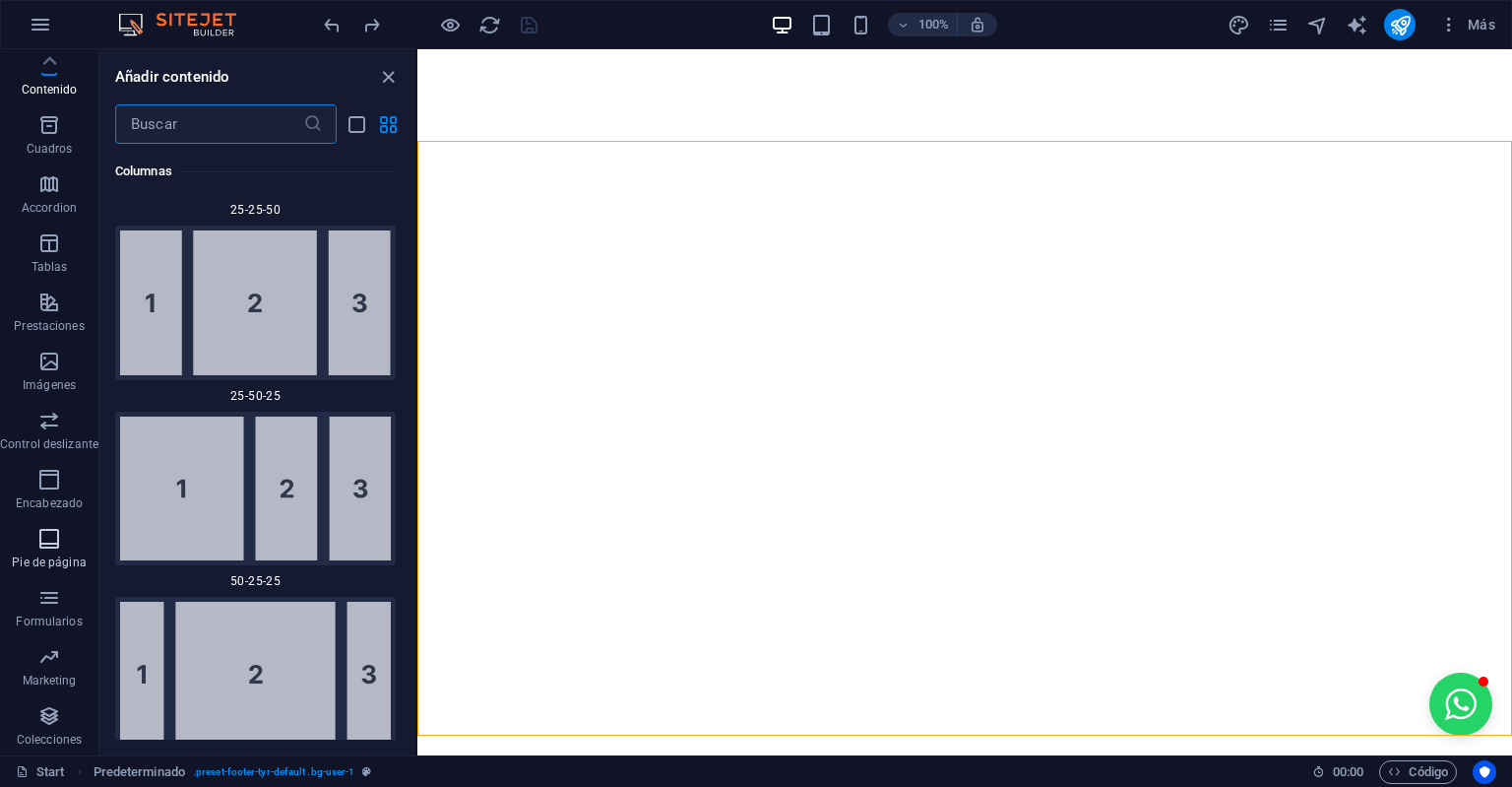 click on "Pie de página" at bounding box center [48, 562] 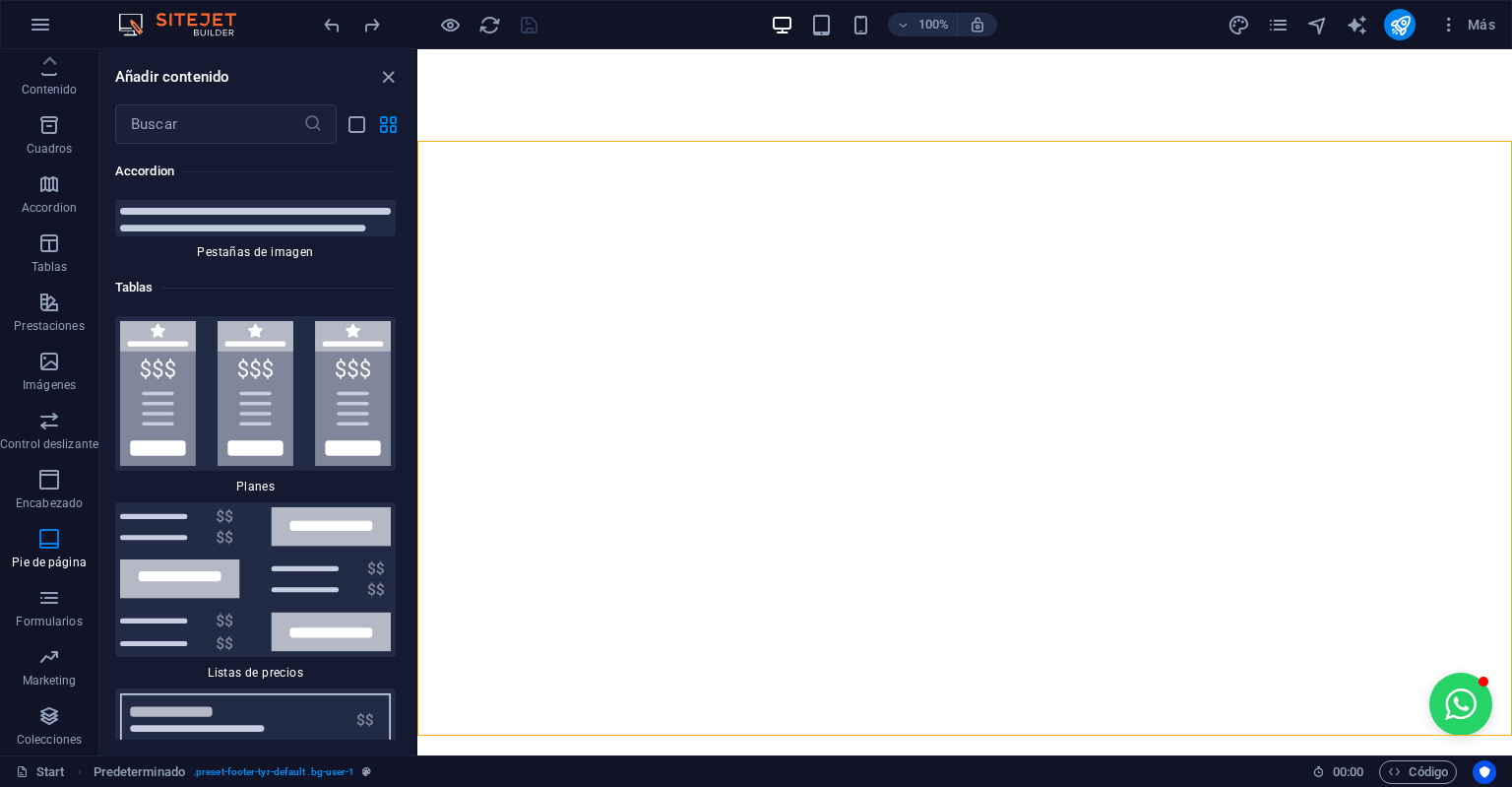 scroll, scrollTop: 13309, scrollLeft: 0, axis: vertical 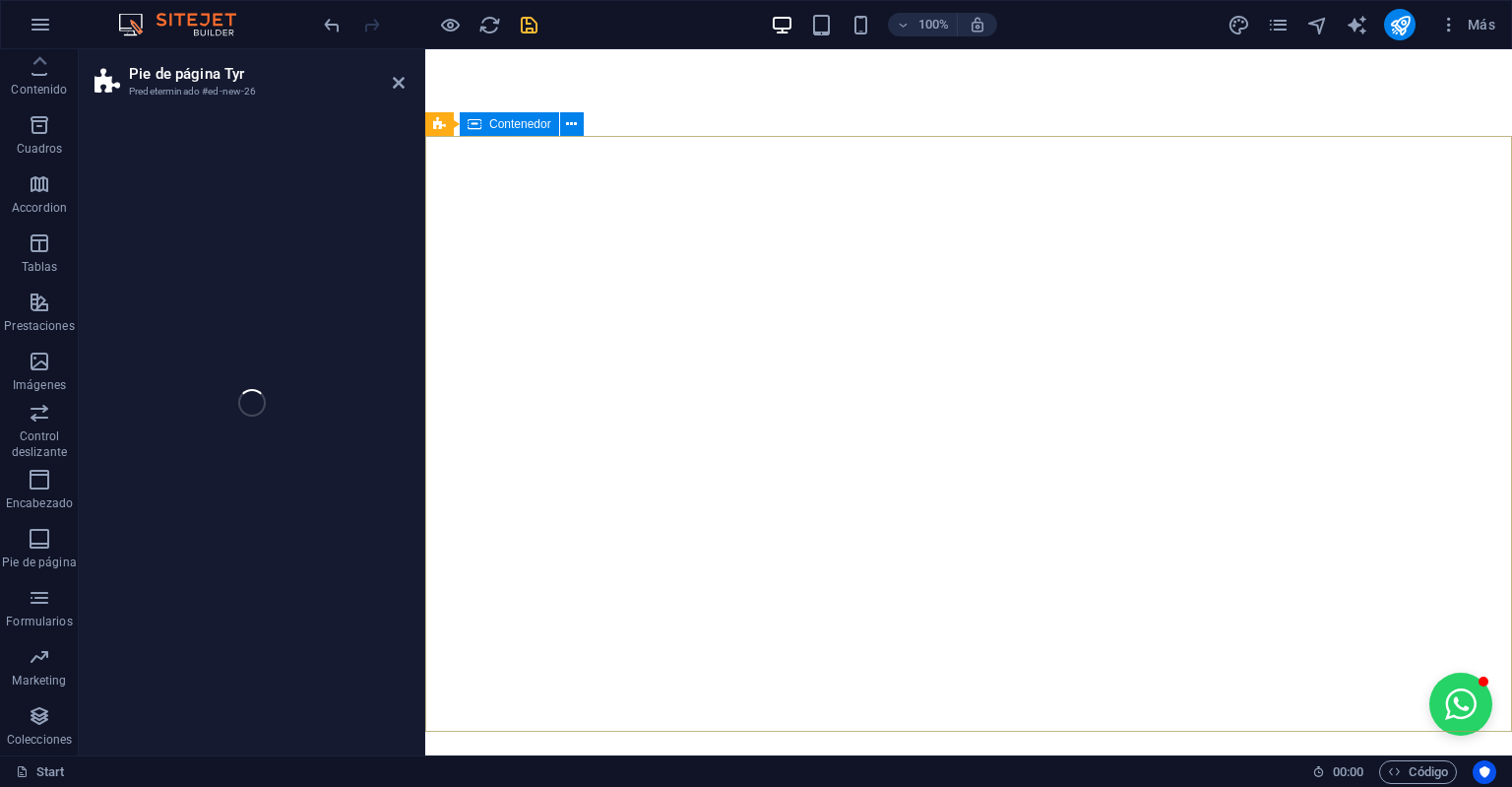select on "rem" 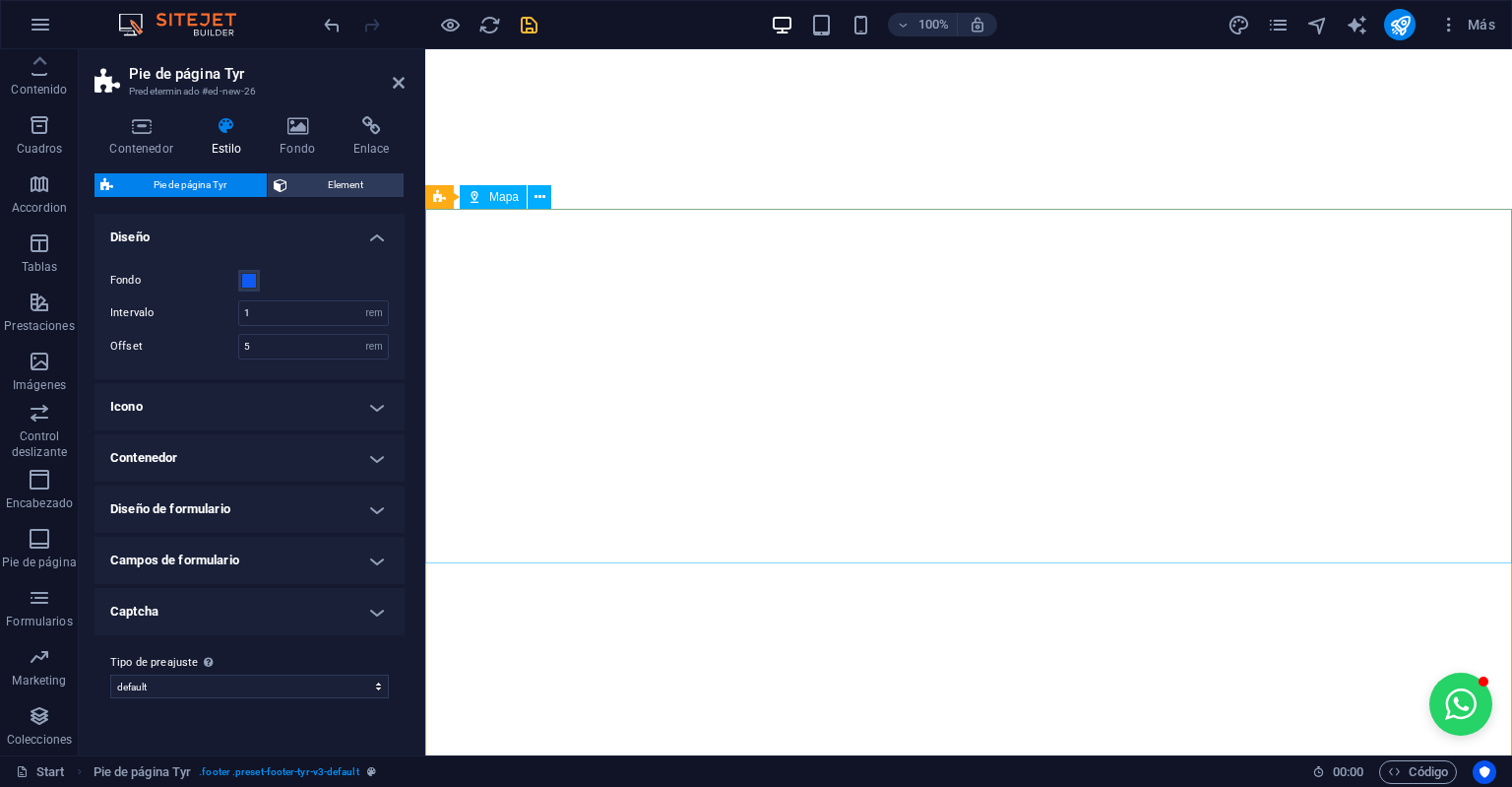 scroll, scrollTop: 5206, scrollLeft: 0, axis: vertical 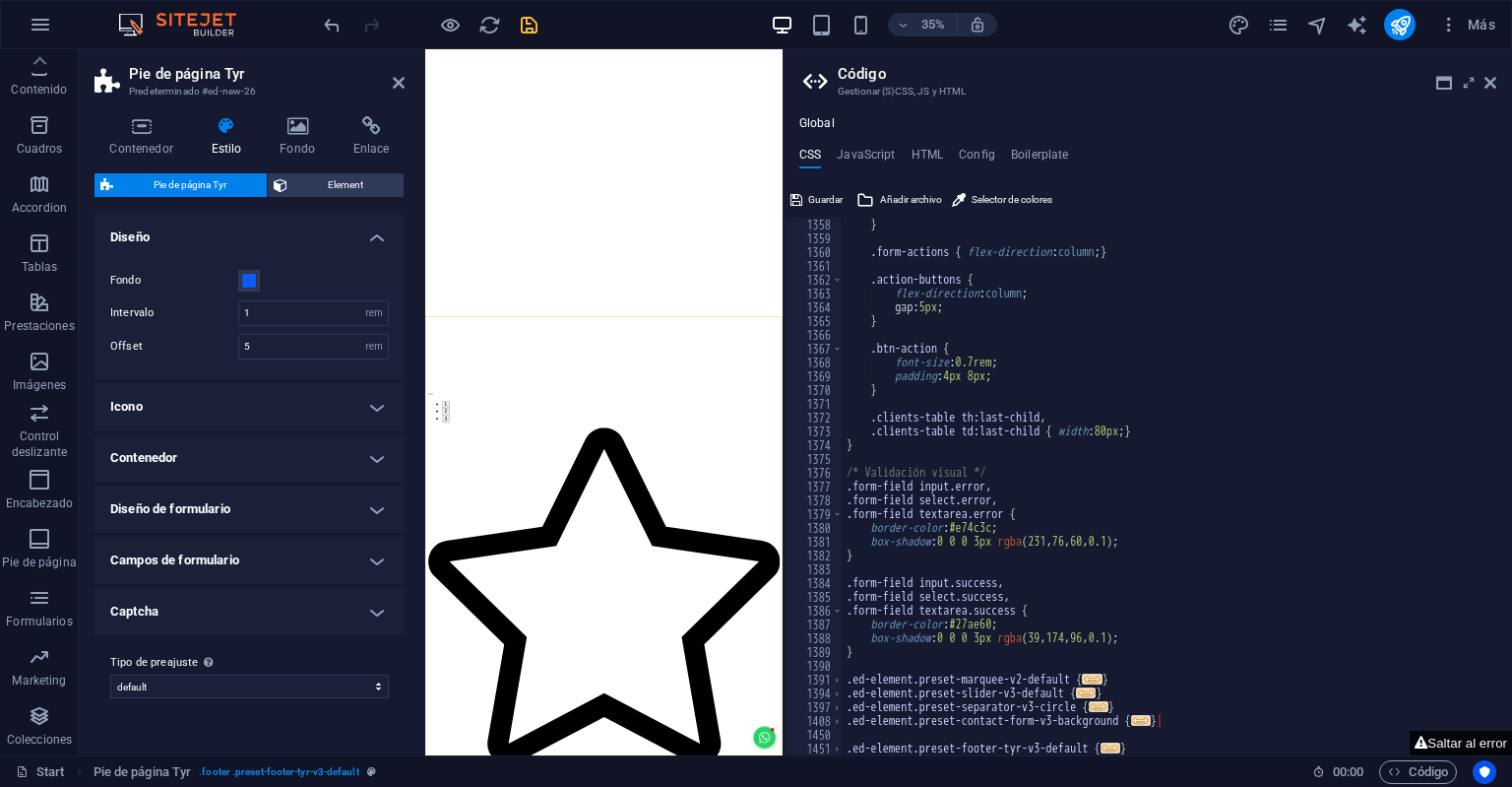 click on "Saltar al error" at bounding box center (1461, 743) 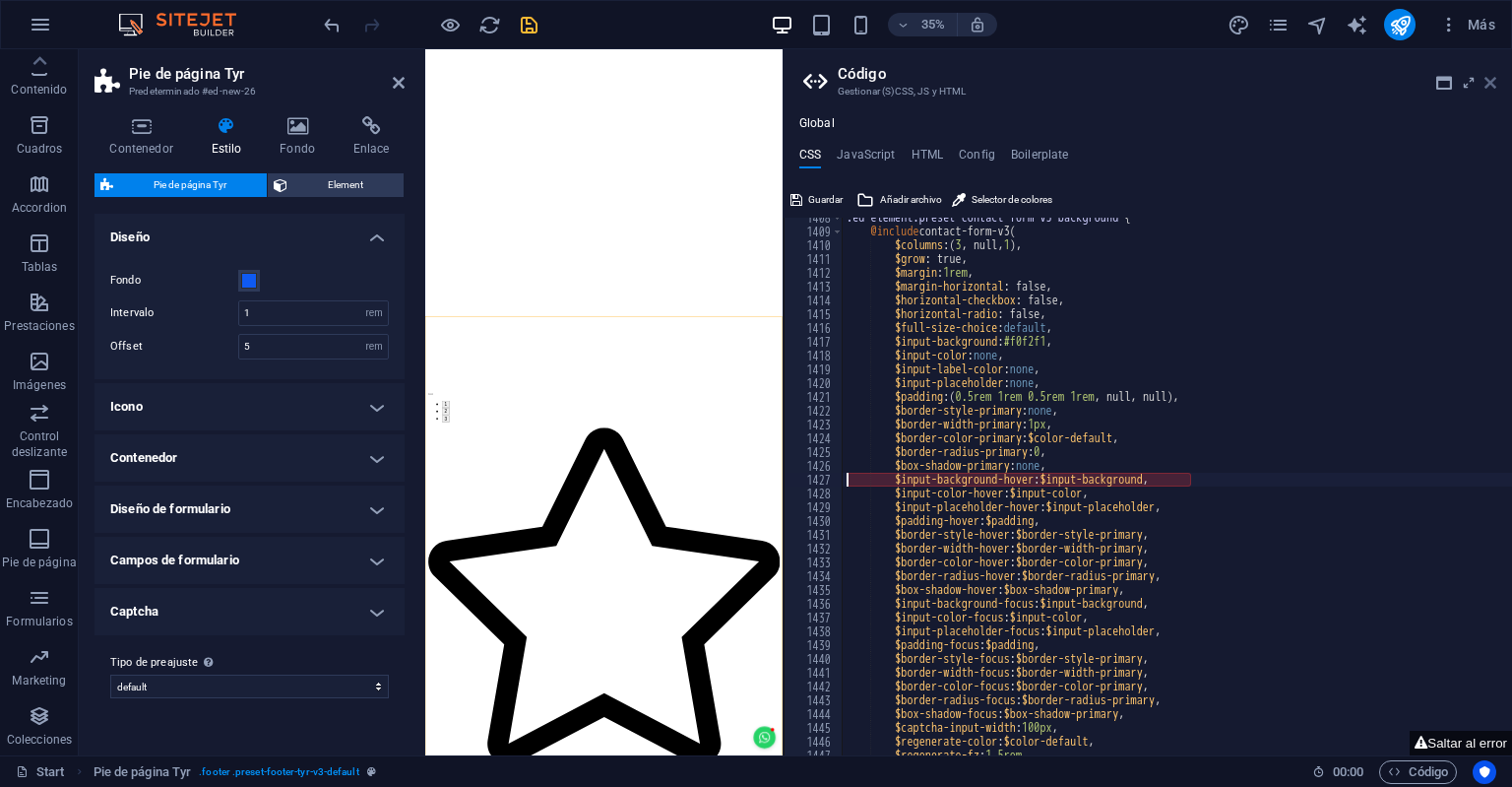 click at bounding box center (1490, 83) 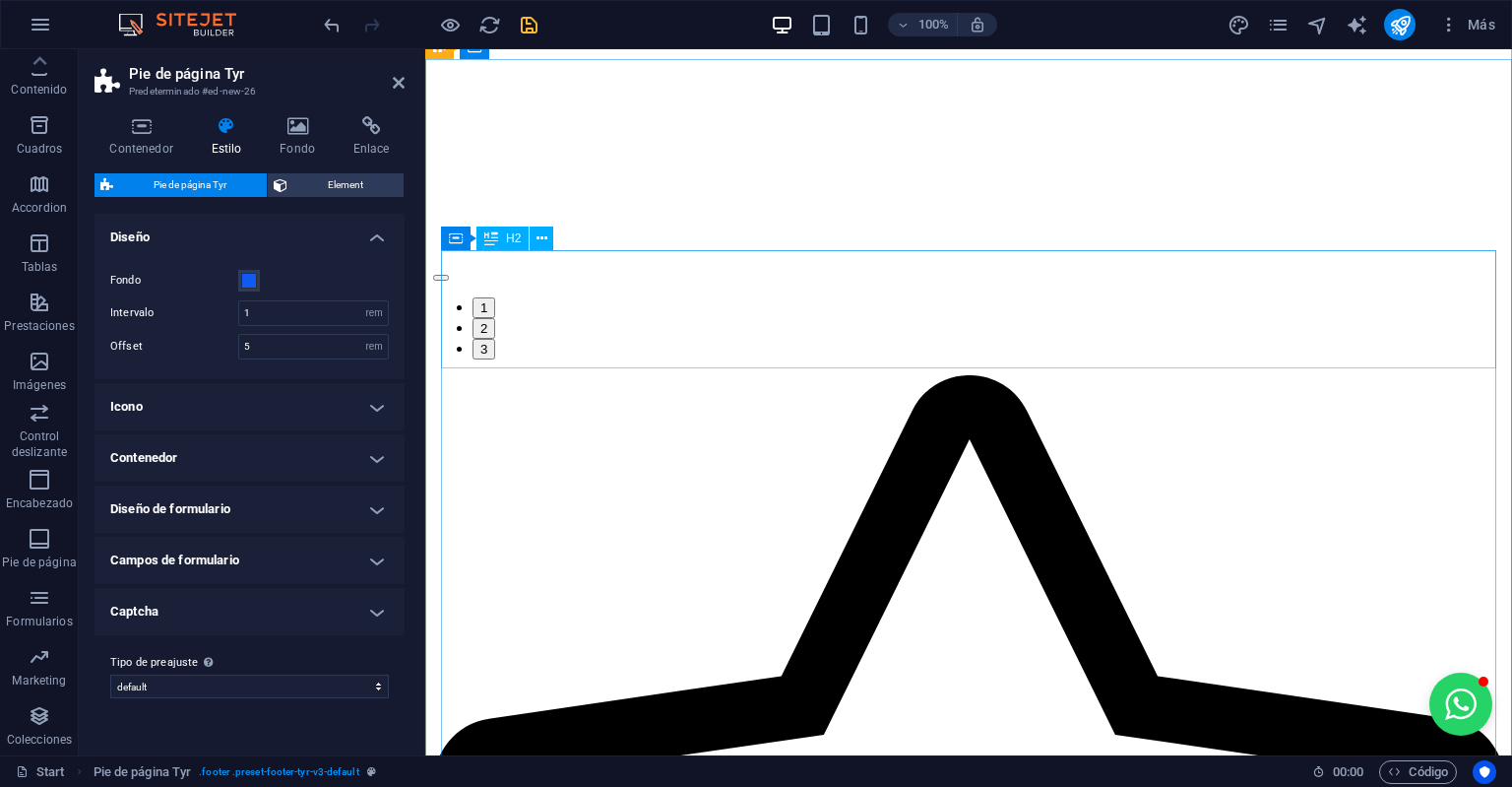 scroll, scrollTop: 5395, scrollLeft: 0, axis: vertical 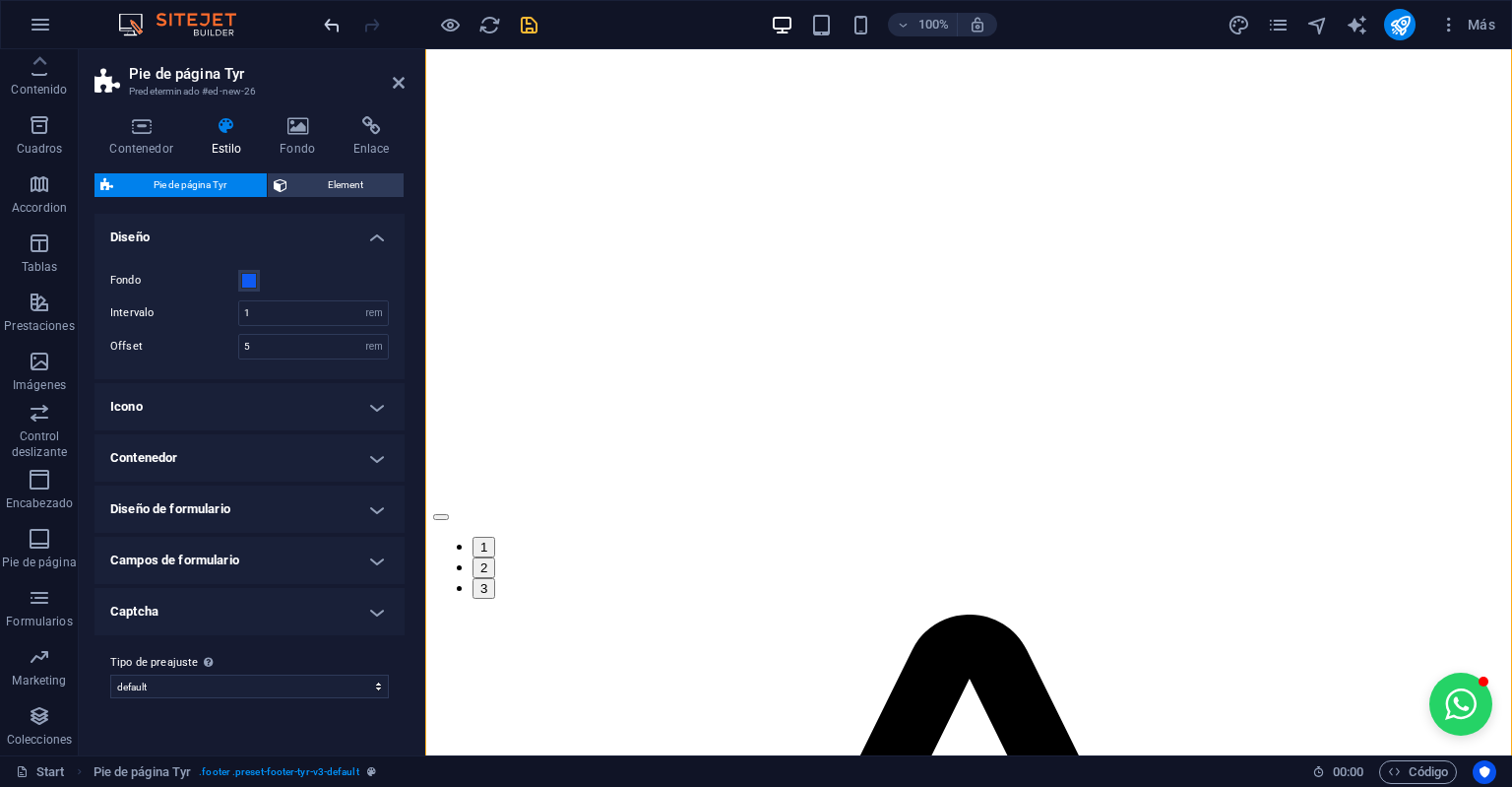 click at bounding box center [332, 25] 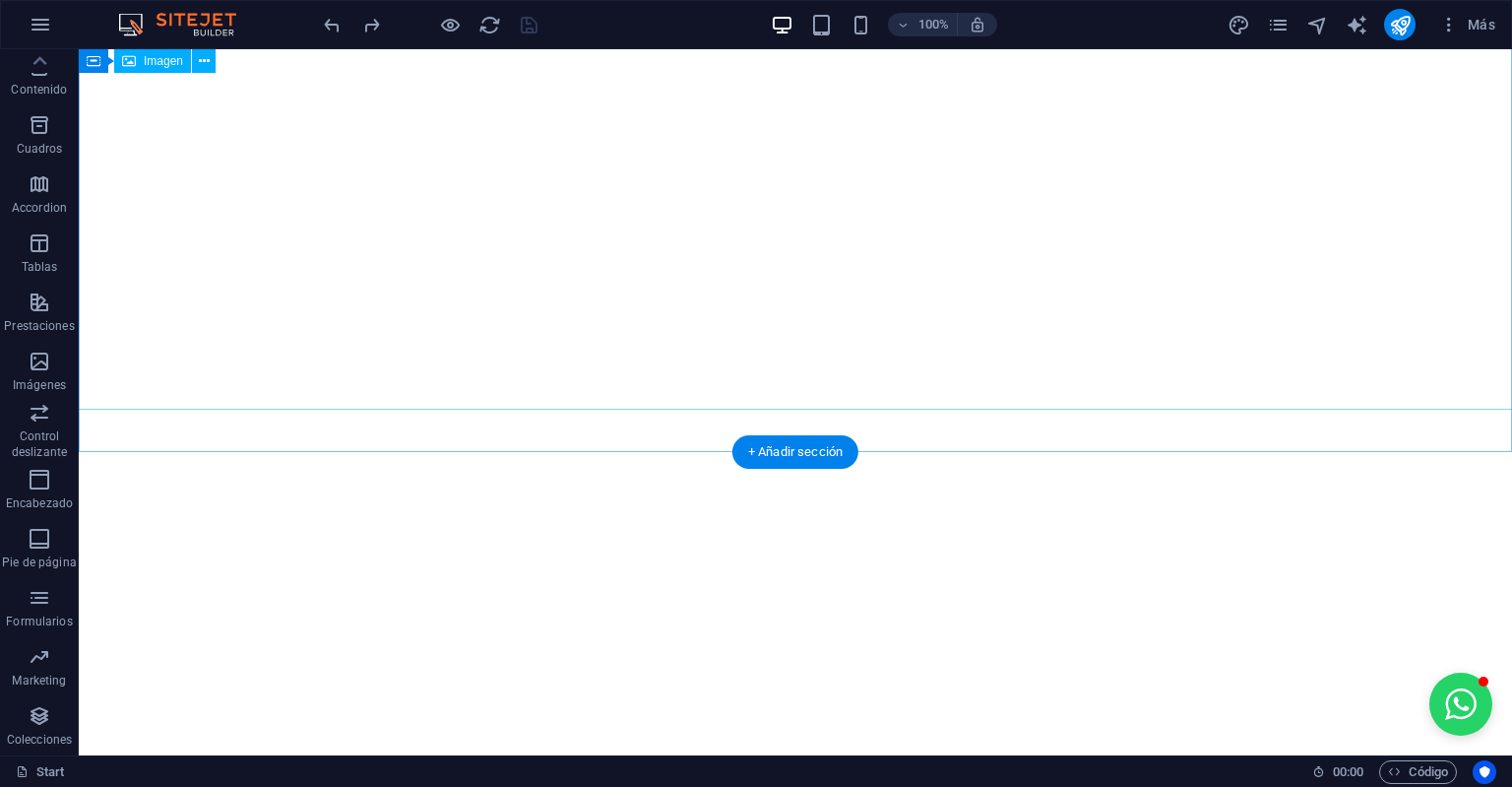 scroll, scrollTop: 4033, scrollLeft: 0, axis: vertical 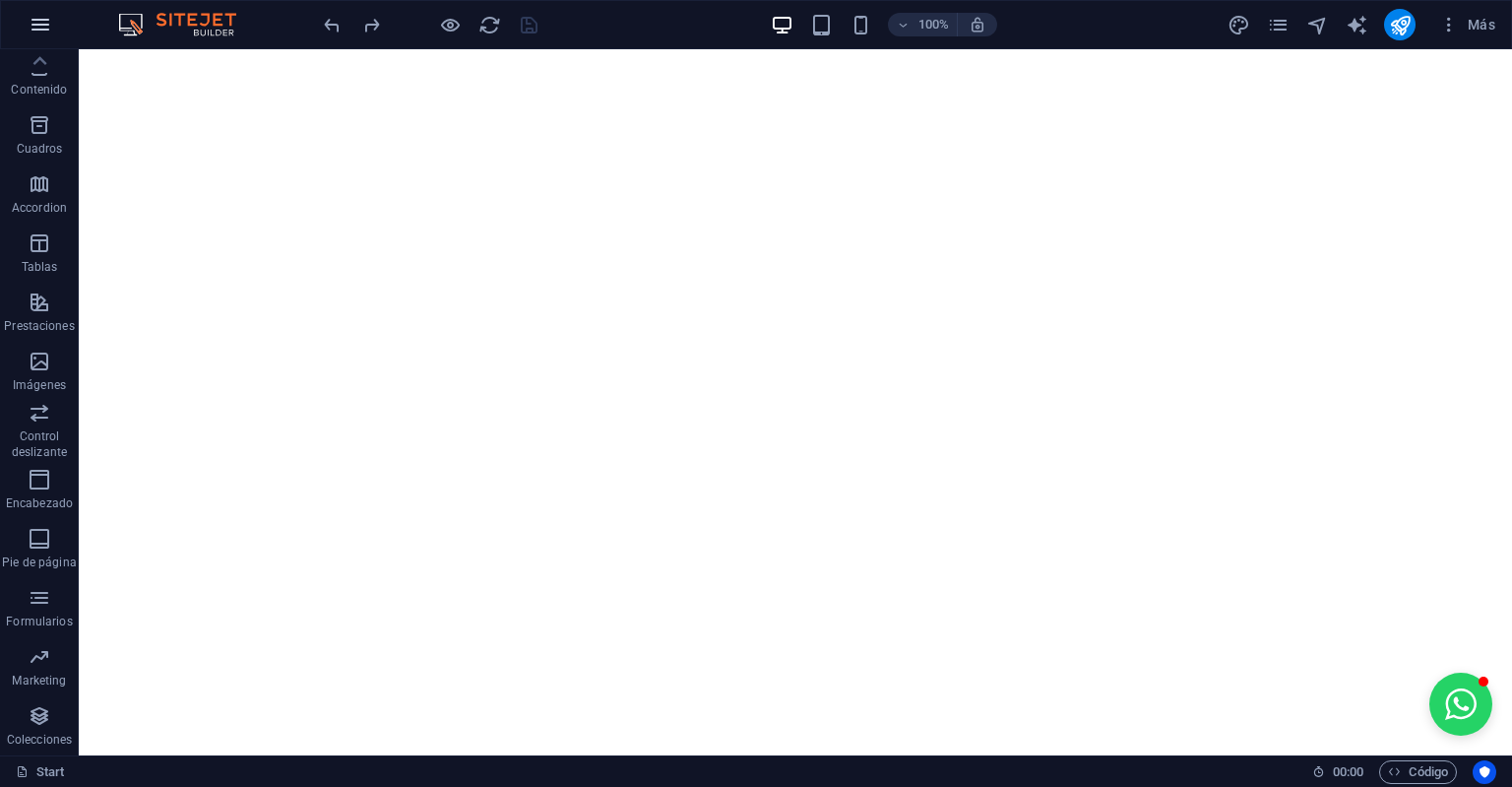click at bounding box center [40, 25] 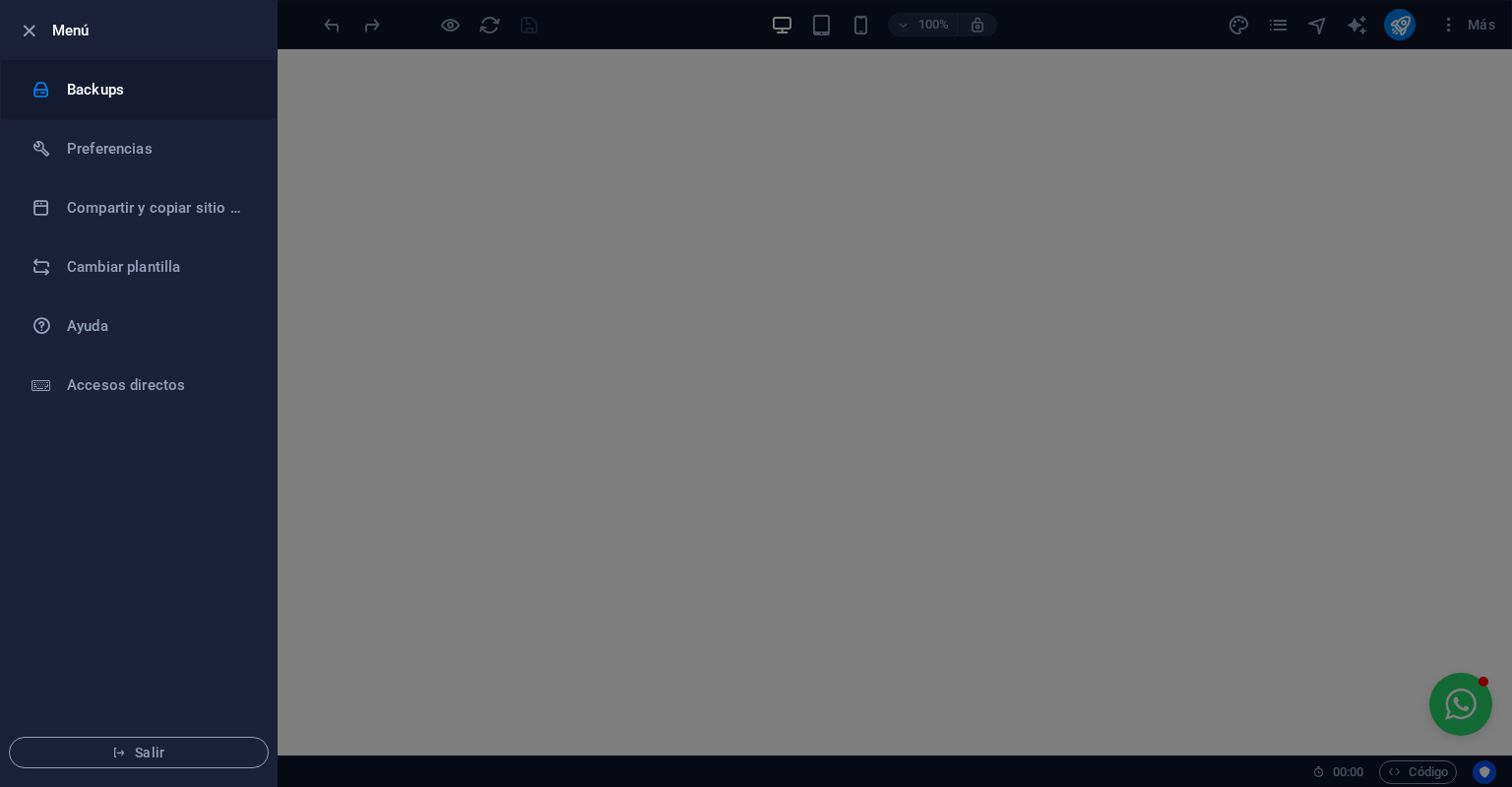 click on "Backups" at bounding box center [139, 90] 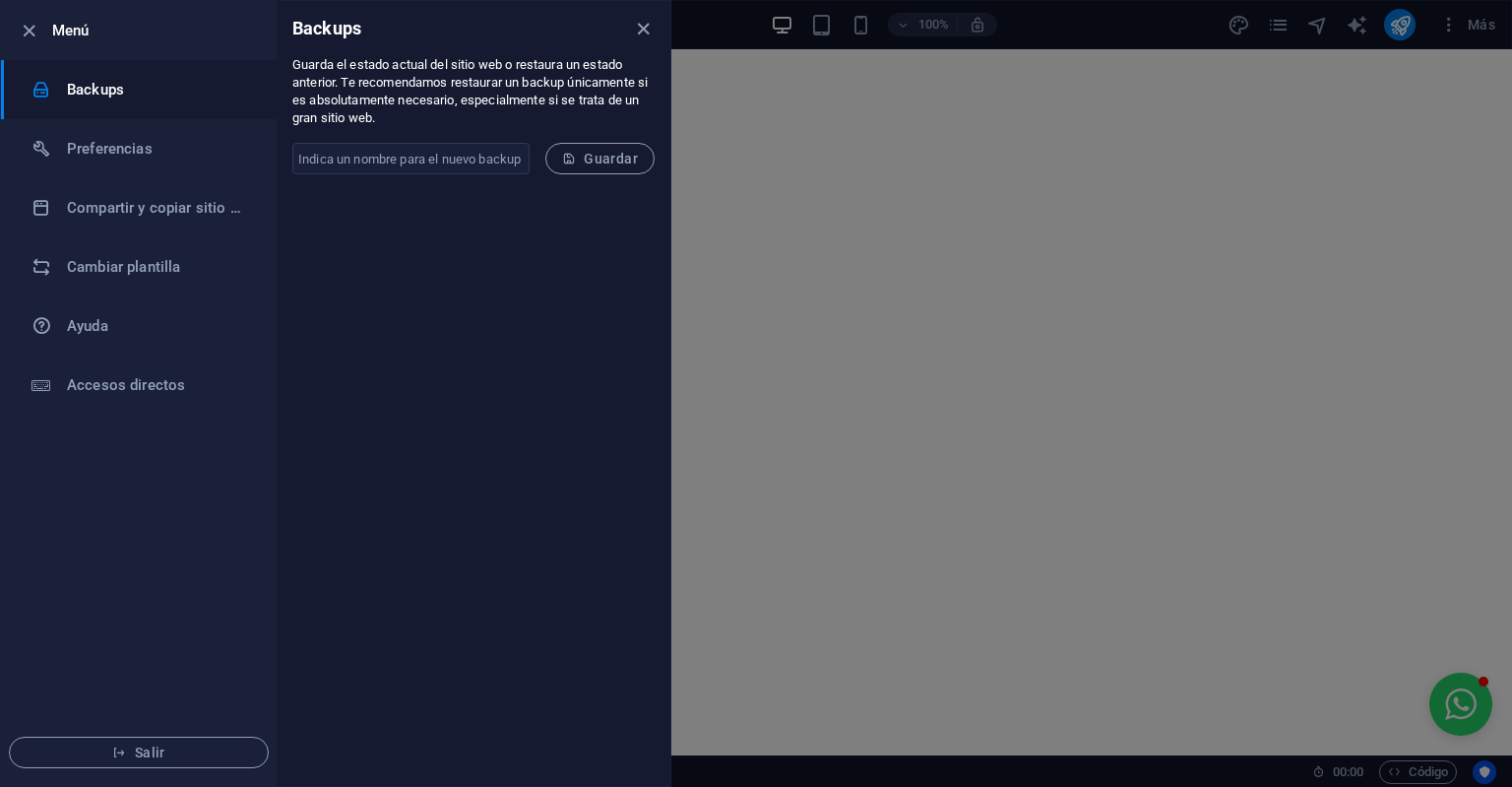 click on "​ Guardar" at bounding box center [473, 159] 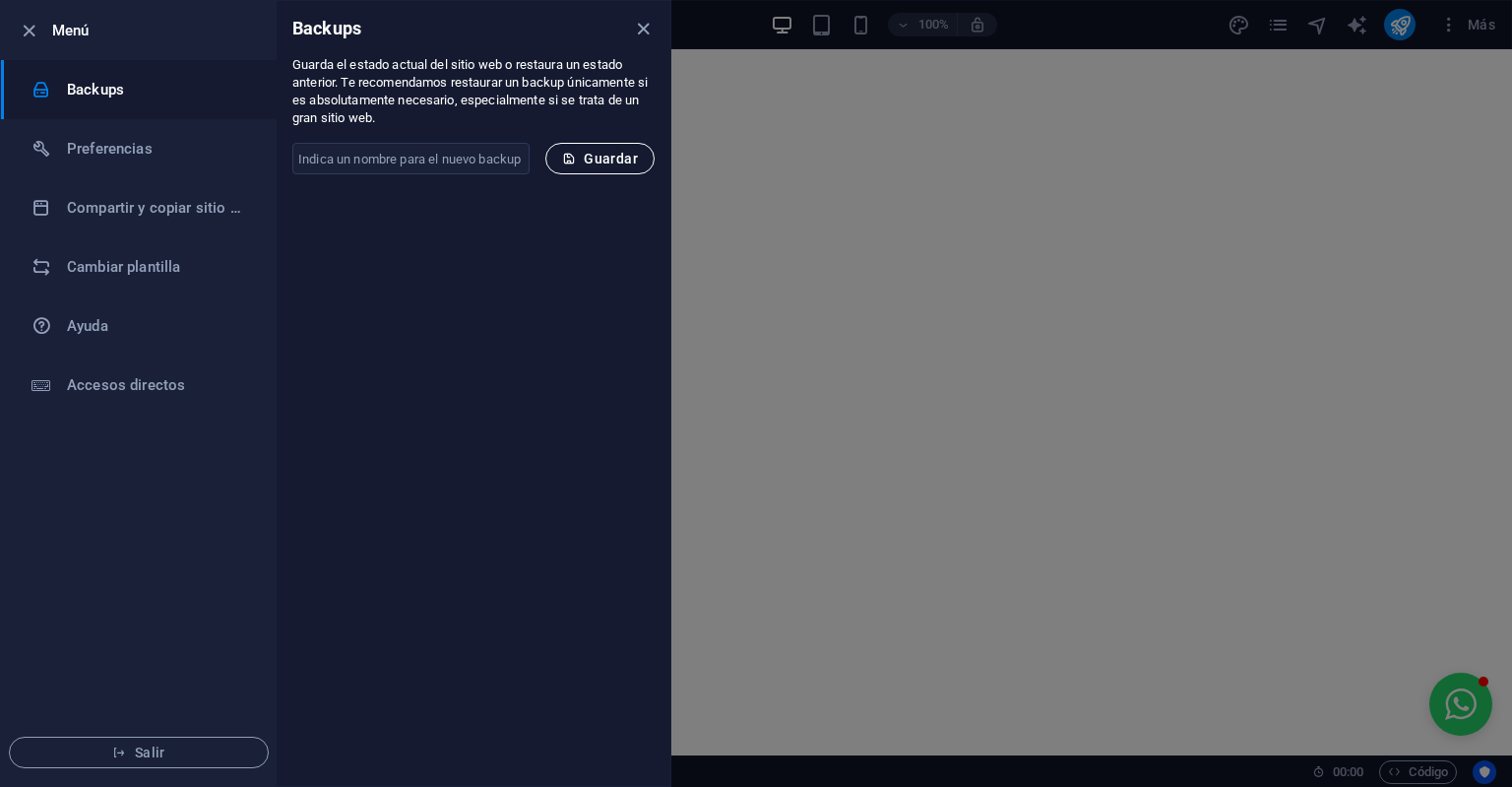 click on "Guardar" at bounding box center [599, 159] 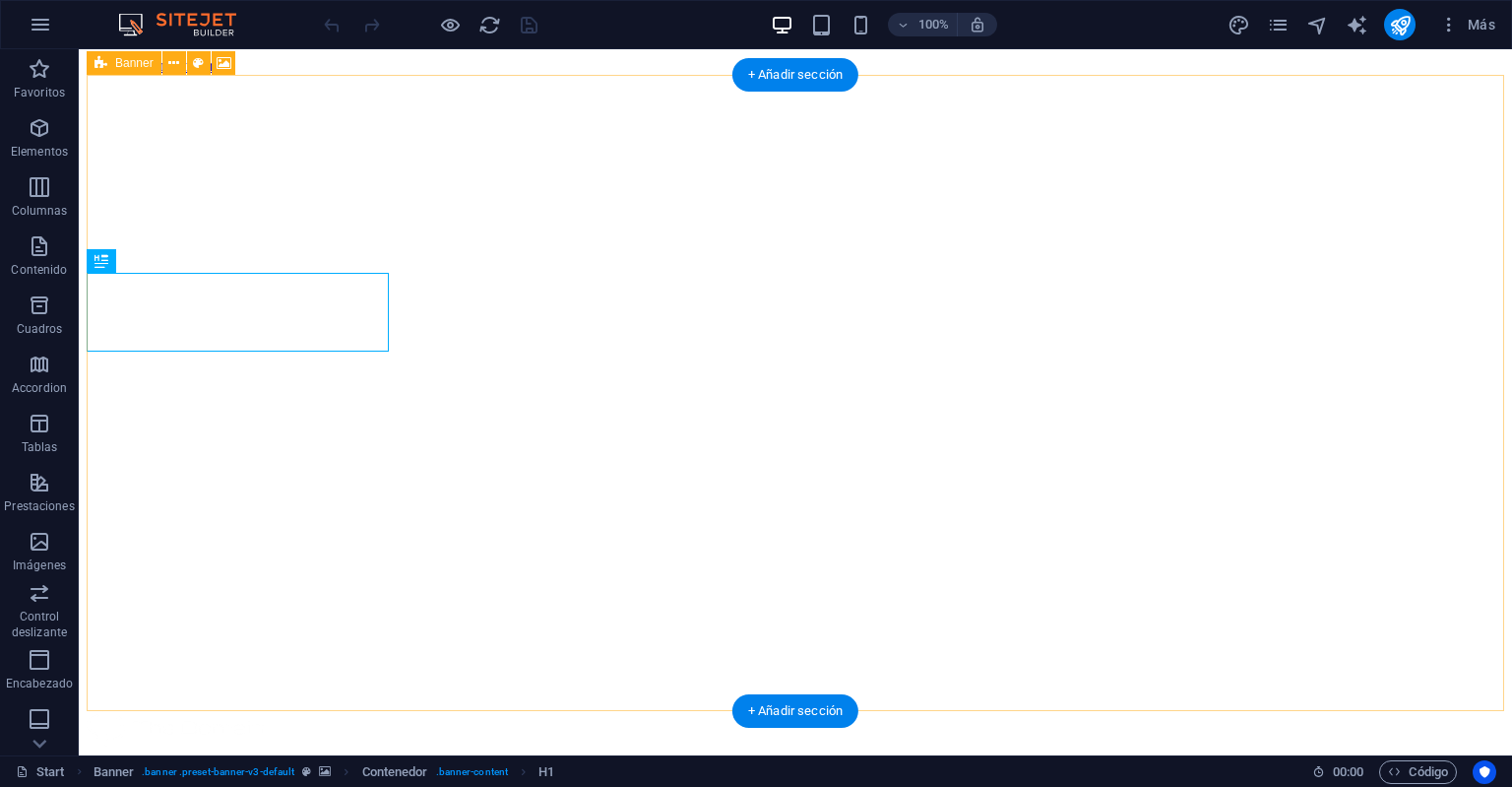 scroll, scrollTop: 0, scrollLeft: 0, axis: both 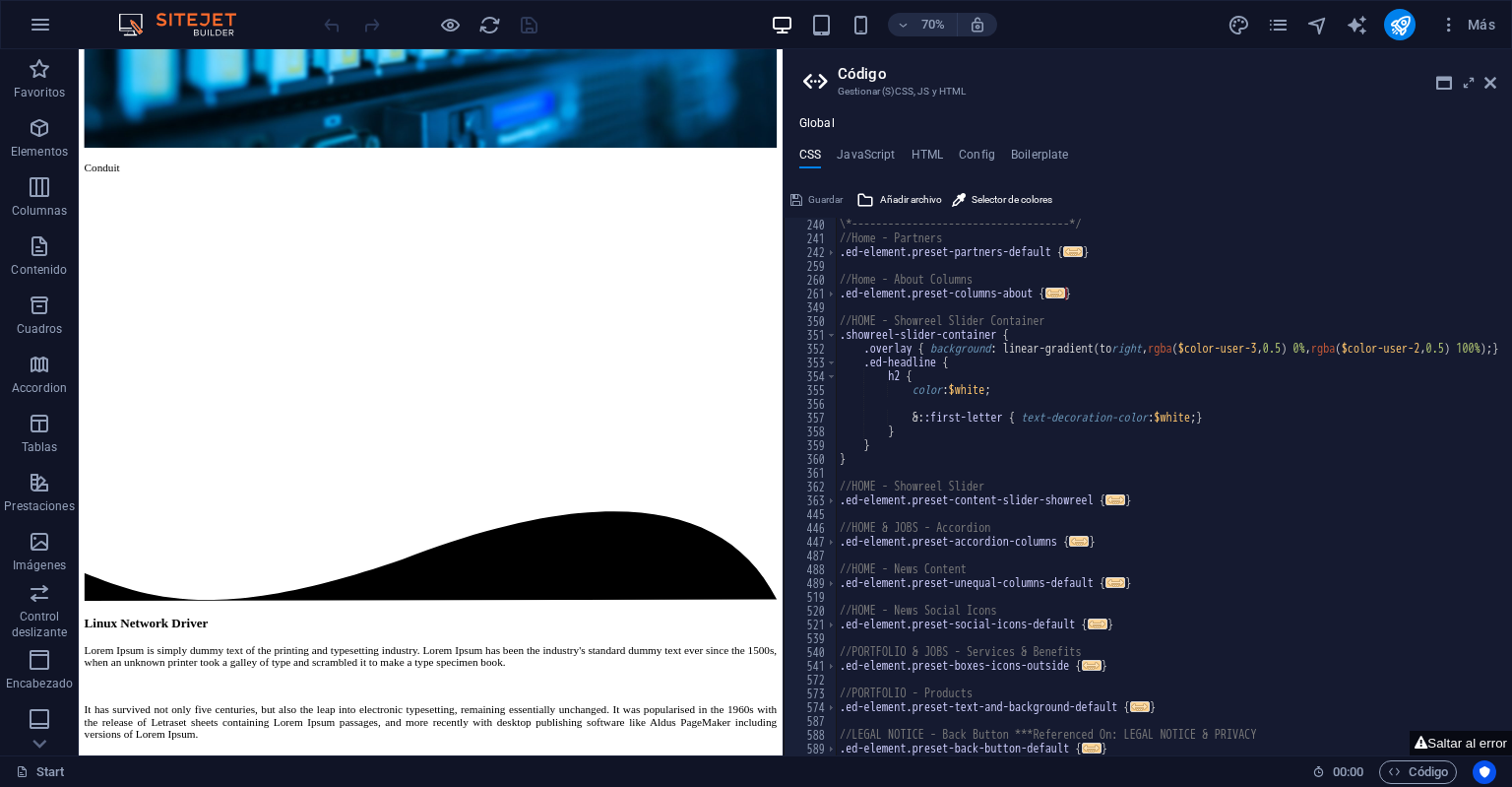 click on "\*------------------------------------*/ //Home - Partners .ed-element.preset-partners-default   { ... } //Home - About Columns .ed-element.preset-columns-about   { ... } //HOME - Showreel Slider Container .showreel-slider-container   {      .overlay   {   background : linear-gradient ( to  right ,  rgba ( $color-user-3 ,  0.5 )   0% ,  rgba ( $color-user-2 ,  0.5 )   100% ) ;  }      .ed-headline   {           h2   {                color :  $white ;                          &: :first-letter   {   text-decoration-color :  $white ;  }           }      } } //HOME - Showreel Slider .ed-element.preset-content-slider-showreel   { ... } //HOME & JOBS - Accordion .ed-element.preset-accordion-columns   { ... } //HOME - News Content .ed-element.preset-unequal-columns-default   { ... } //HOME - News Social Icons .ed-element.preset-social-icons-default   { ... } //PORTFOLIO & JOBS - Services & Benefits .ed-element.preset-boxes-icons-outside   { ... } //PORTFOLIO - Products .ed-element.preset-text-and-background-default" at bounding box center [1221, 500] 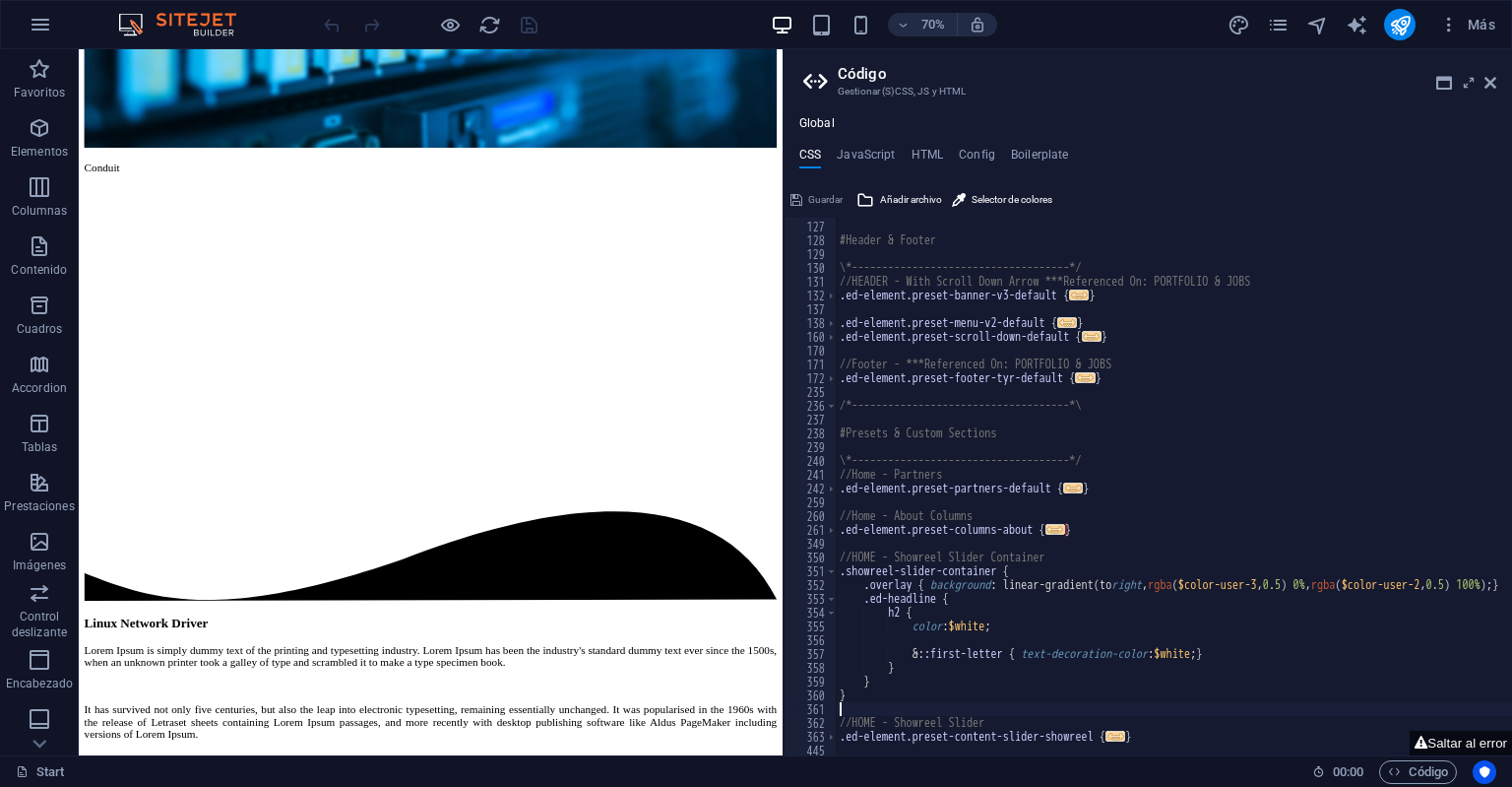 scroll, scrollTop: 1735, scrollLeft: 0, axis: vertical 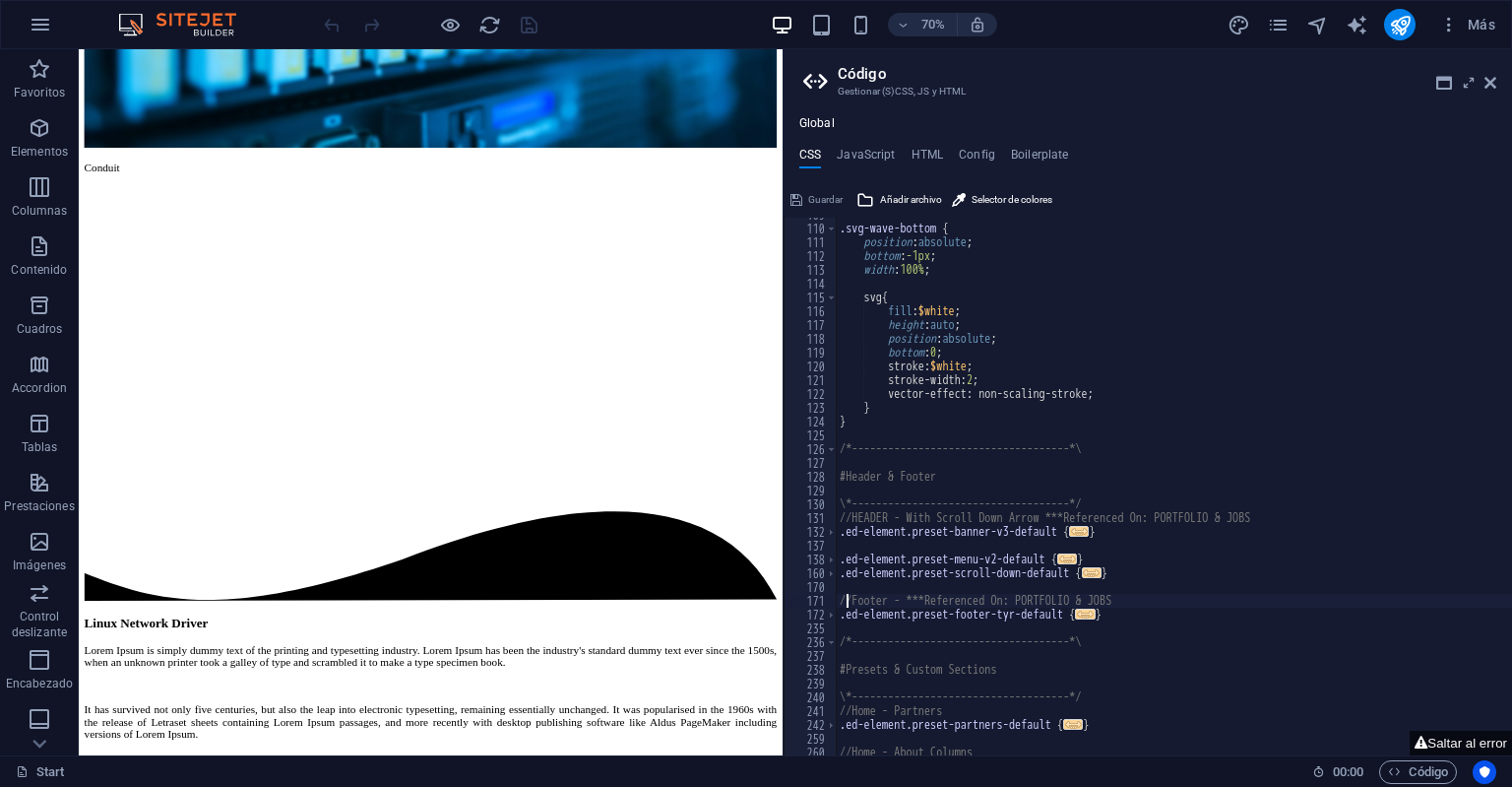click on ".svg-wave-bottom   {      position :  absolute ;      bottom :  -1px ;      width :  100% ;      svg  {           fill :  $white ;           height :  auto ;           position :  absolute ;           bottom :  0 ;           stroke:  $white ;           stroke-width:  2 ;           vector-effect: non-scaling-stroke;      } } /*------------------------------------*\     #Header & Footer \*------------------------------------*/ //HEADER - With Scroll Down Arrow ***Referenced On: PORTFOLIO & JOBS .ed-element.preset-banner-v3-default   { ... } .ed-element.preset-menu-v2-default   { ... } .ed-element.preset-scroll-down-default   { ... } //Footer - ***Referenced On: PORTFOLIO & JOBS .ed-element.preset-footer-tyr-default   { ... } /*------------------------------------*\     #Presets & Custom Sections \*------------------------------------*/ //Home - Partners .ed-element.preset-partners-default   { ... } //Home - About Columns" at bounding box center [1221, 491] 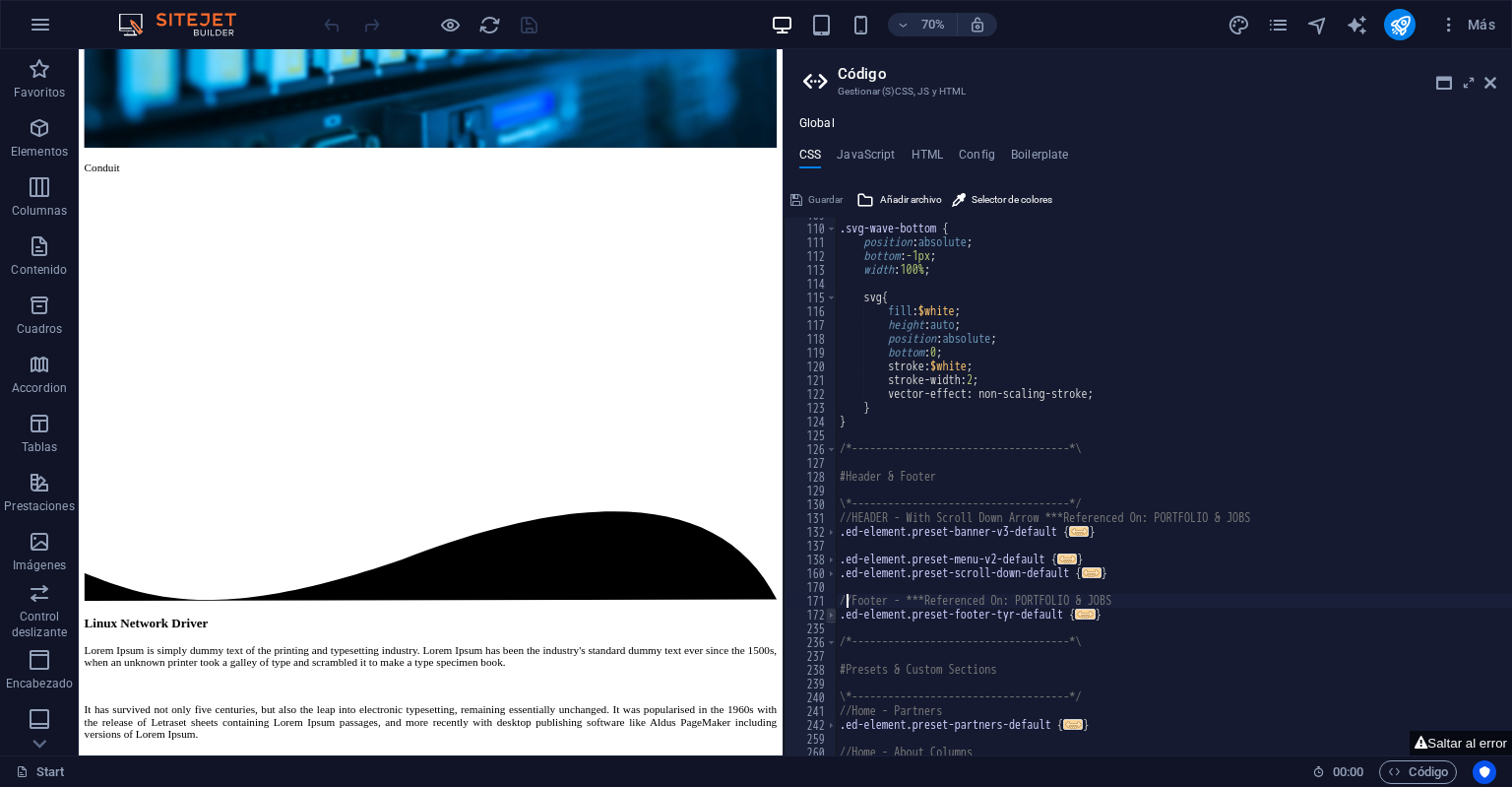 click at bounding box center [831, 615] 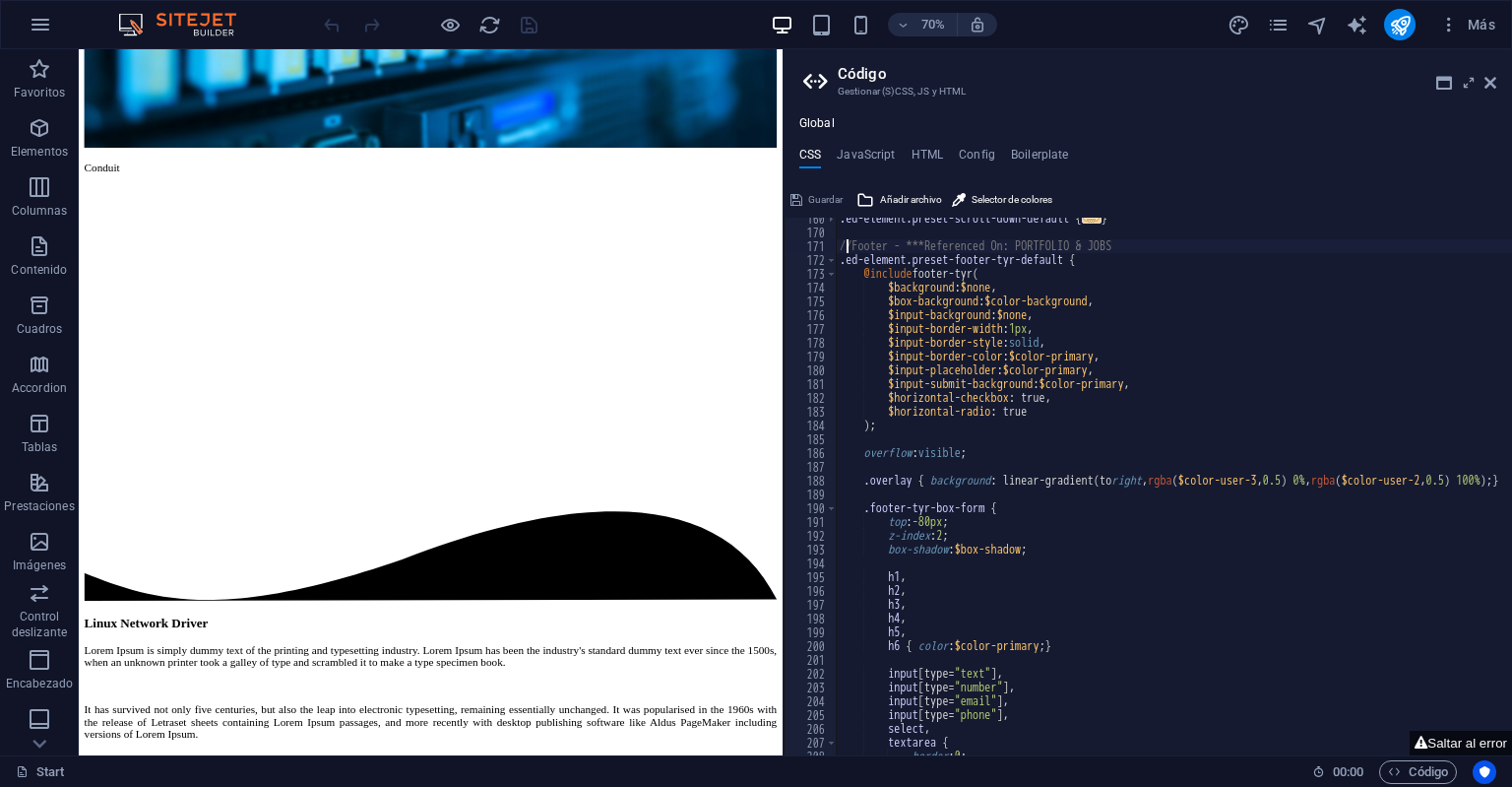scroll, scrollTop: 1735, scrollLeft: 0, axis: vertical 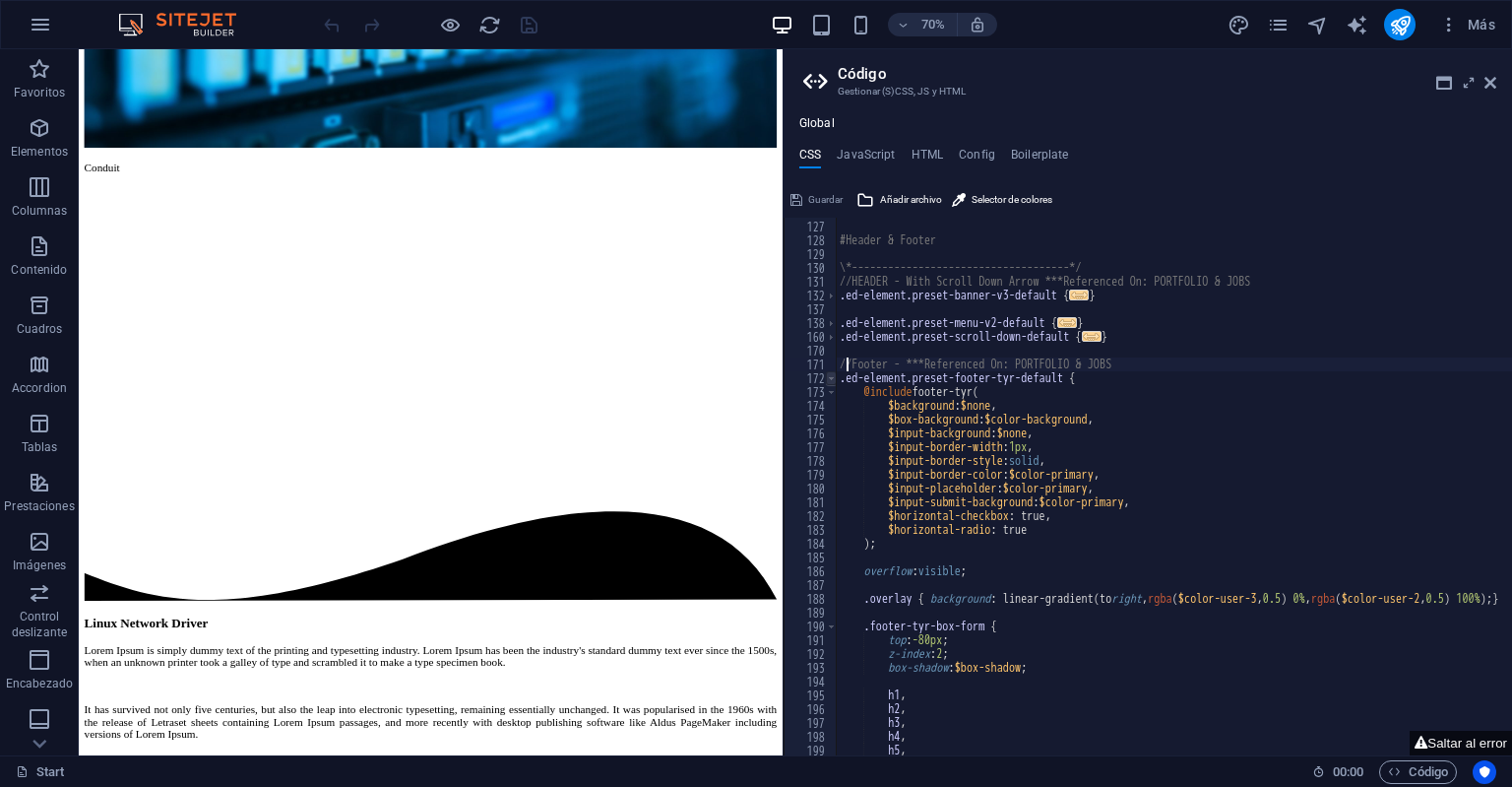 click at bounding box center (831, 378) 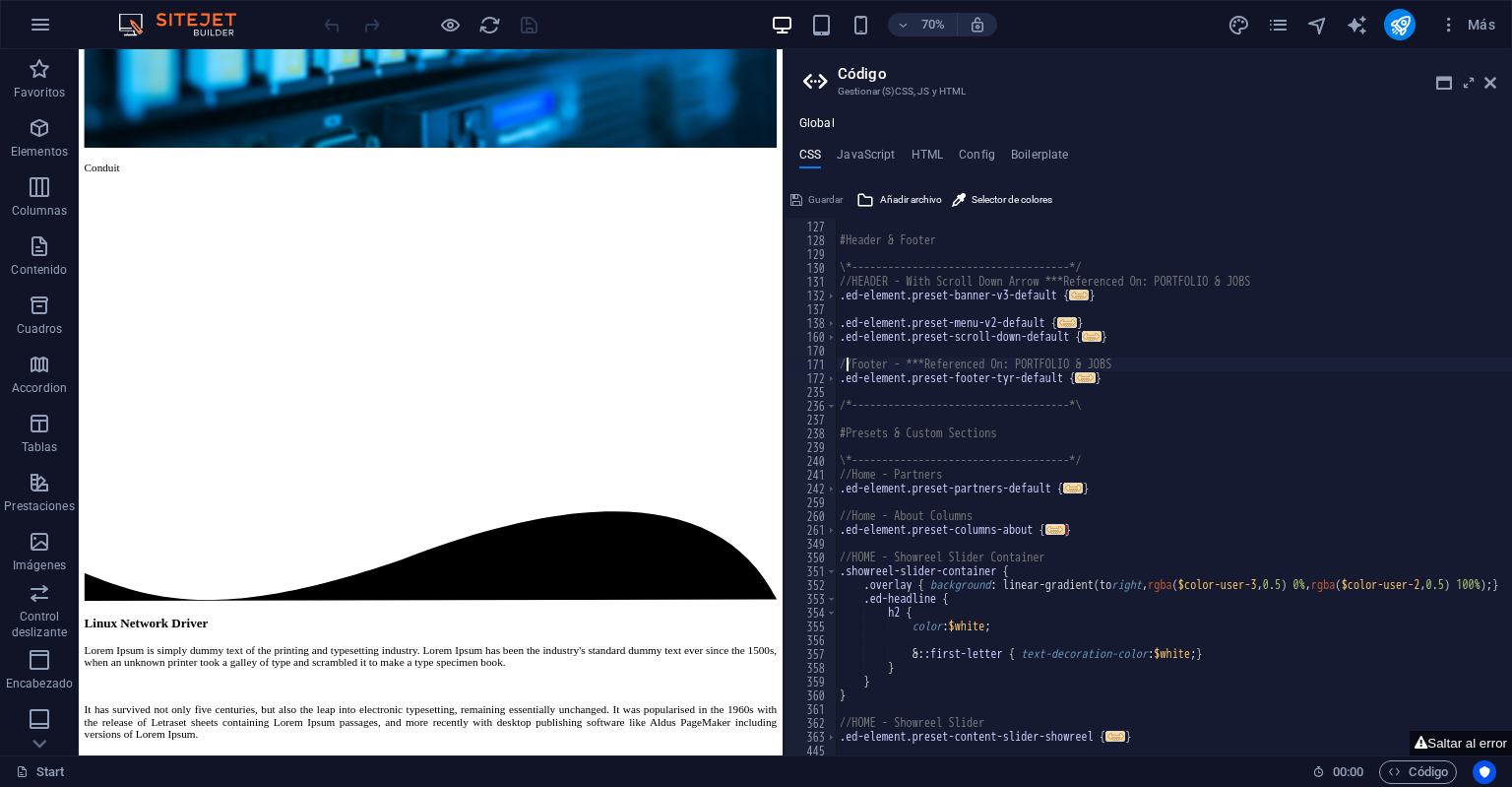 click on "/*------------------------------------*\     #Header & Footer \*------------------------------------*/ //HEADER - With Scroll Down Arrow ***Referenced On: PORTFOLIO & JOBS .ed-element.preset-banner-v3-default   { ... } .ed-element.preset-menu-v2-default   { ... } .ed-element.preset-scroll-down-default   { ... } //Footer - ***Referenced On: PORTFOLIO & JOBS .ed-element.preset-footer-tyr-default   { ... } /*------------------------------------*\     #Presets & Custom Sections \*------------------------------------*/ //Home - Partners .ed-element.preset-partners-default   { ... } //Home - About Columns .ed-element.preset-columns-about   { ... } //HOME - Showreel Slider Container .showreel-slider-container   {      .overlay   {   background : linear-gradient ( to  right ,  rgba ( $color-user-3 ,  0.5 )   0% ,  rgba ( $color-user-2 ,  0.5 )   100% ) ;  }      .ed-headline   {           h2   {                color :  $white ;                          &: :first-letter   {   text-decoration-color :  $white ;  }" at bounding box center [1221, 489] 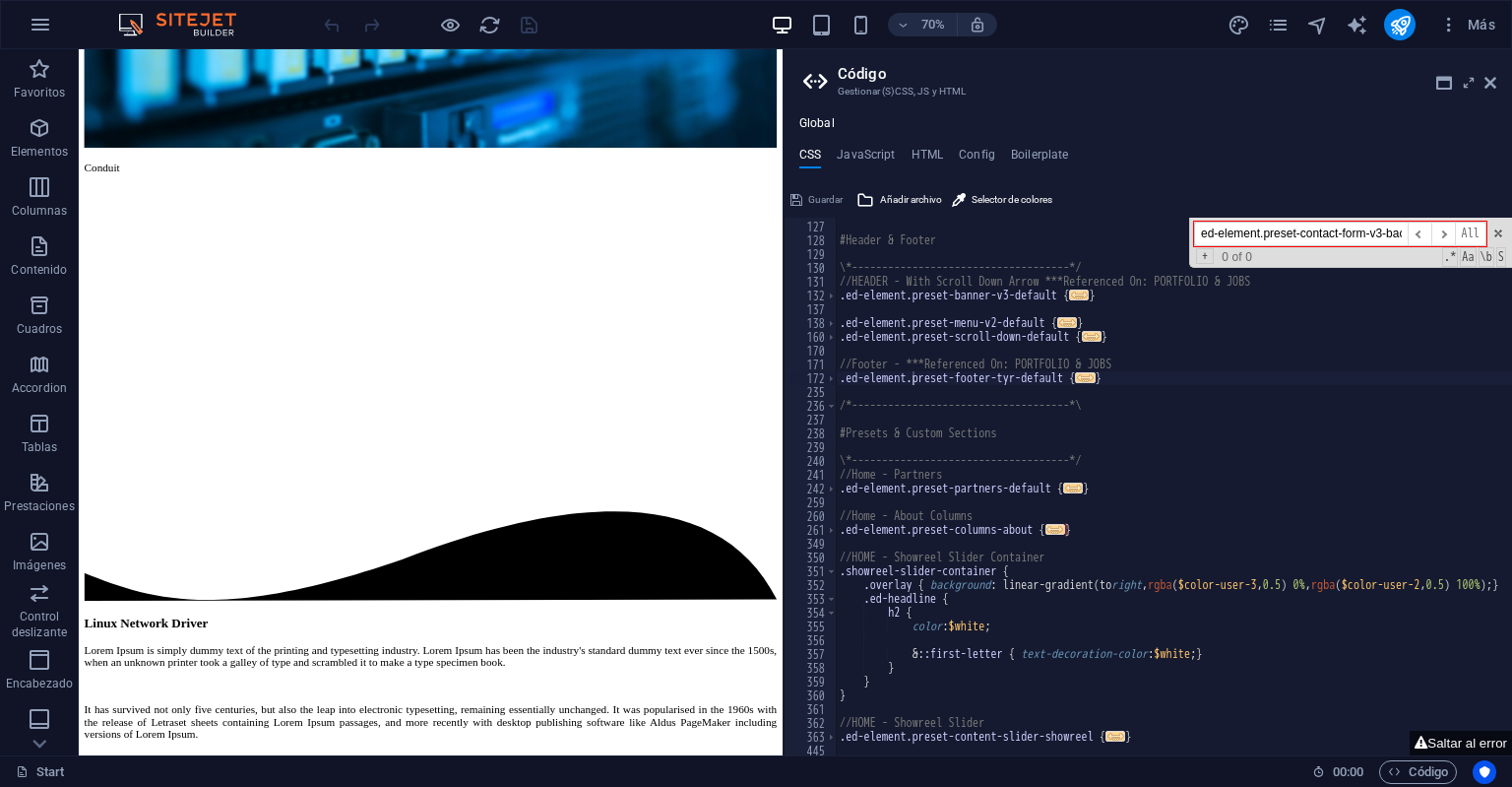 scroll, scrollTop: 0, scrollLeft: 45, axis: horizontal 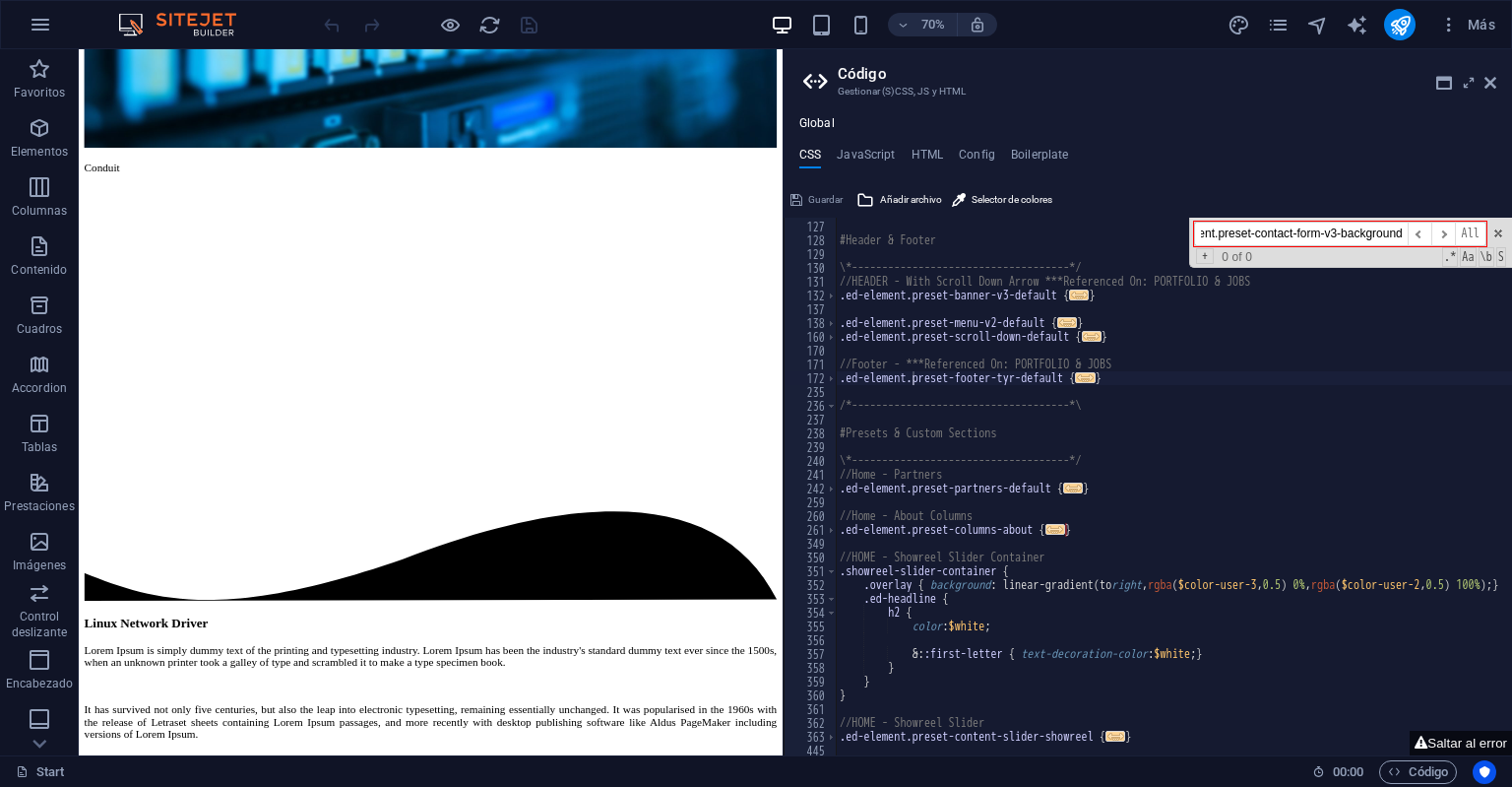 type on "ed-element.preset-contact-form-v3-background" 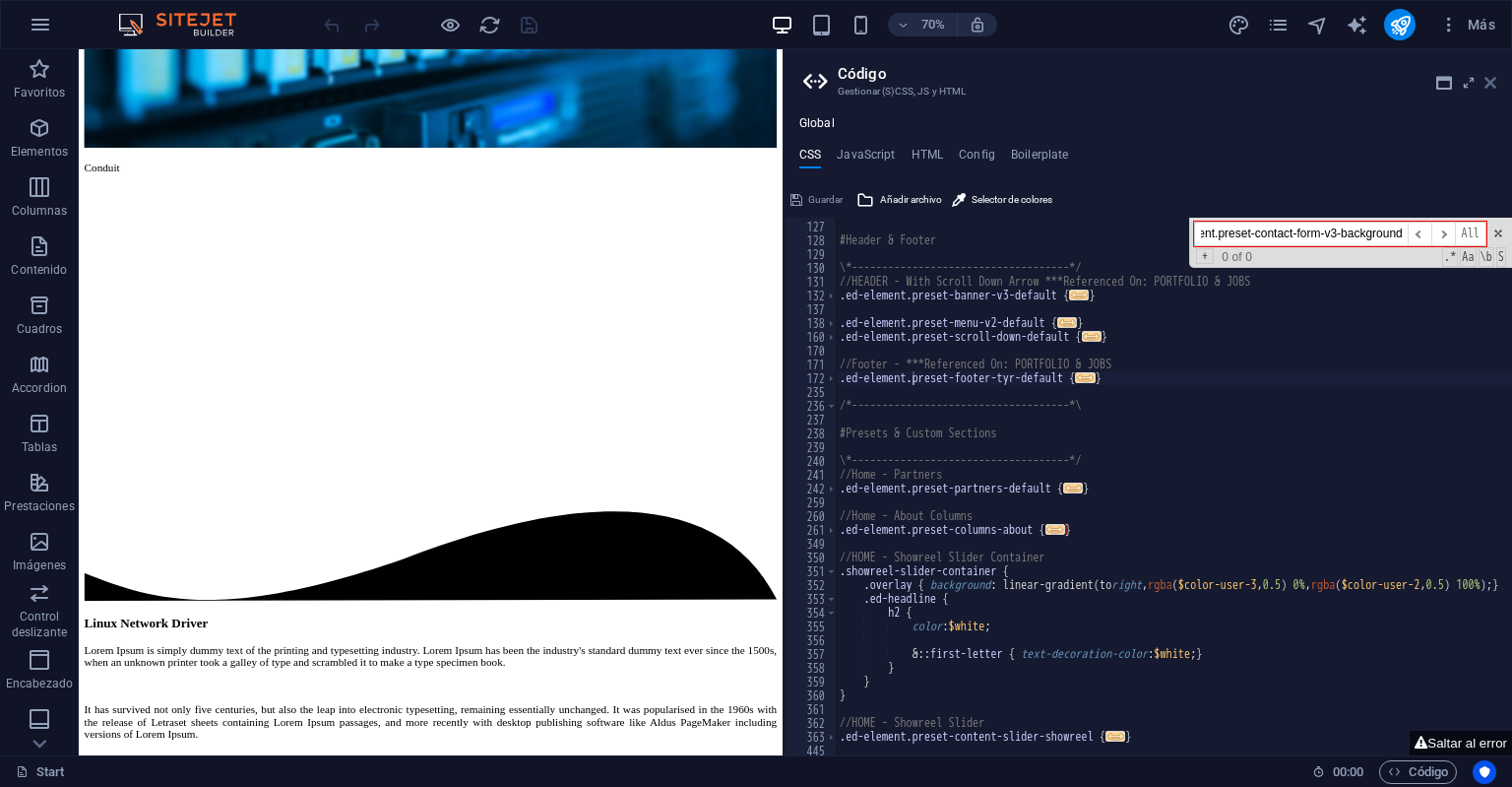 click at bounding box center (1490, 83) 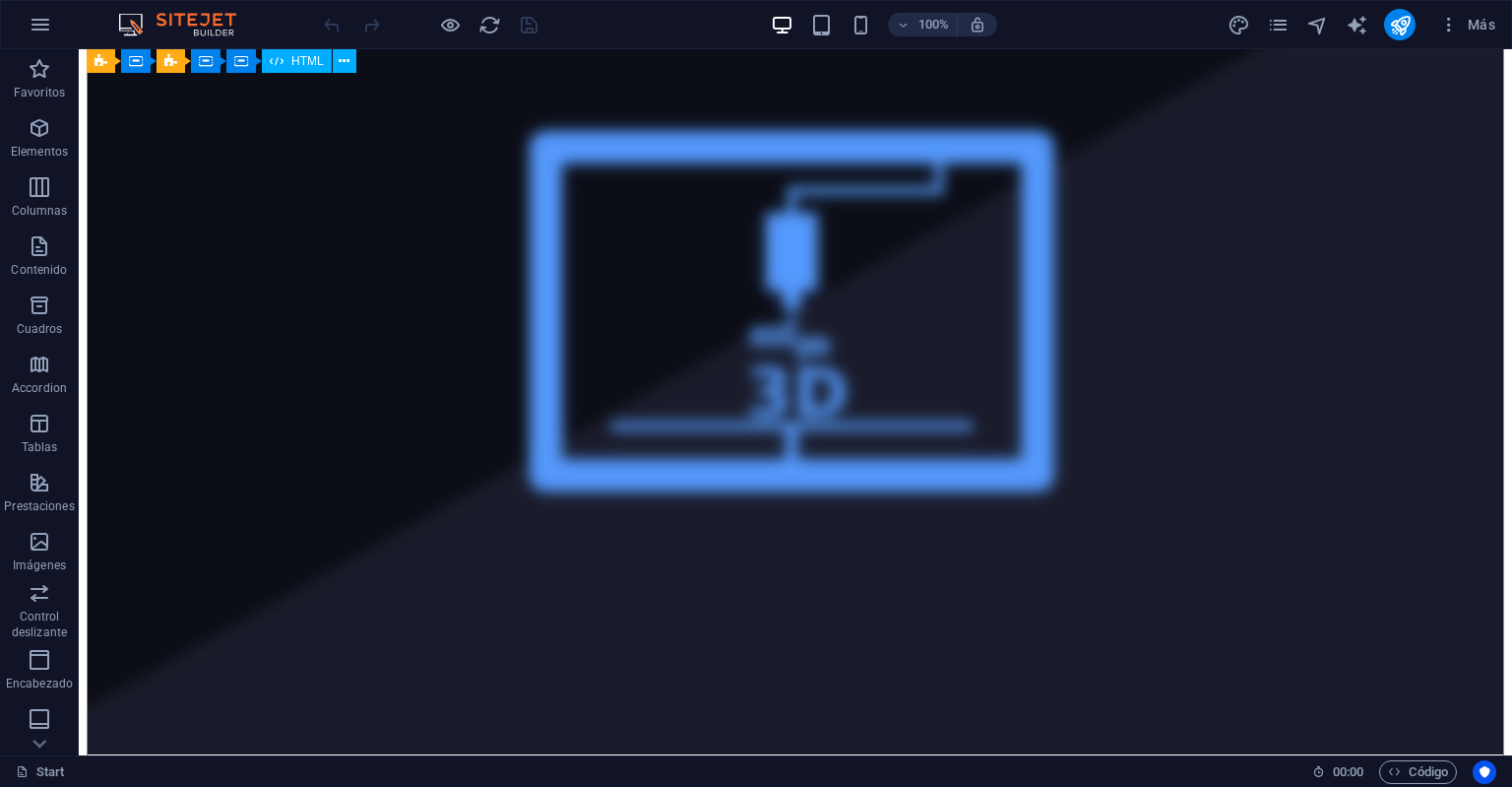 scroll, scrollTop: 20569, scrollLeft: 0, axis: vertical 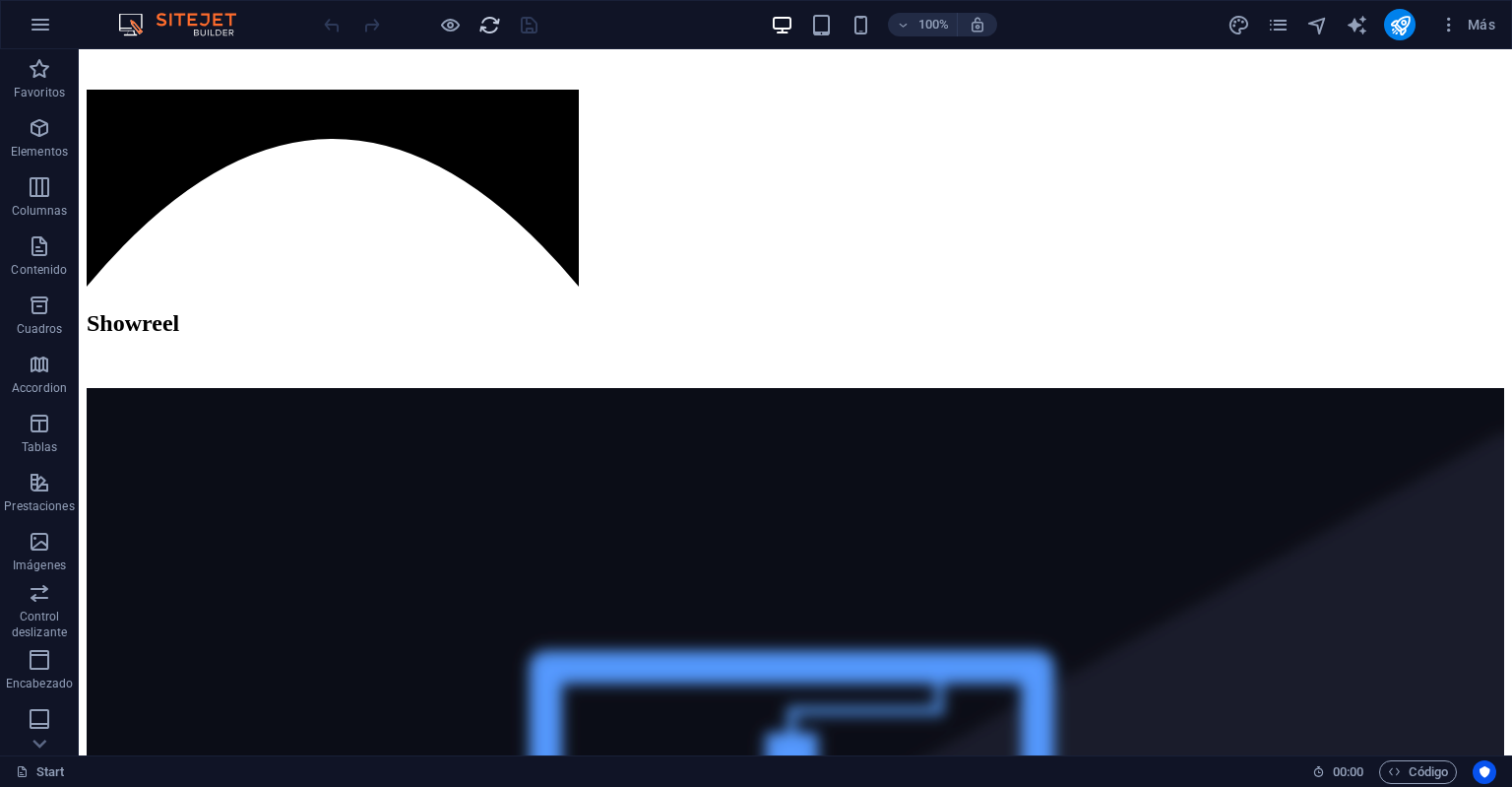 click at bounding box center (489, 25) 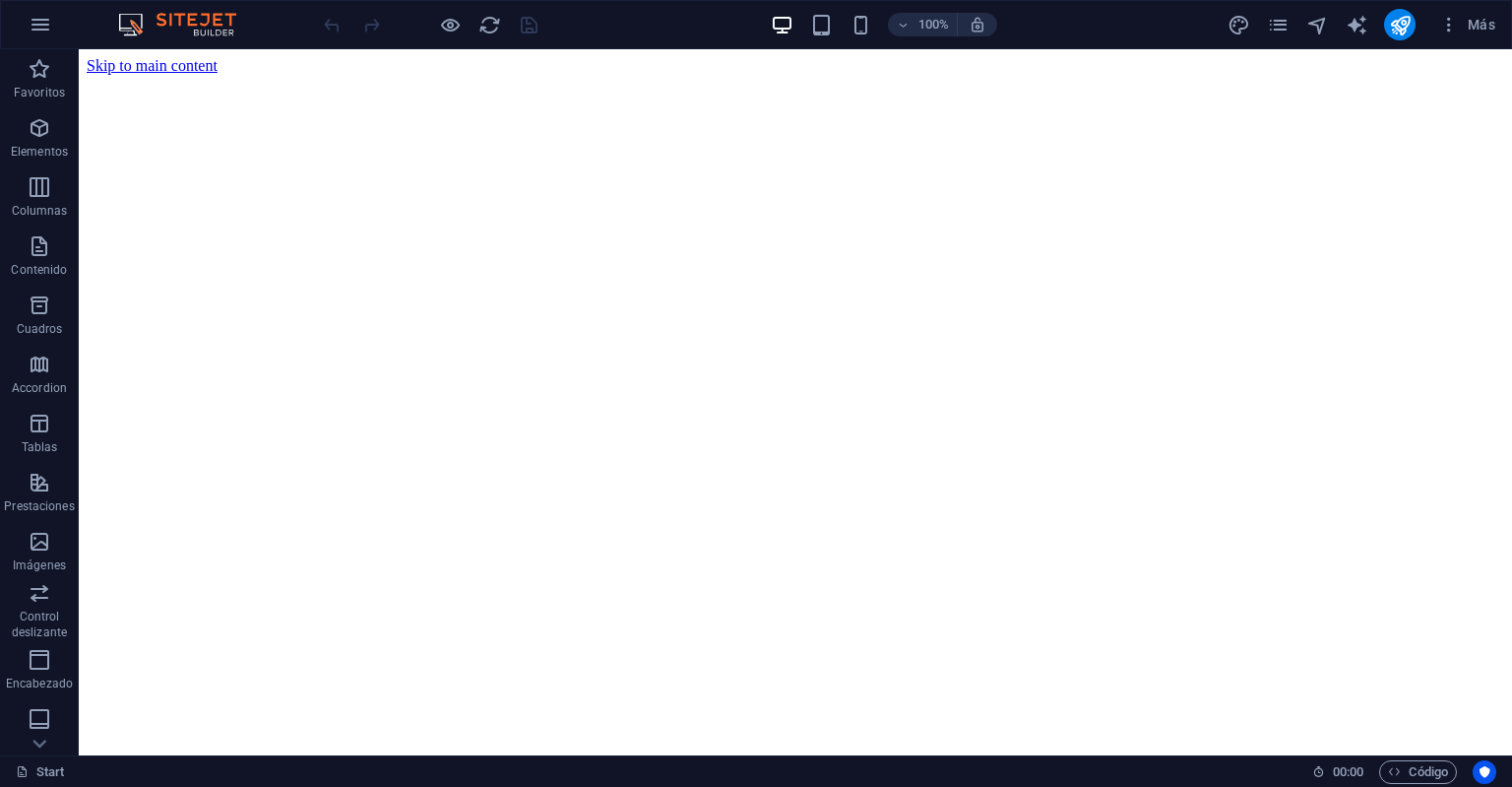 scroll, scrollTop: 0, scrollLeft: 0, axis: both 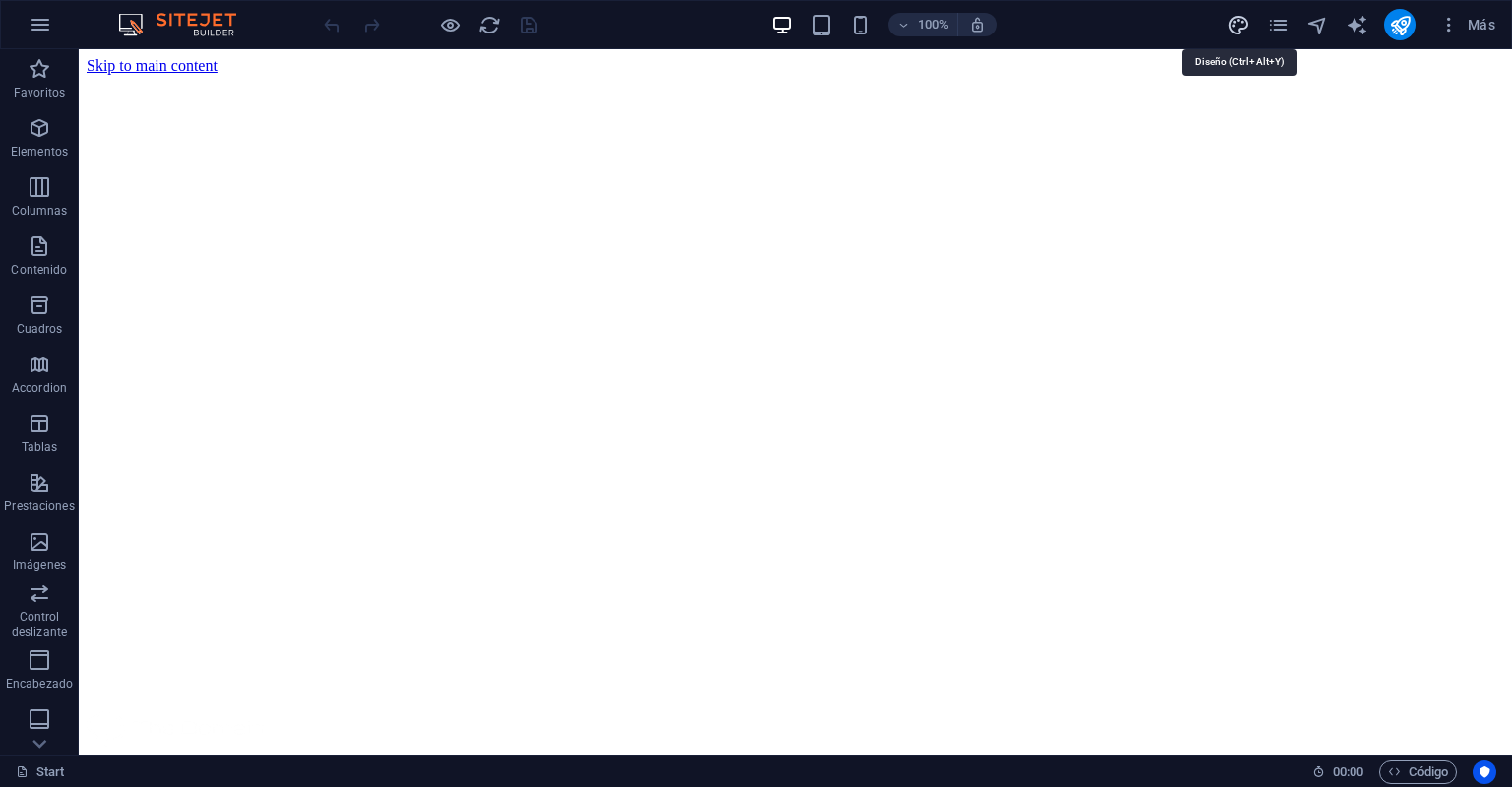 click at bounding box center [1238, 25] 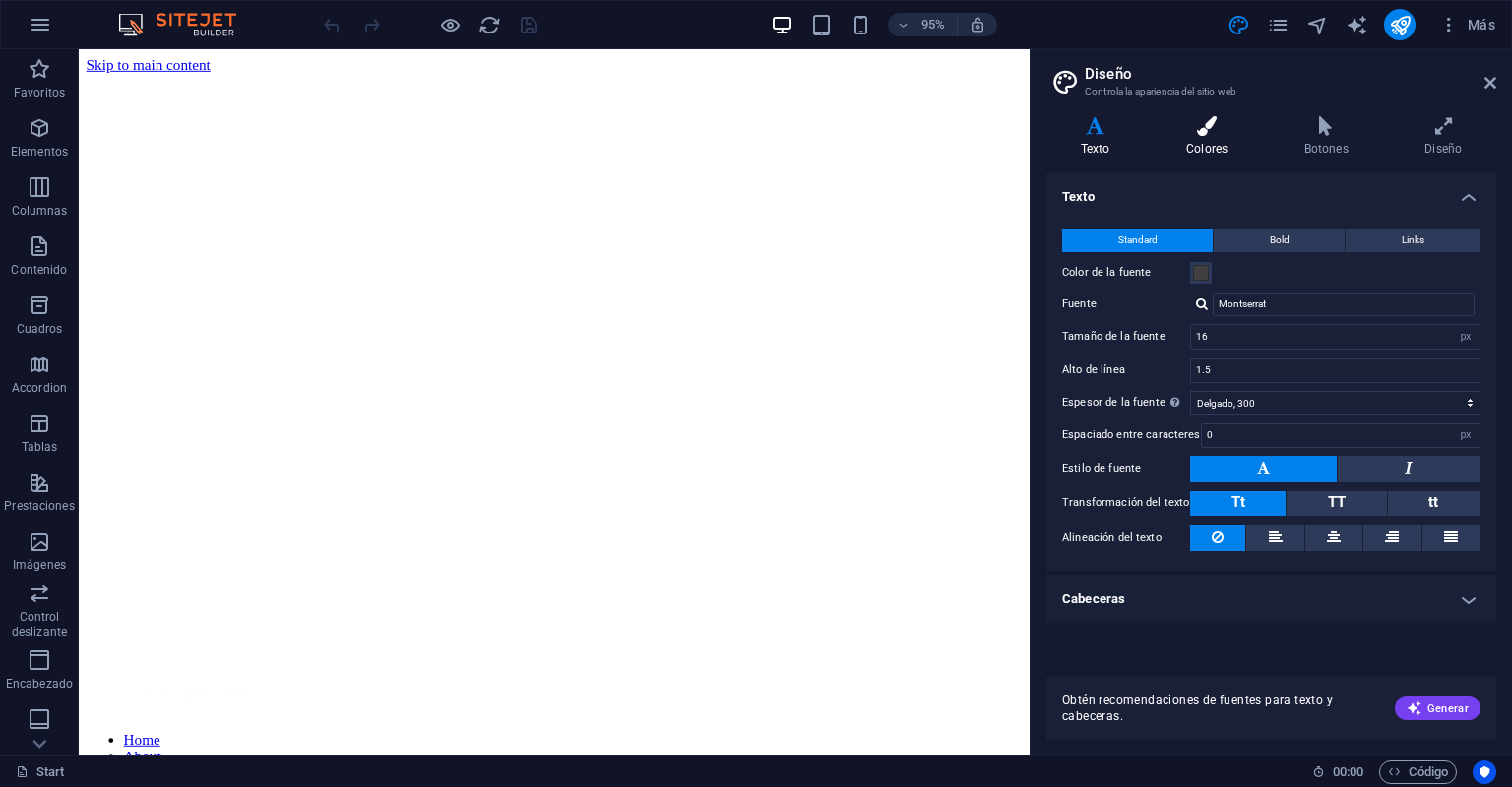 click at bounding box center (1207, 126) 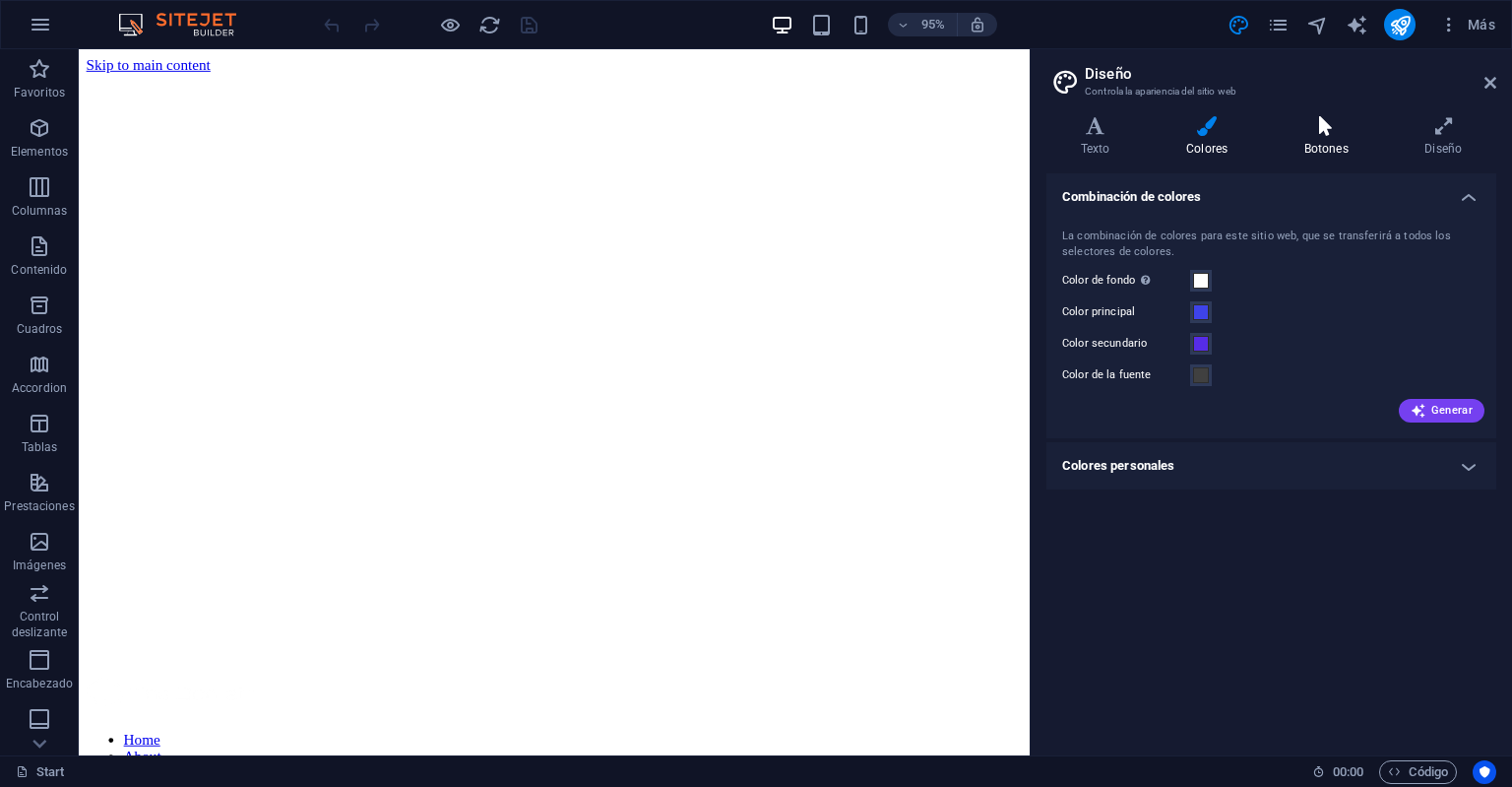 click on "Botones" at bounding box center (1330, 137) 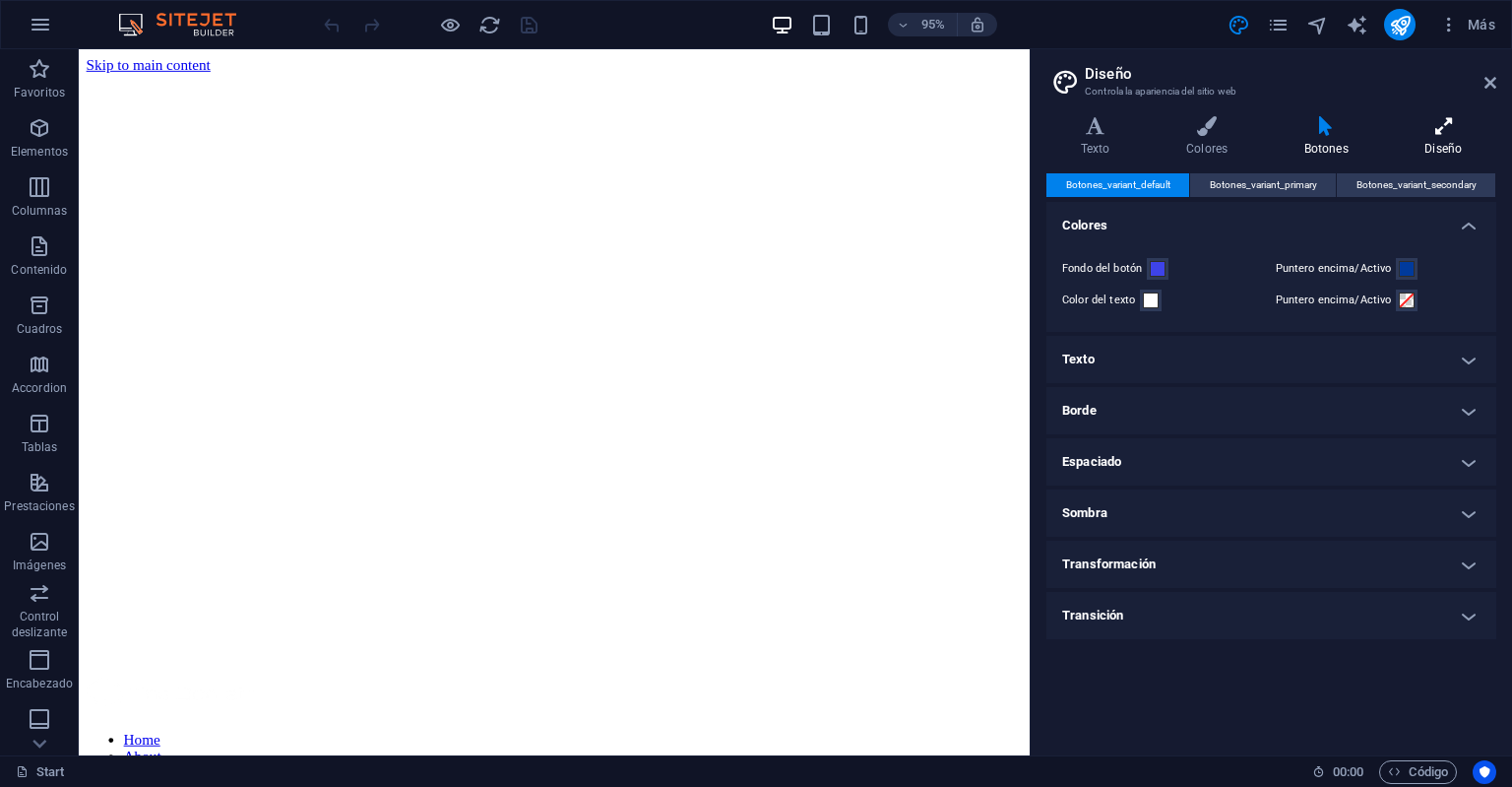 click on "Diseño" at bounding box center (1443, 137) 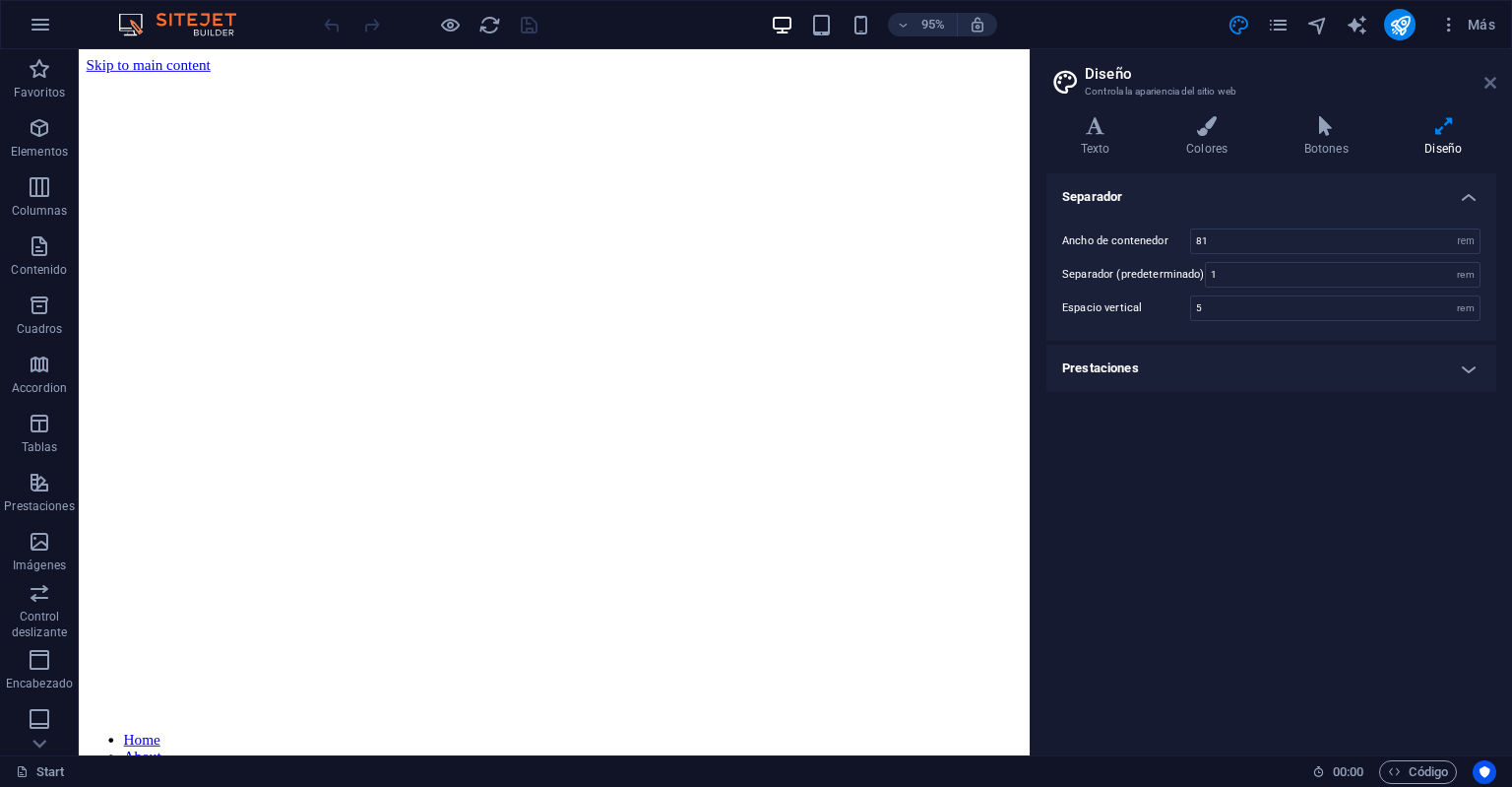 click at bounding box center (1490, 83) 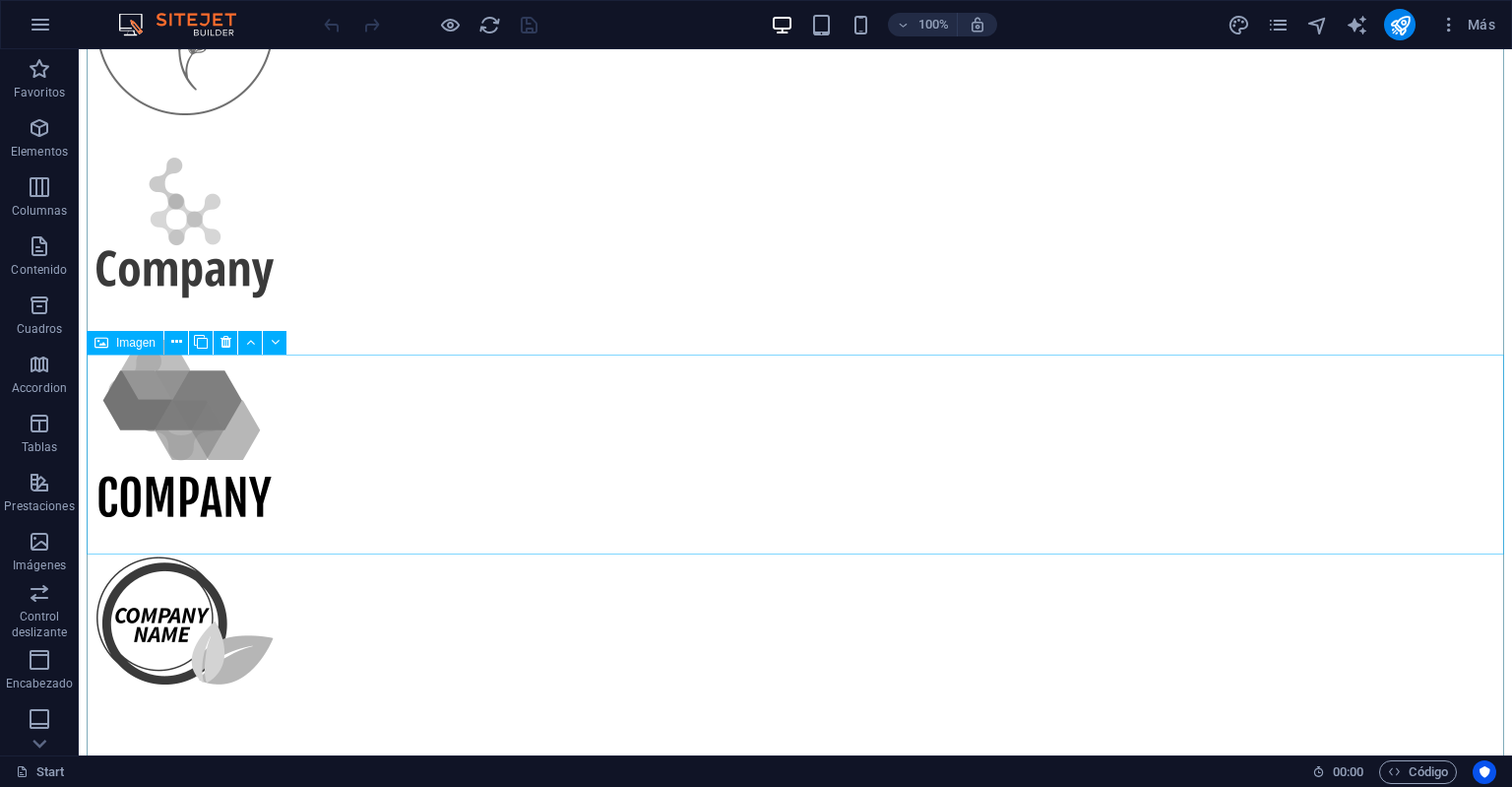 scroll, scrollTop: 2080, scrollLeft: 0, axis: vertical 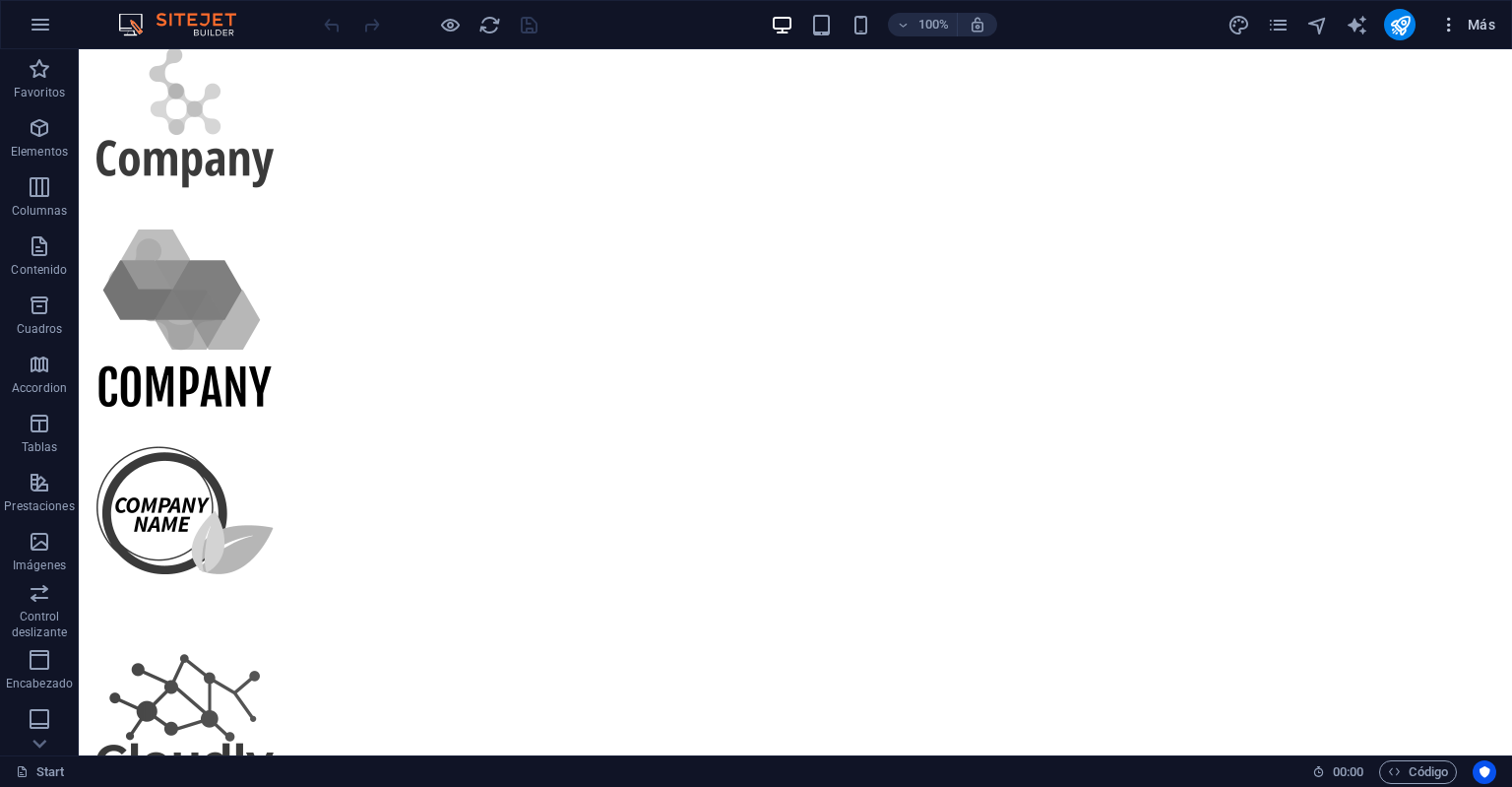 click on "Más" at bounding box center [1467, 25] 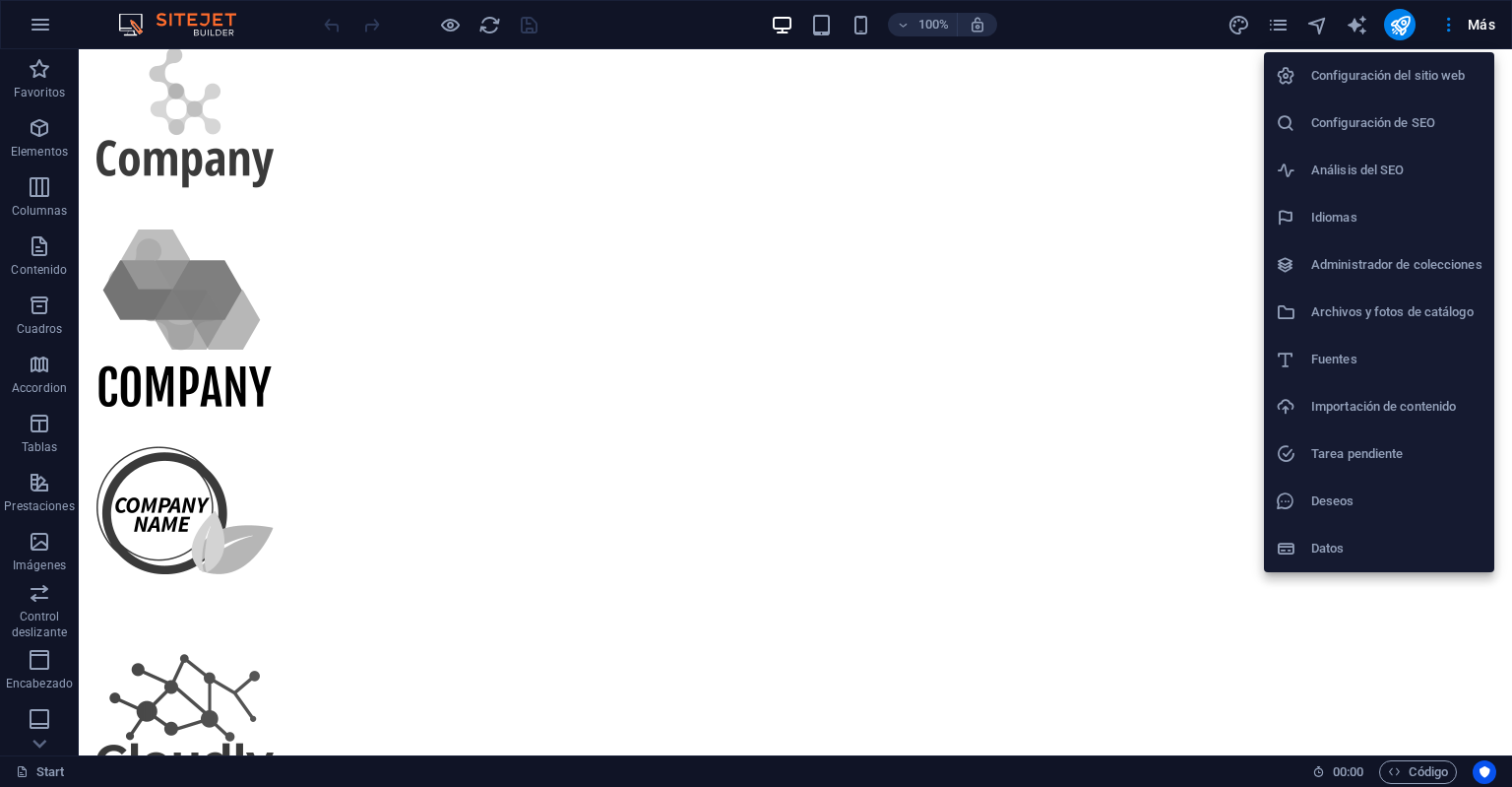 click on "Configuración del sitio web" at bounding box center [1397, 76] 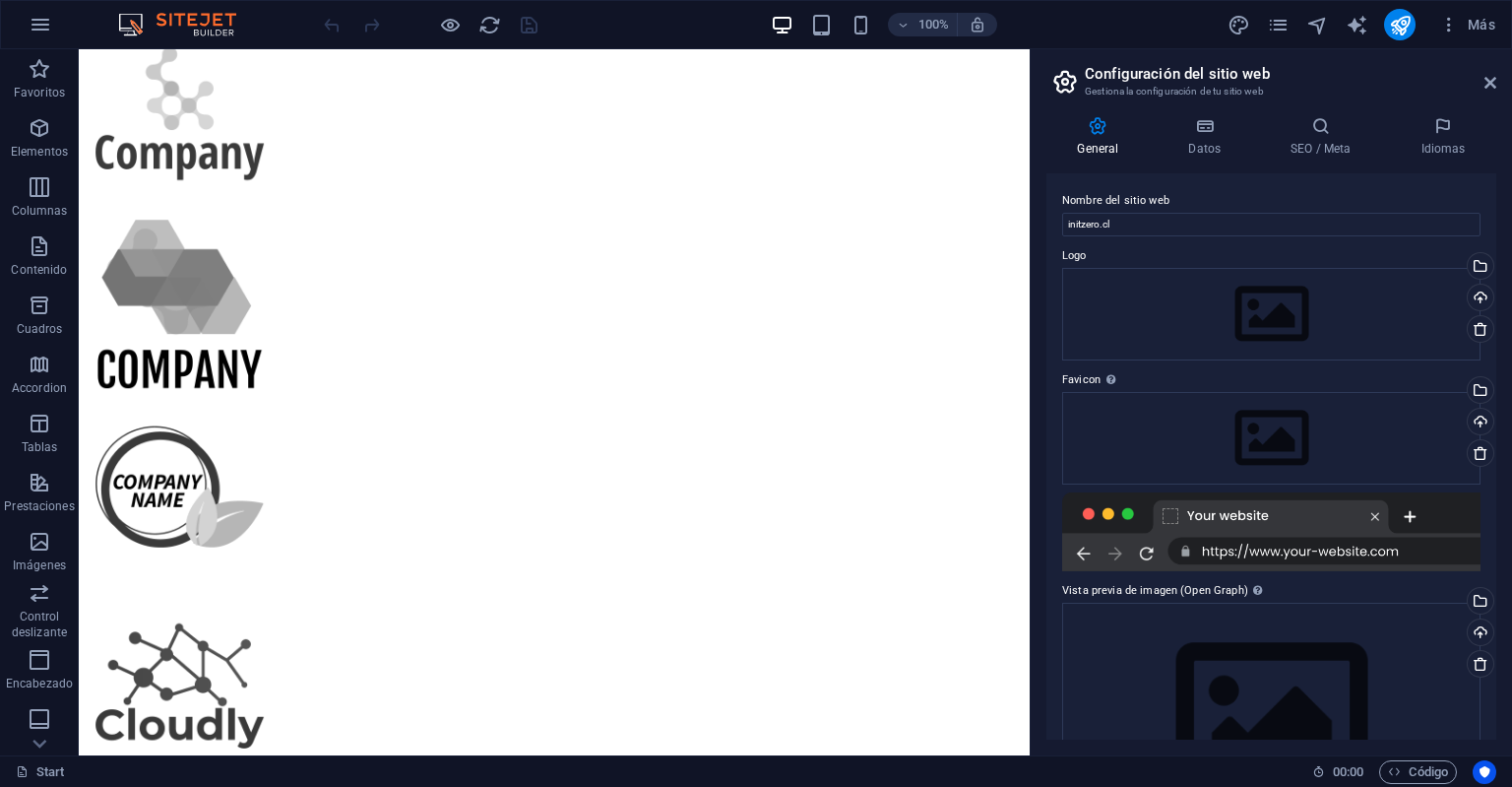 scroll, scrollTop: 2113, scrollLeft: 0, axis: vertical 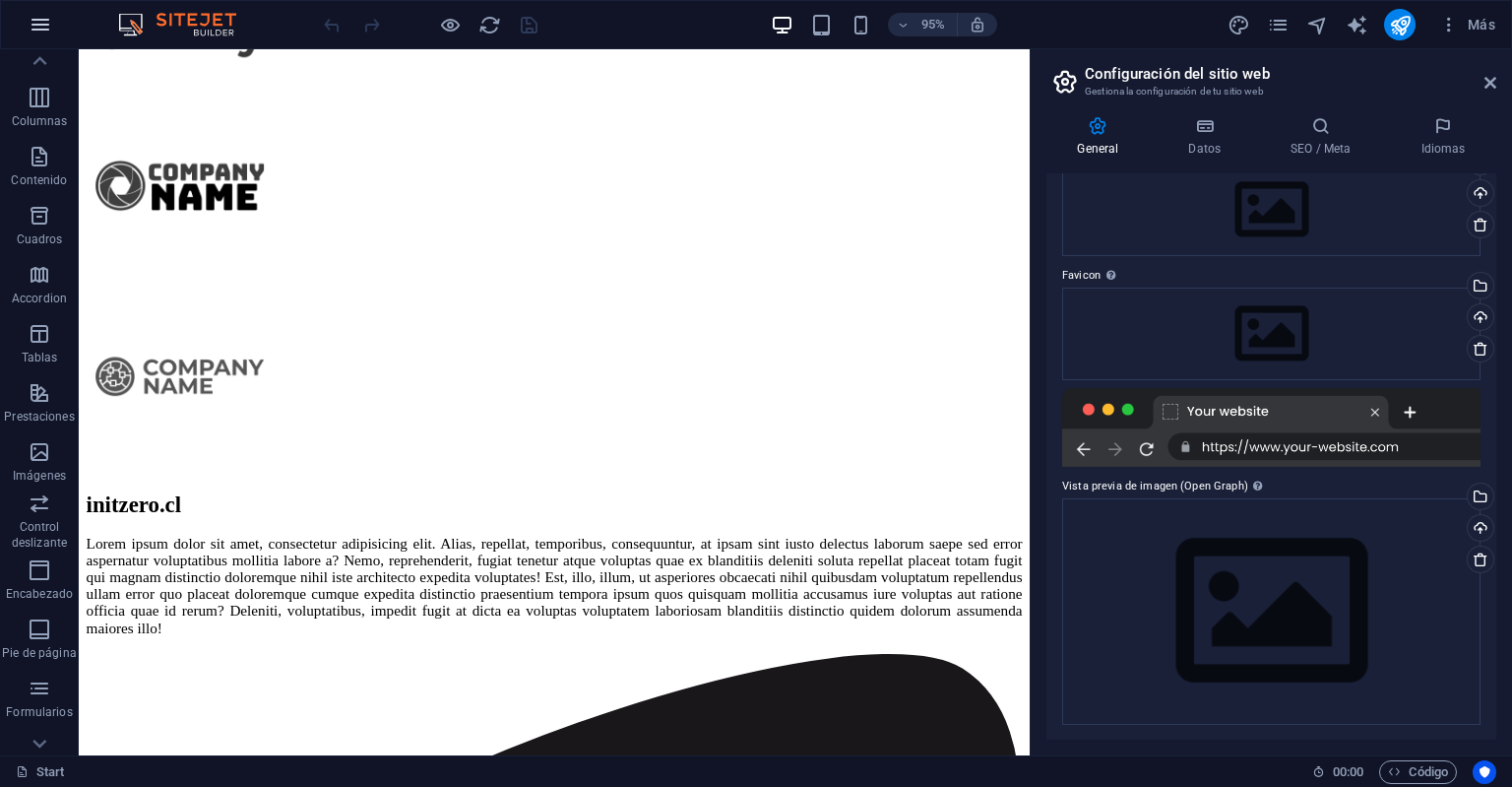 click at bounding box center (40, 25) 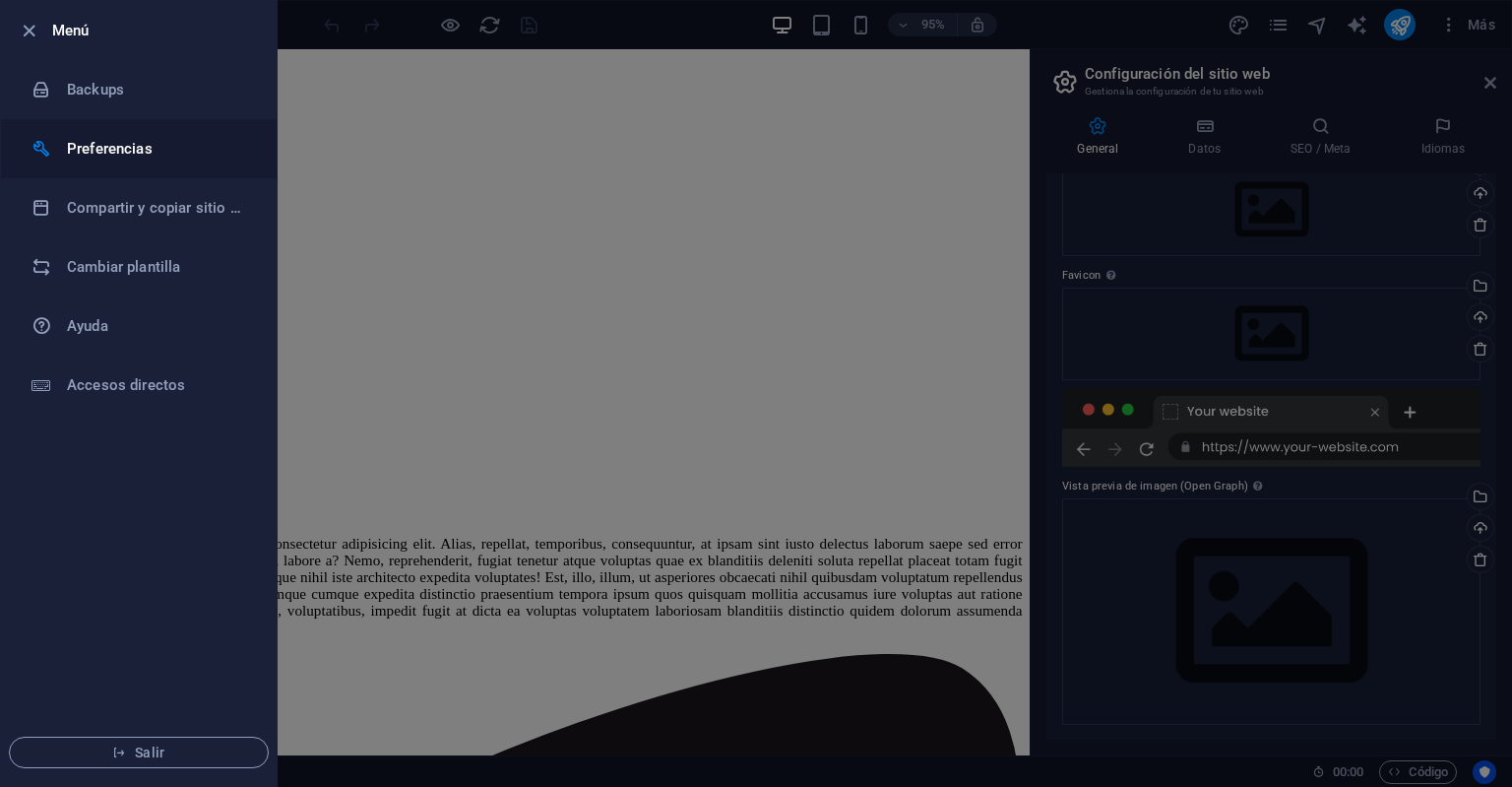 drag, startPoint x: 137, startPoint y: 144, endPoint x: 241, endPoint y: 133, distance: 104.58011 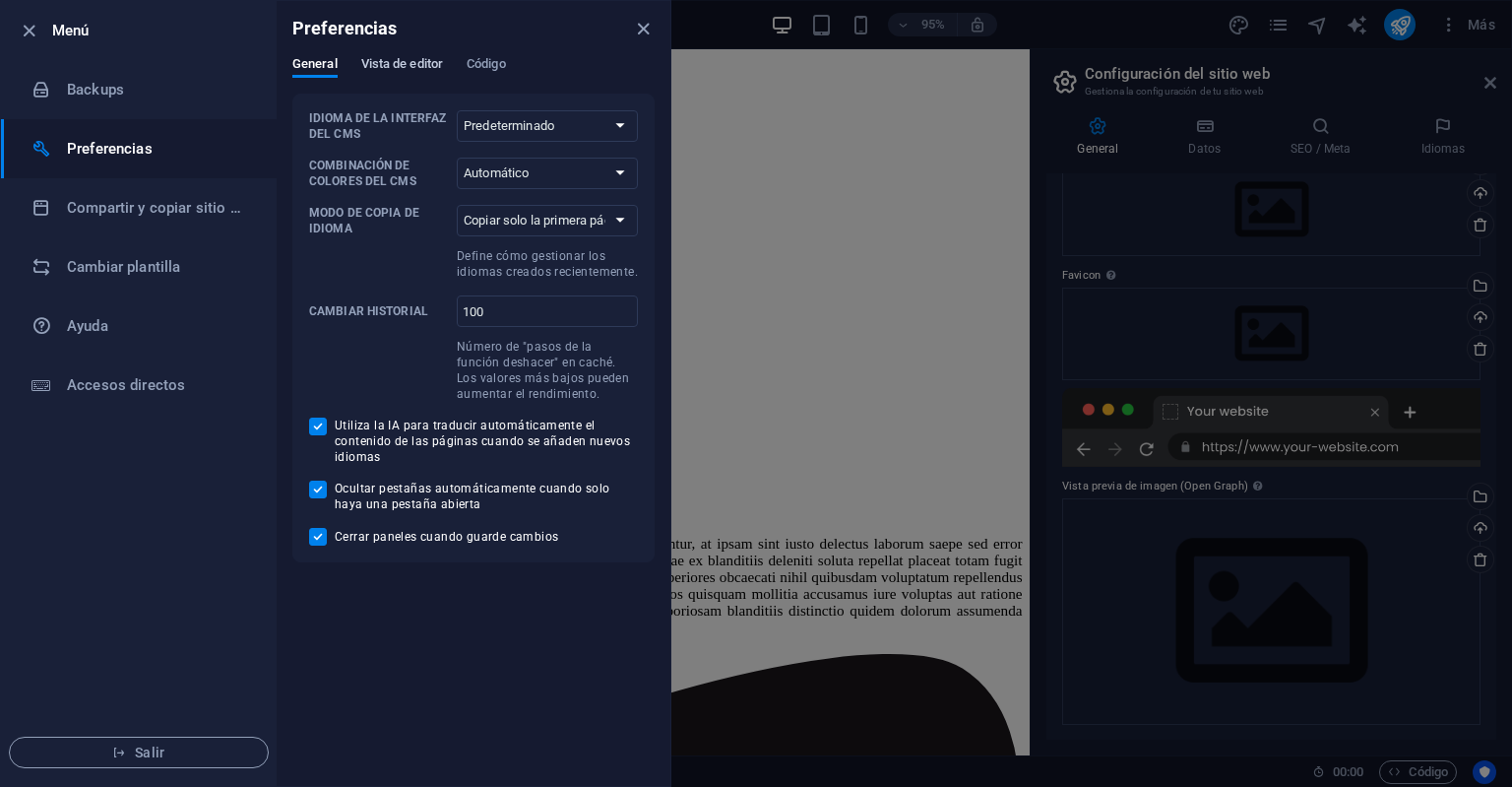 click on "Vista de editor" at bounding box center [402, 66] 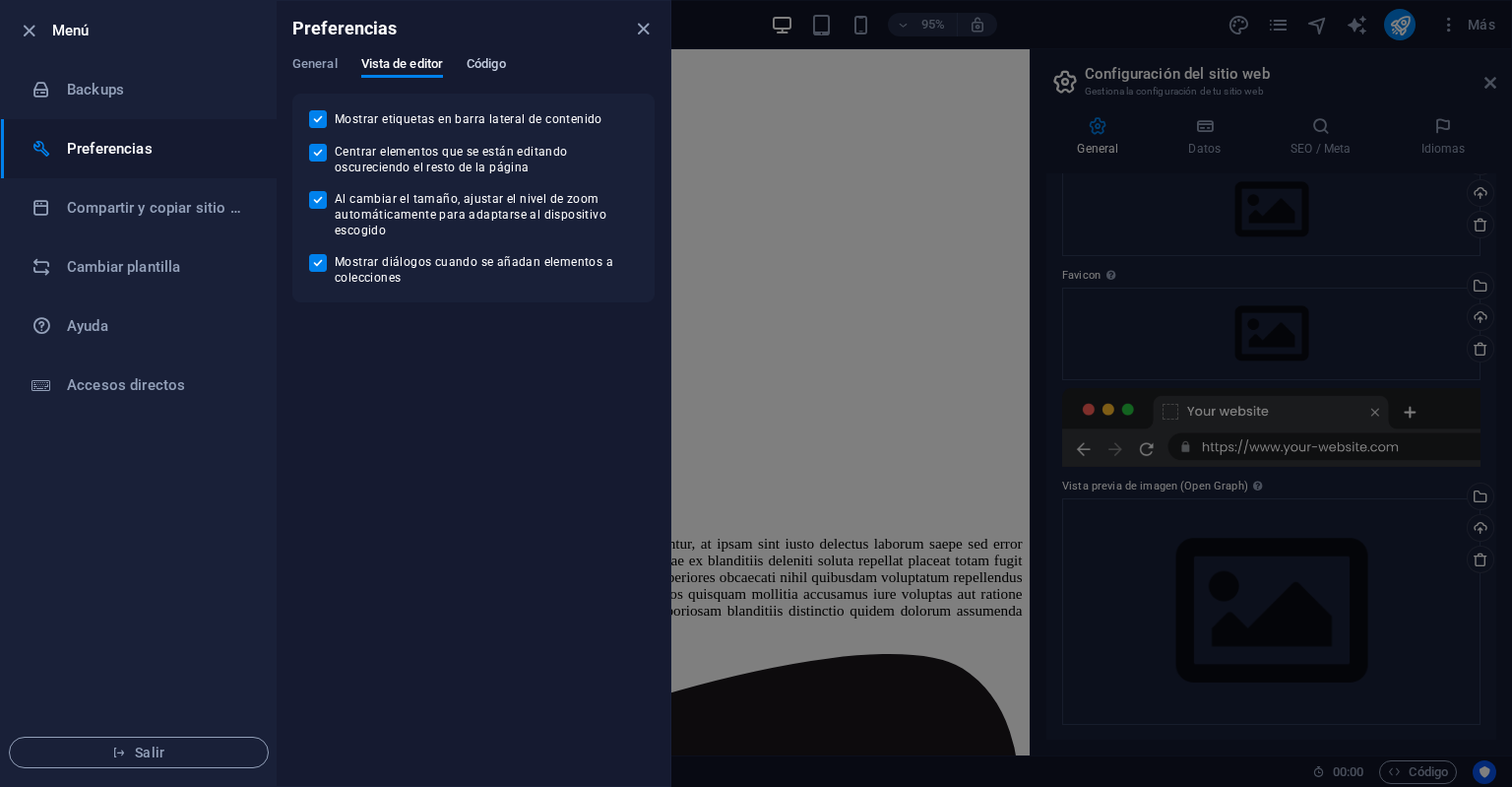 click on "Código" at bounding box center (486, 66) 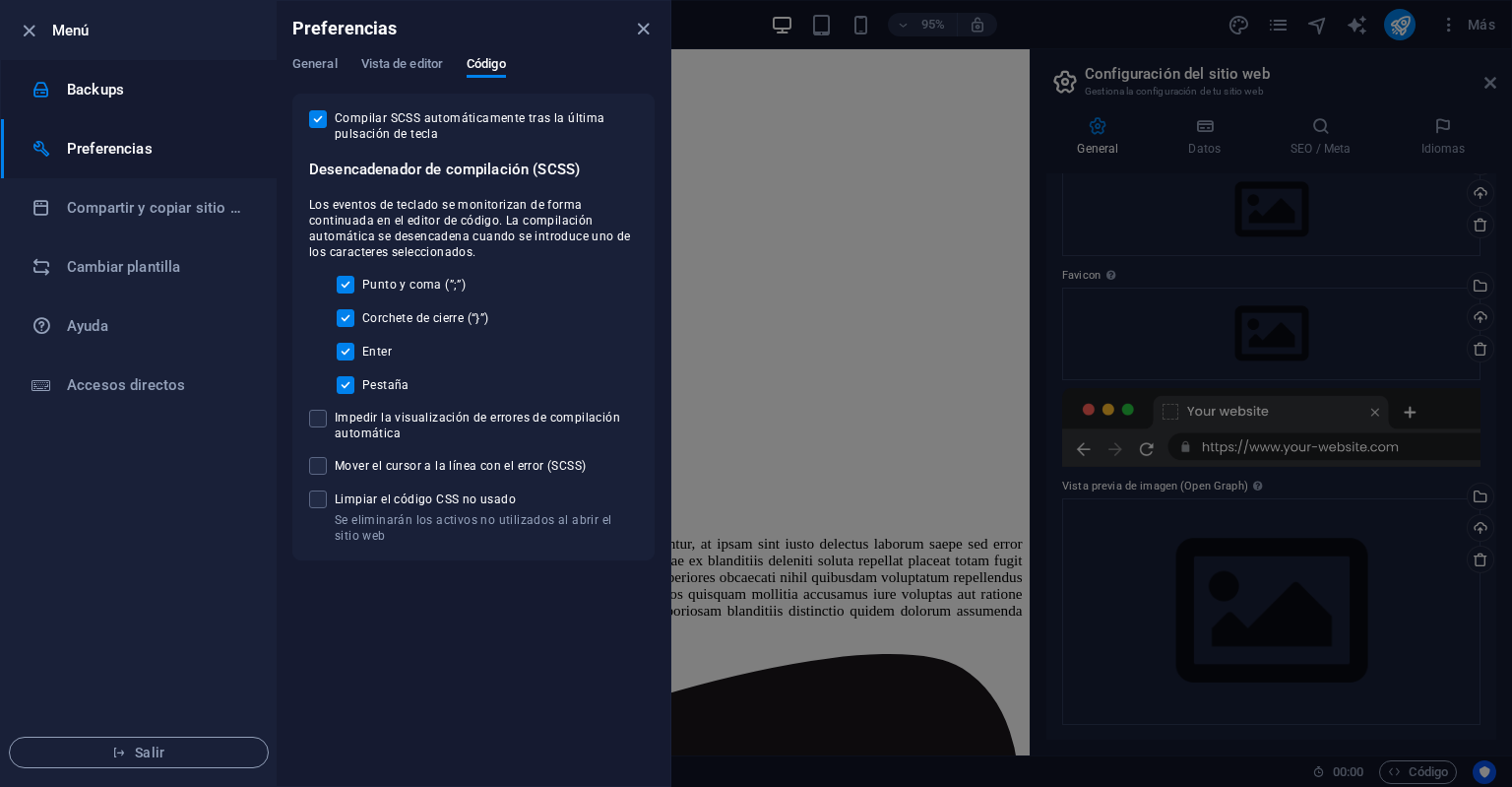 click on "Backups" at bounding box center [158, 90] 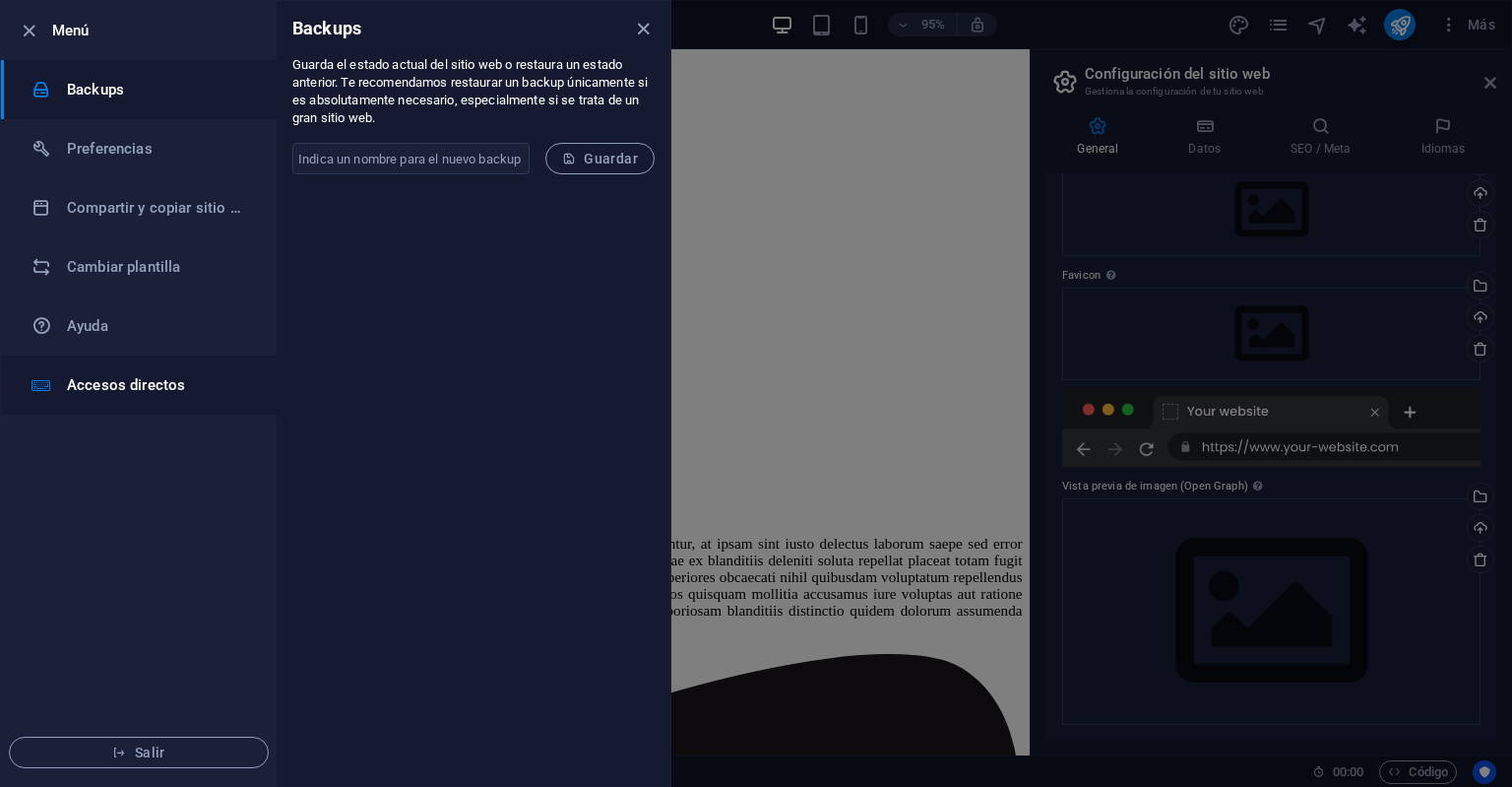 click on "Accesos directos" at bounding box center [158, 385] 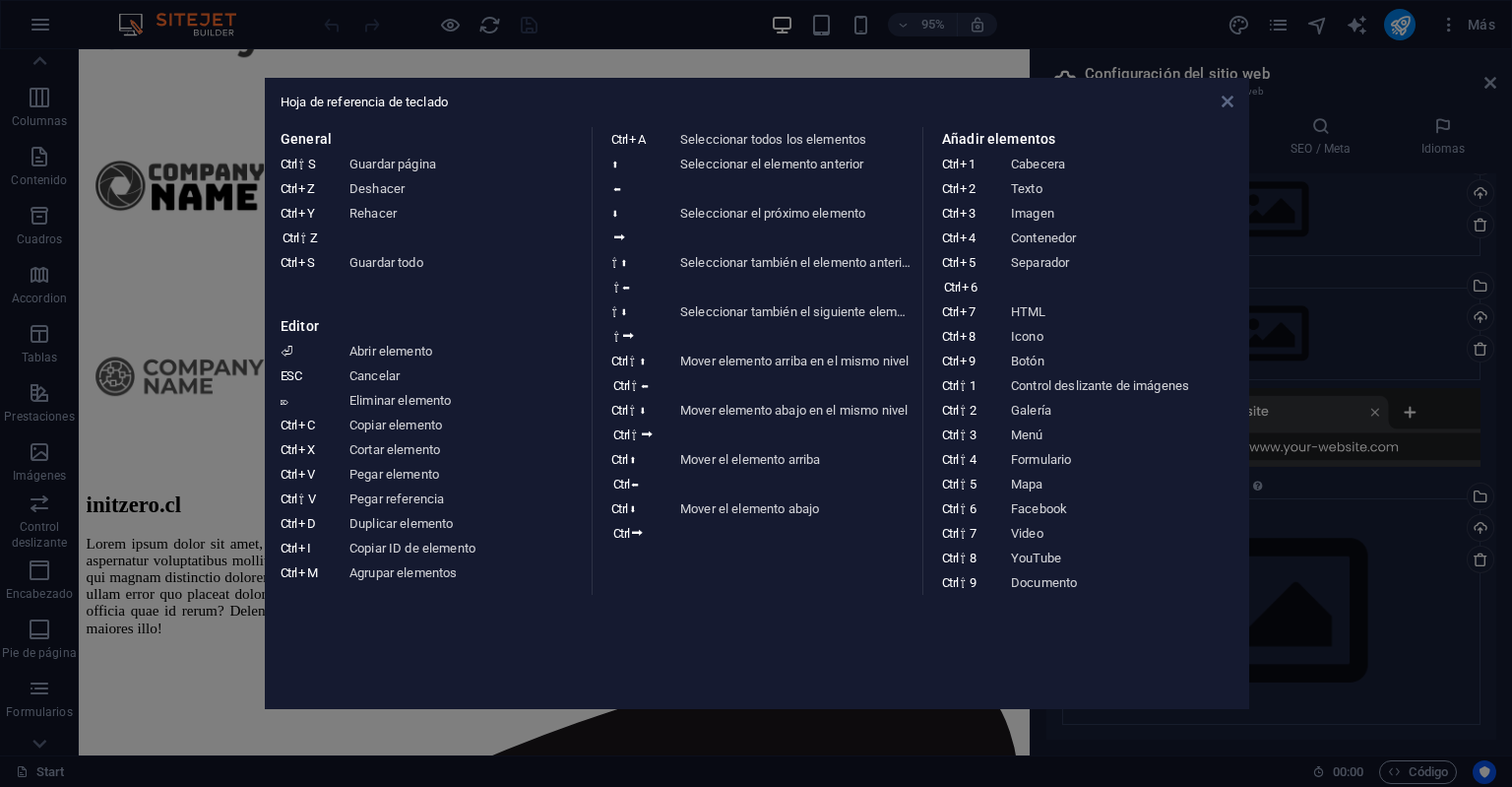 click at bounding box center (1228, 101) 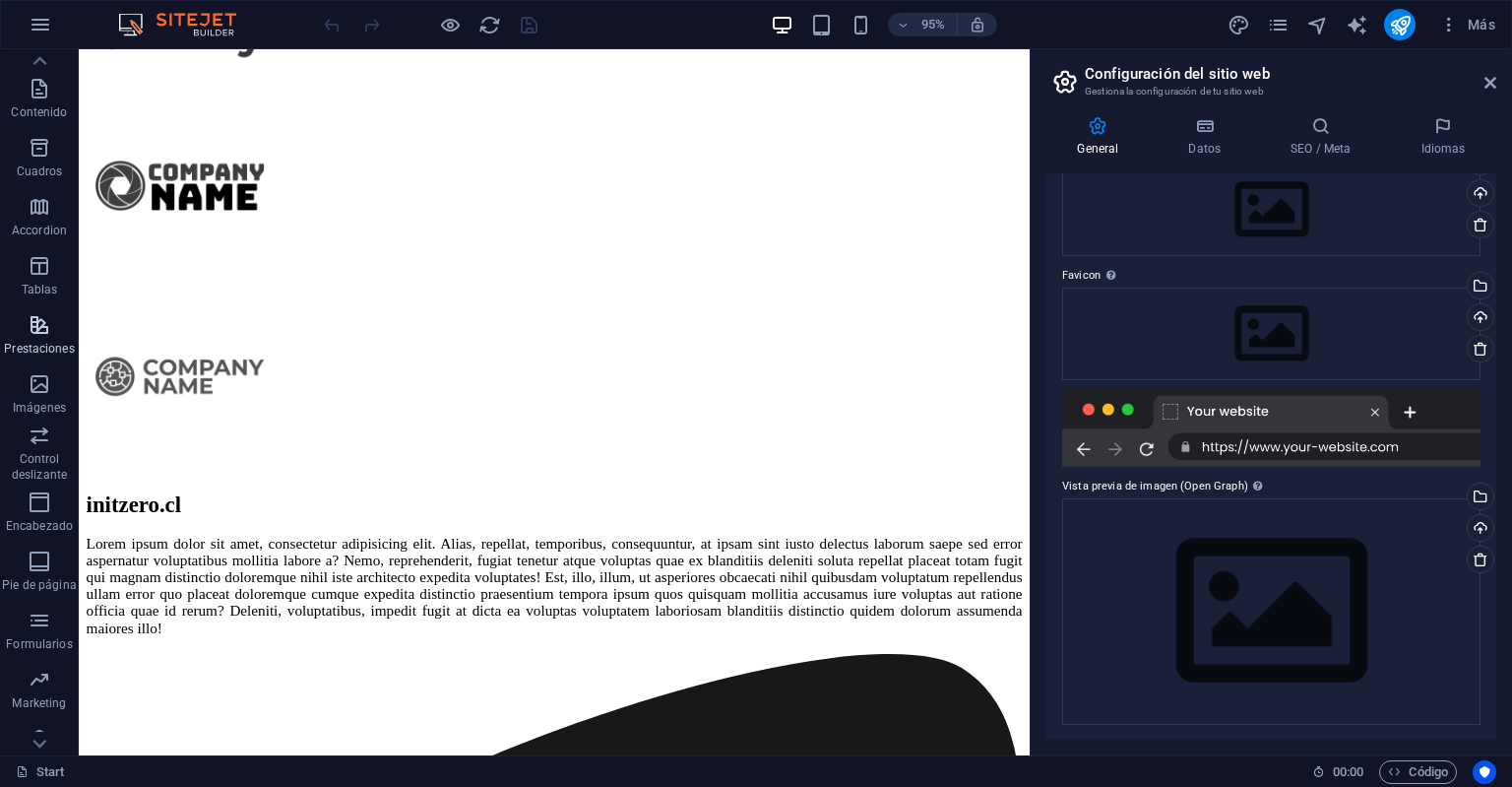 scroll, scrollTop: 180, scrollLeft: 0, axis: vertical 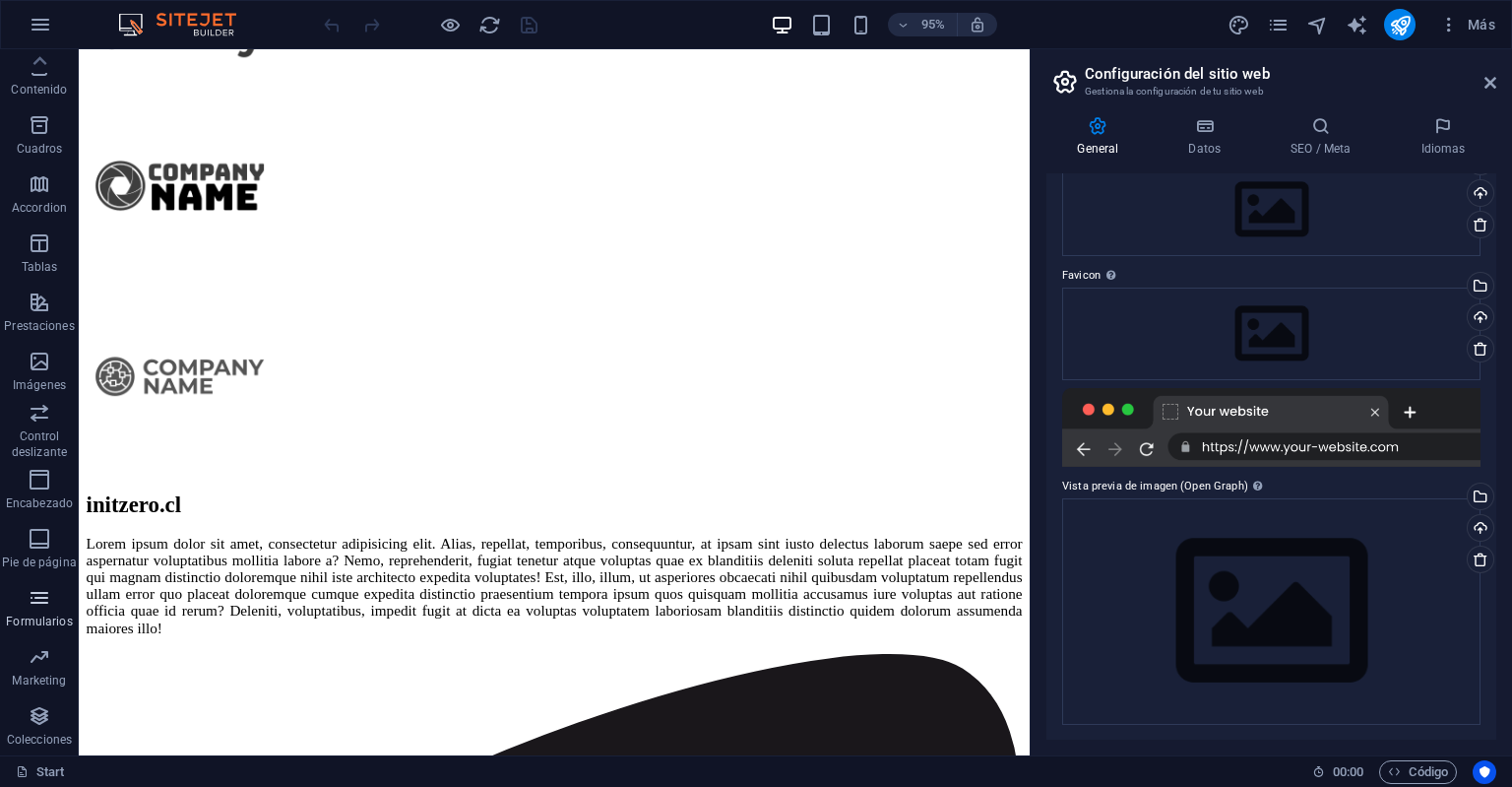 click on "Formularios" at bounding box center (39, 610) 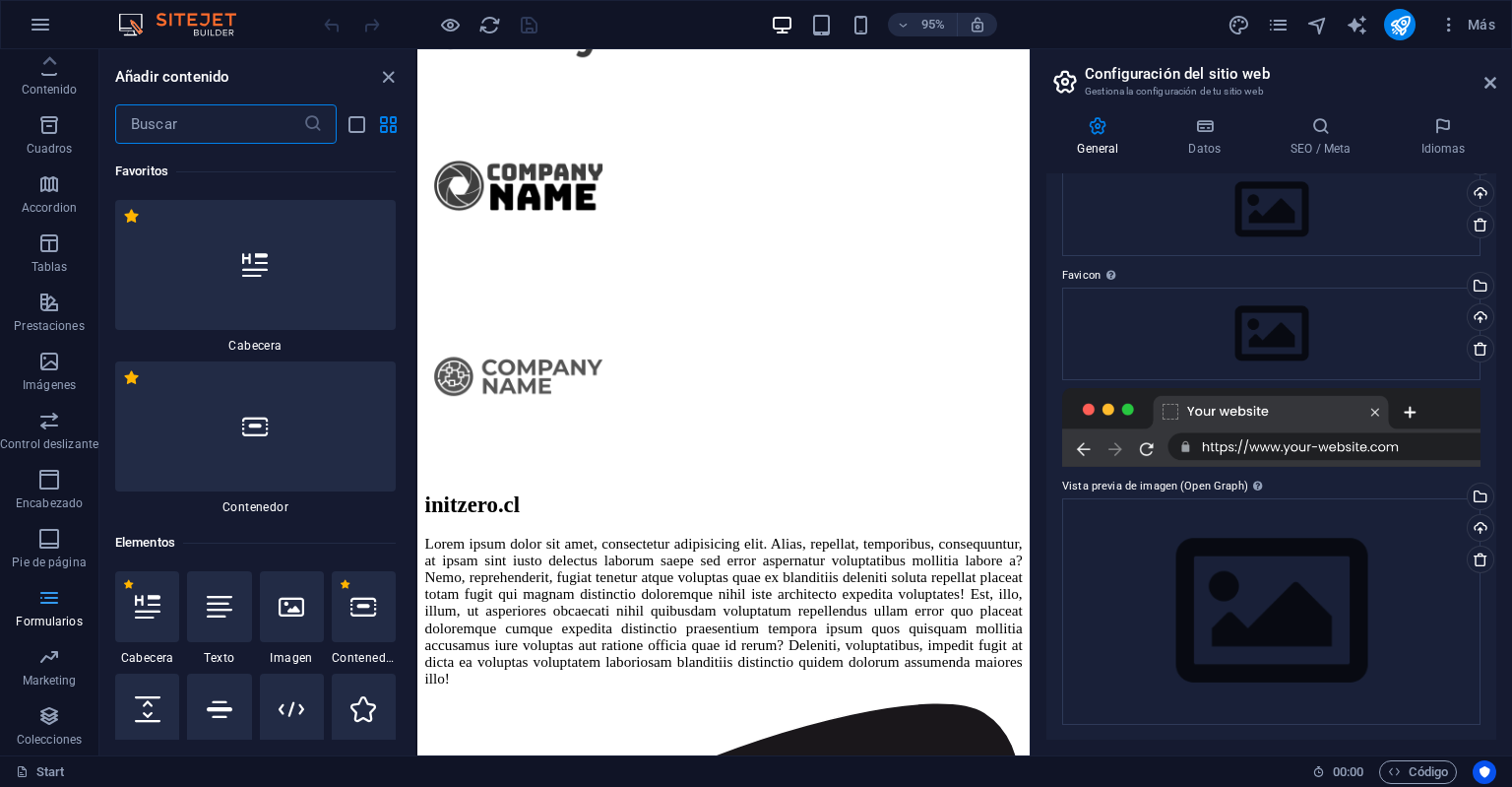 scroll, scrollTop: 180, scrollLeft: 0, axis: vertical 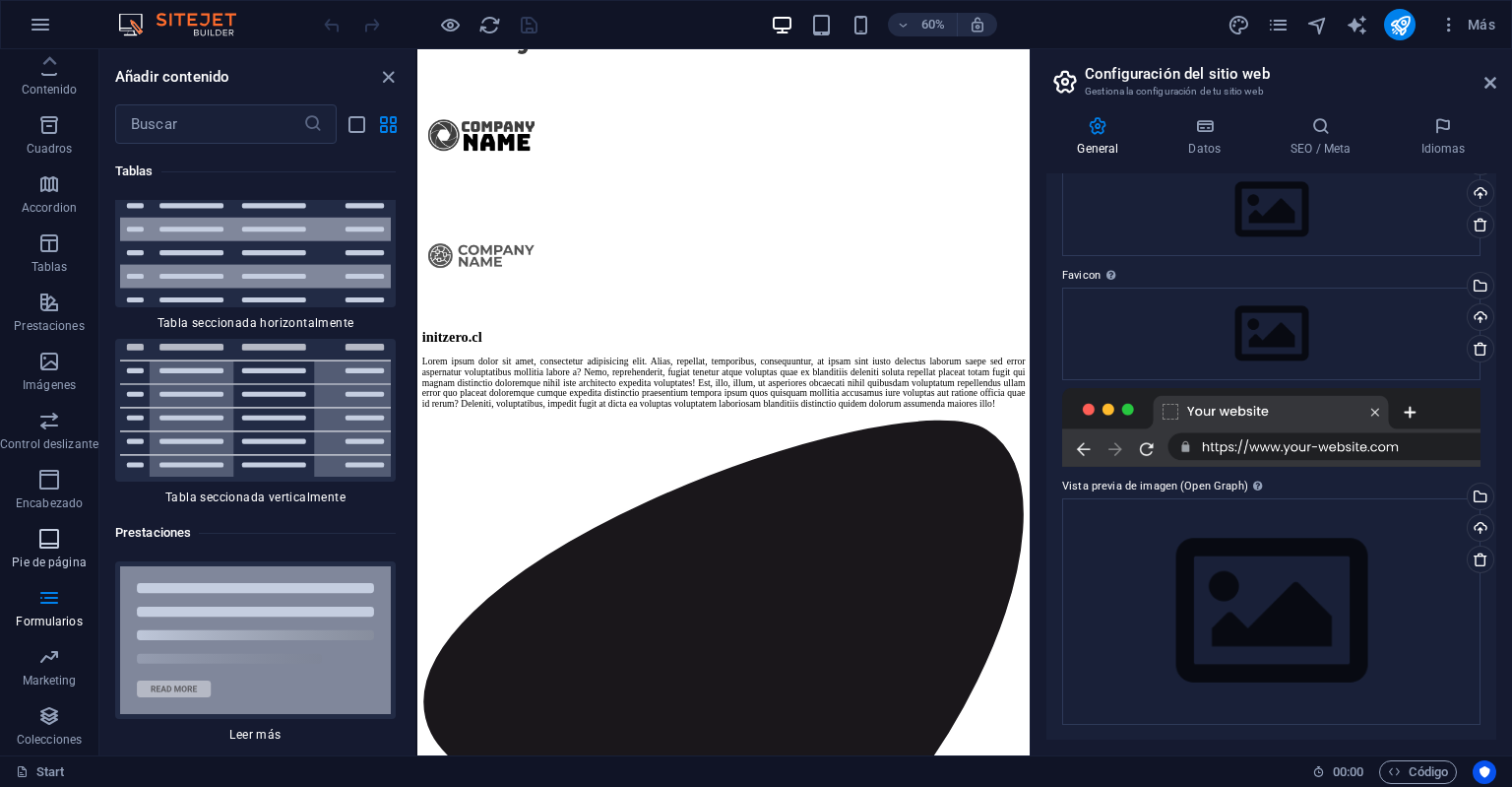 click at bounding box center (49, 539) 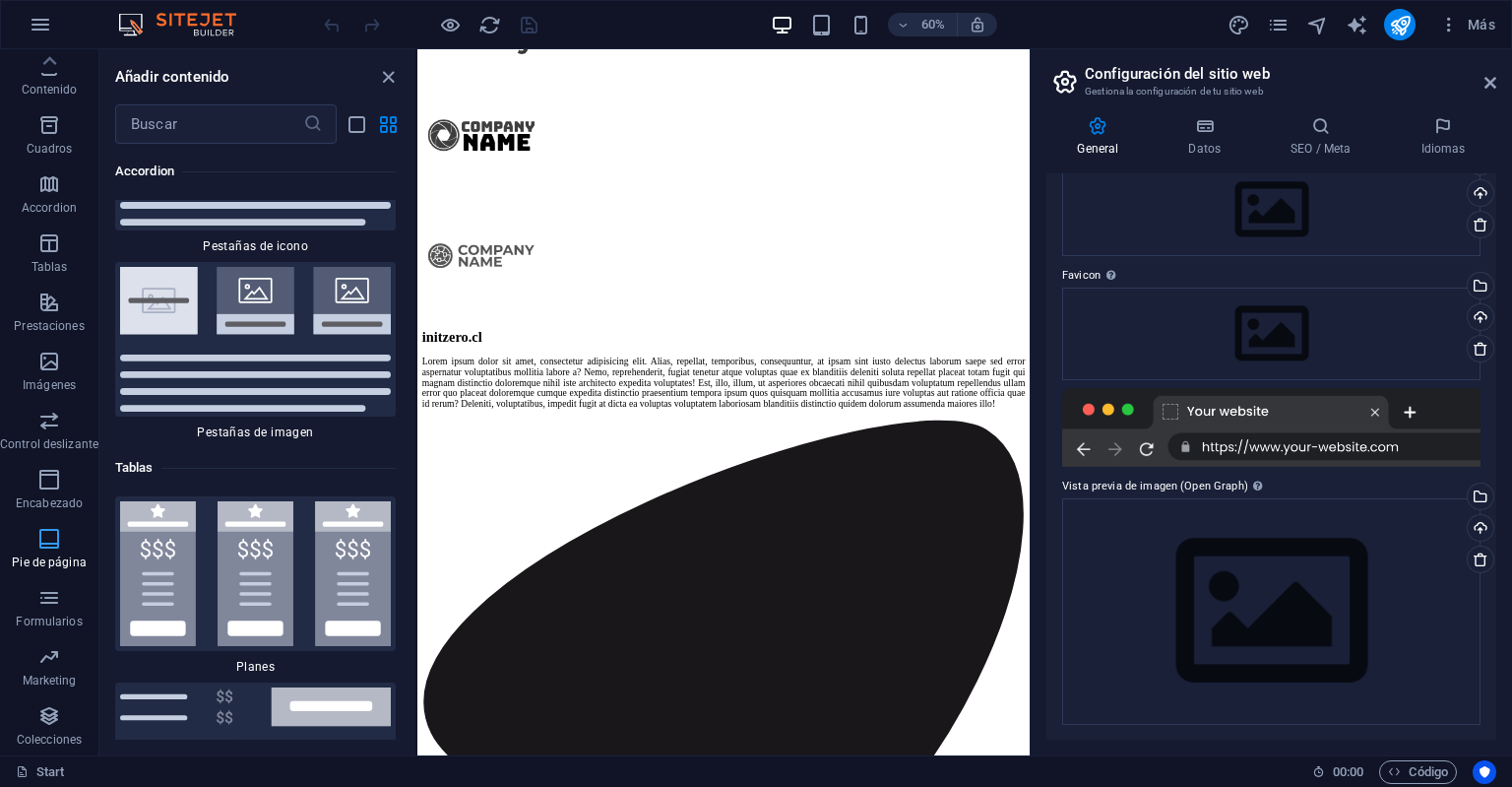 scroll, scrollTop: 13039, scrollLeft: 0, axis: vertical 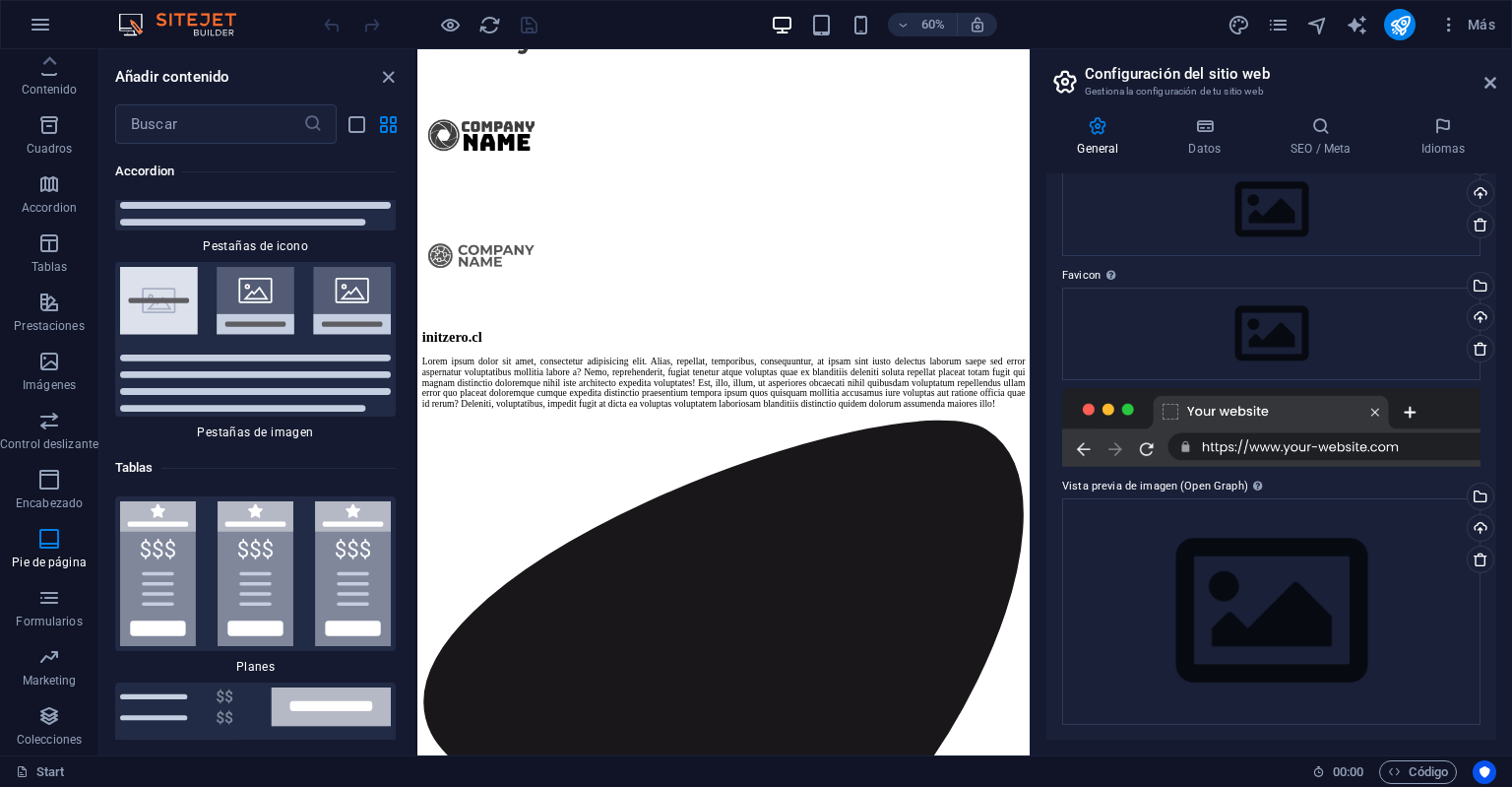 click at bounding box center [255, 13787] 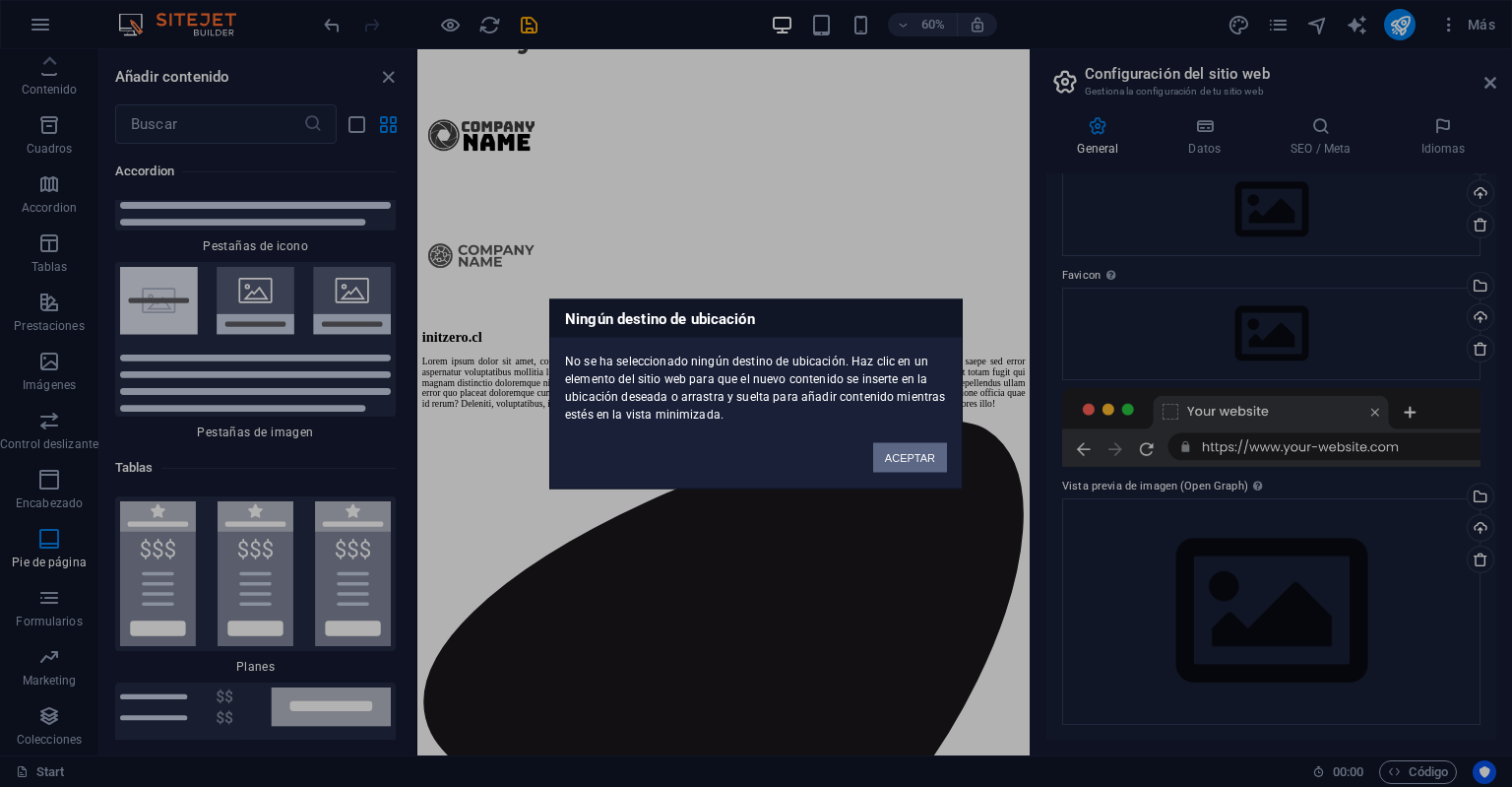 click on "ACEPTAR" at bounding box center (910, 457) 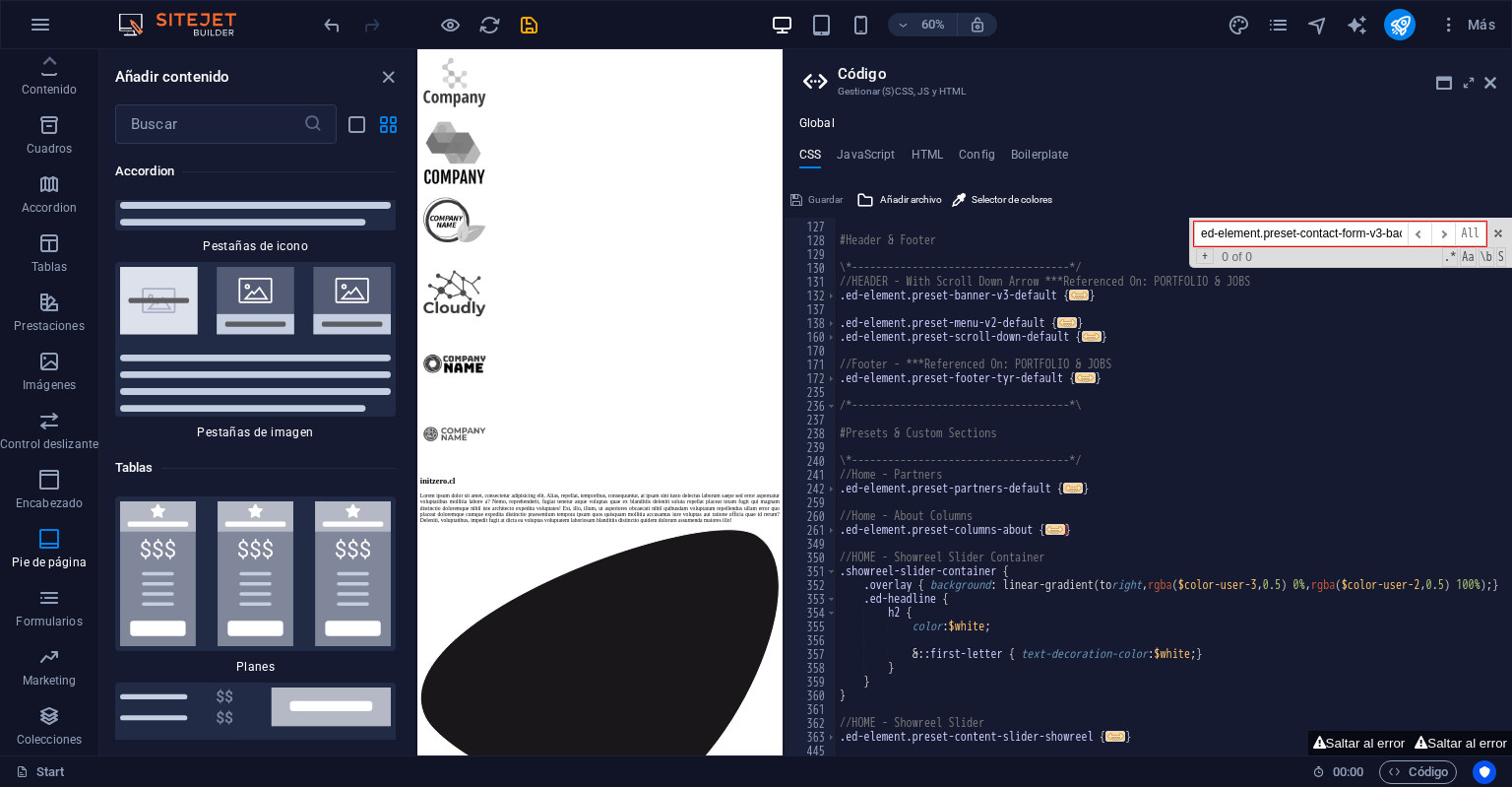scroll, scrollTop: 3988, scrollLeft: 0, axis: vertical 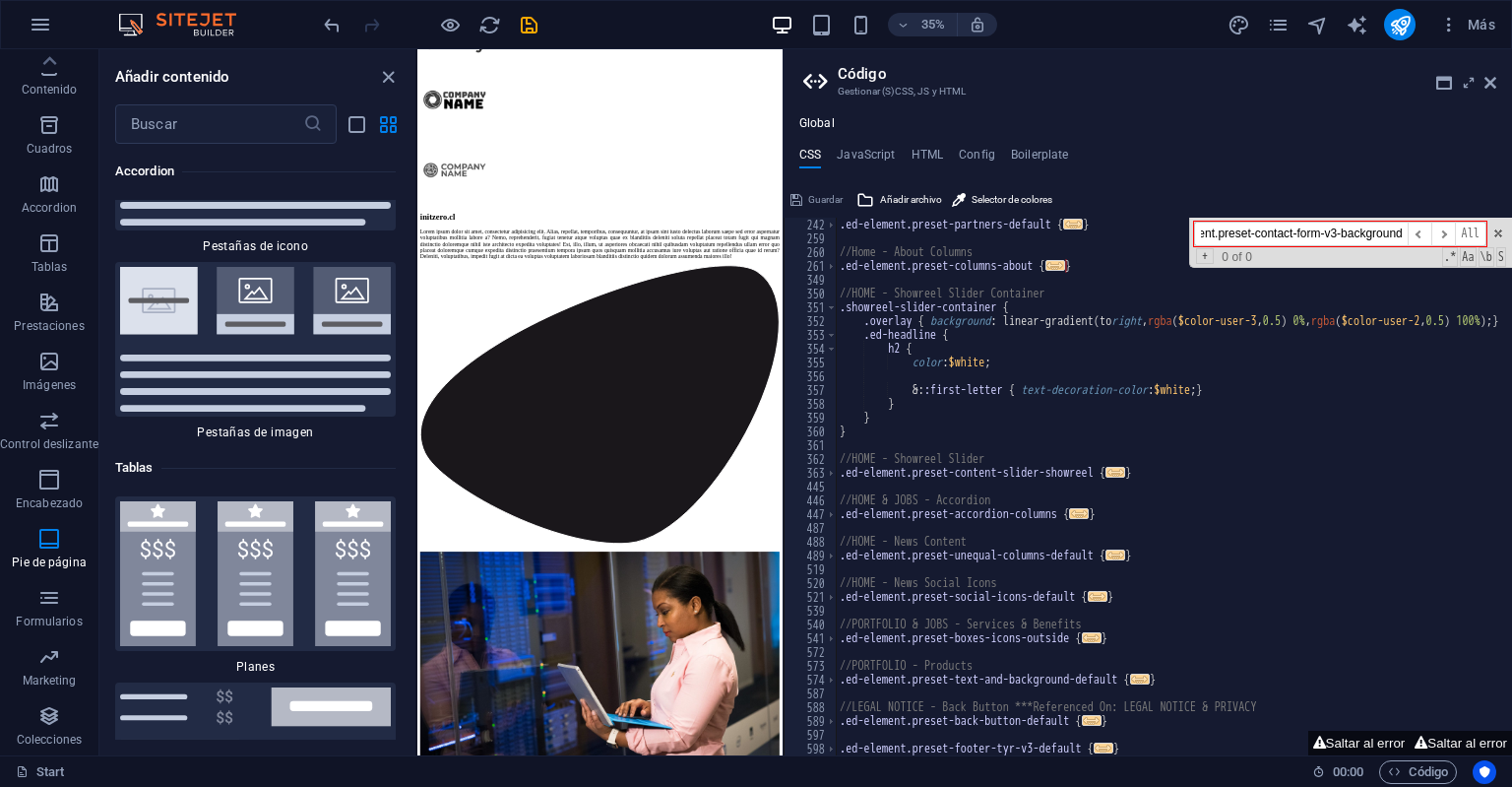 click on "ed-element.preset-contact-form-v3-background ​ ​ All Replace All + 0 of 0 .* Aa \b S" at bounding box center [1351, 242] 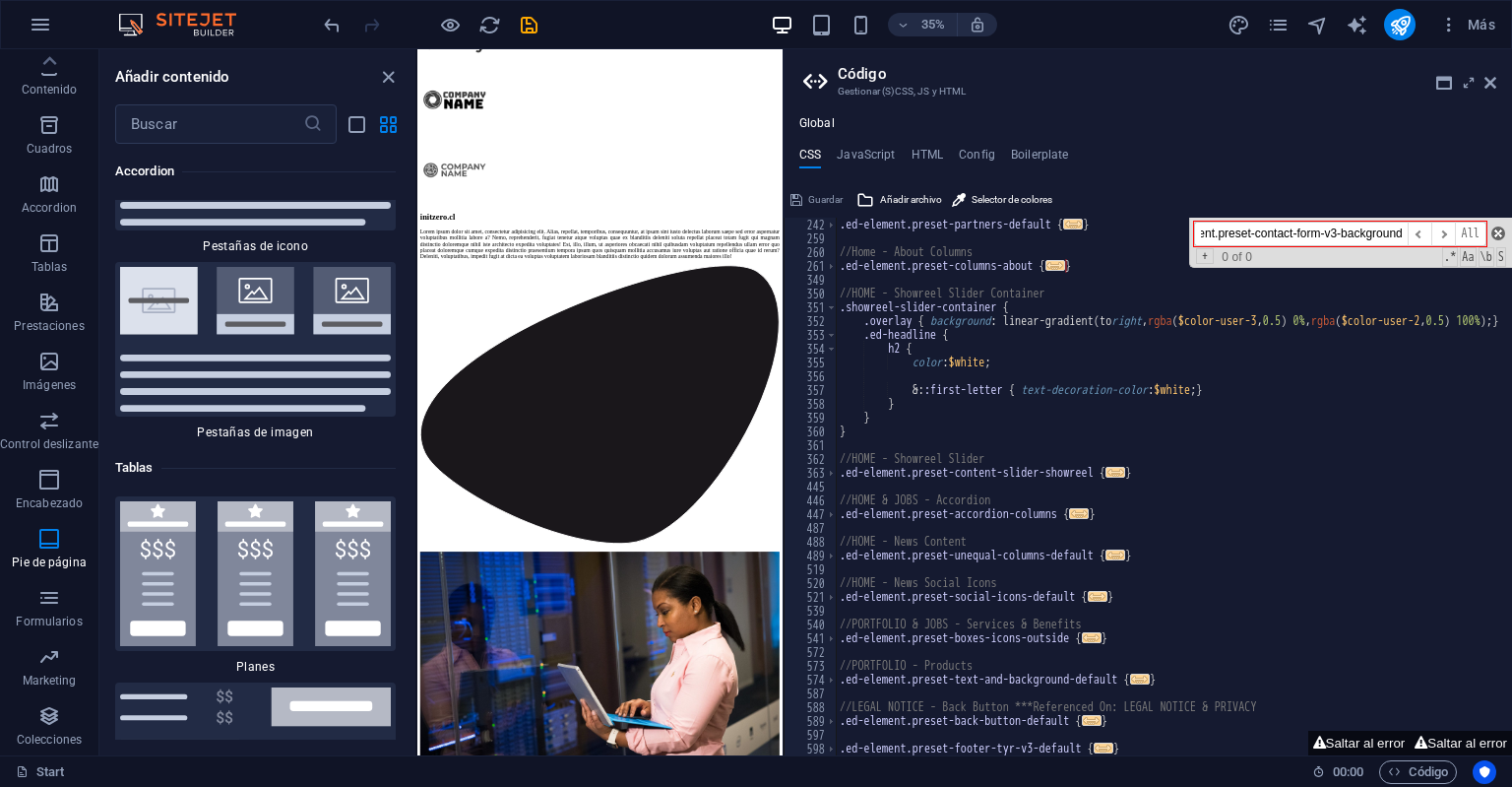 click at bounding box center [1498, 233] 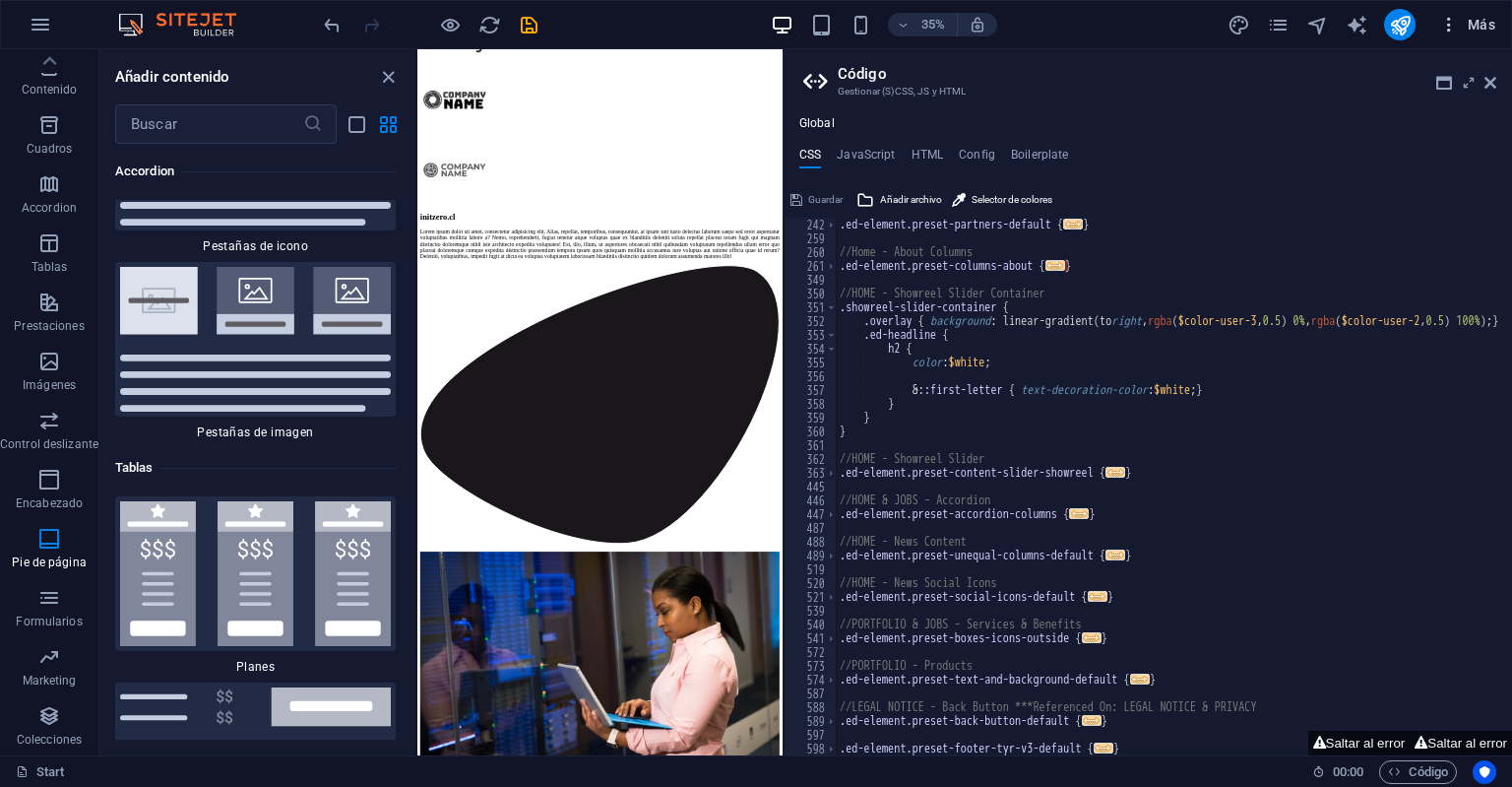 click at bounding box center [1449, 25] 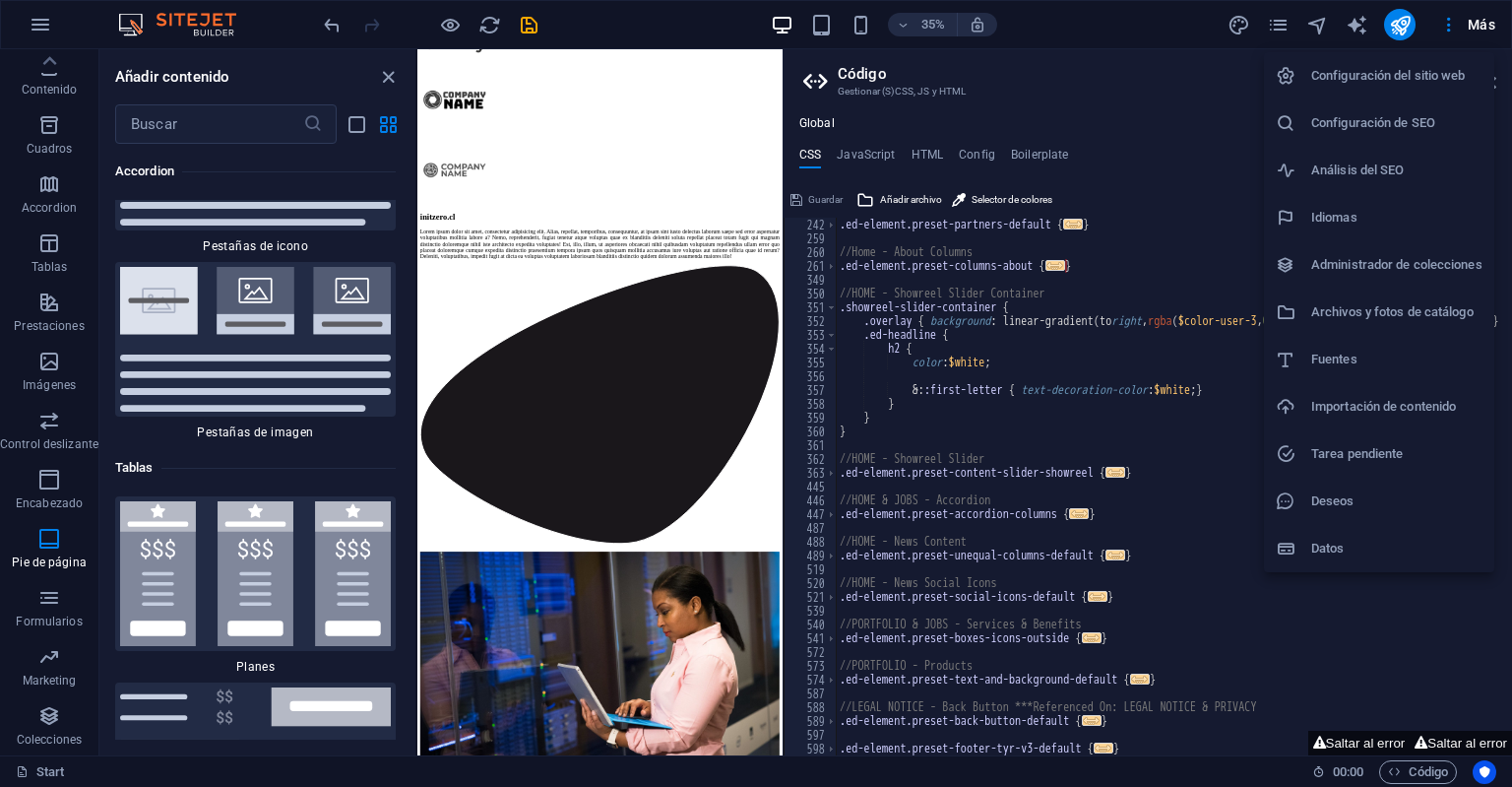 click at bounding box center [756, 393] 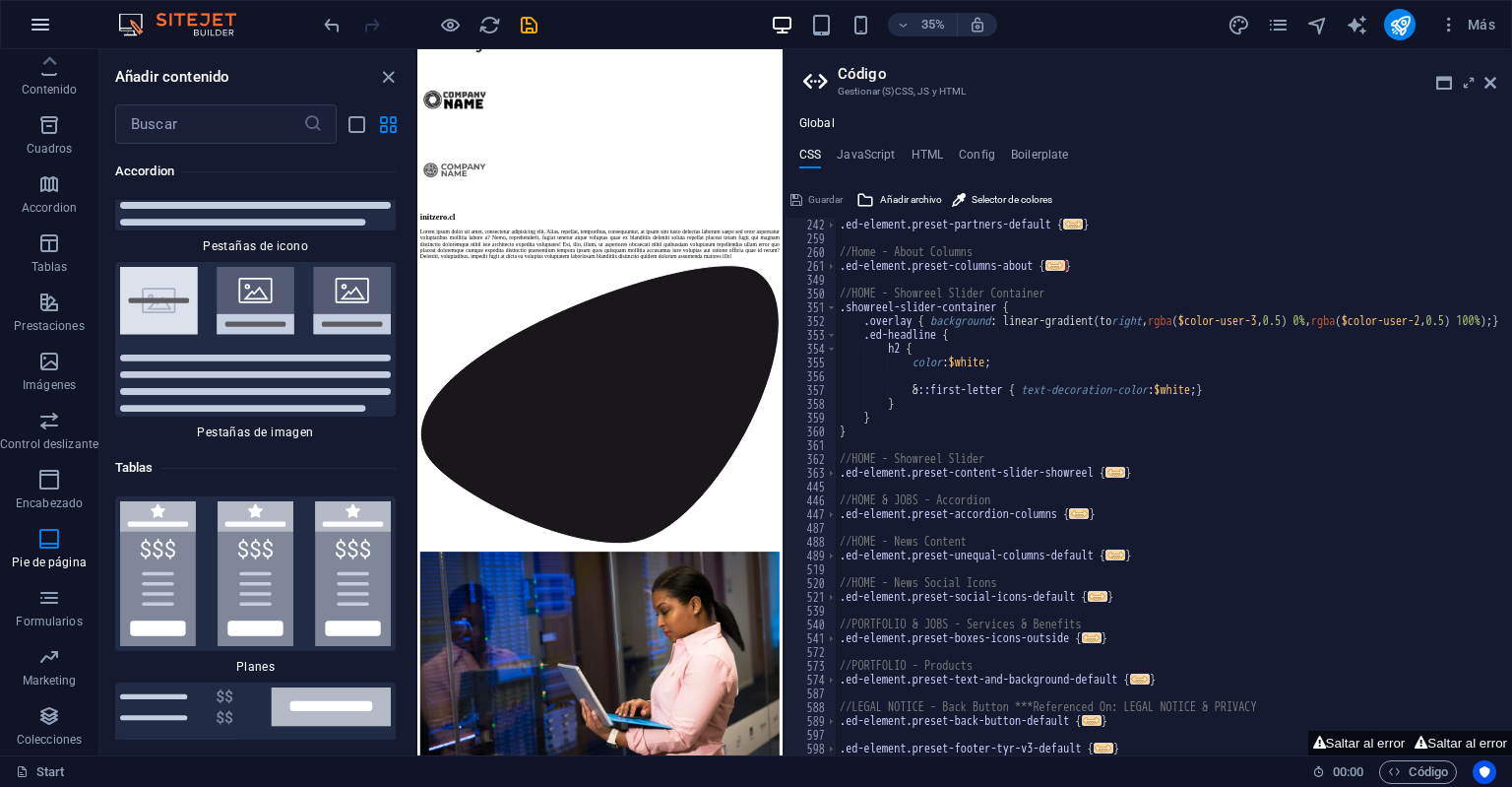 click at bounding box center [40, 25] 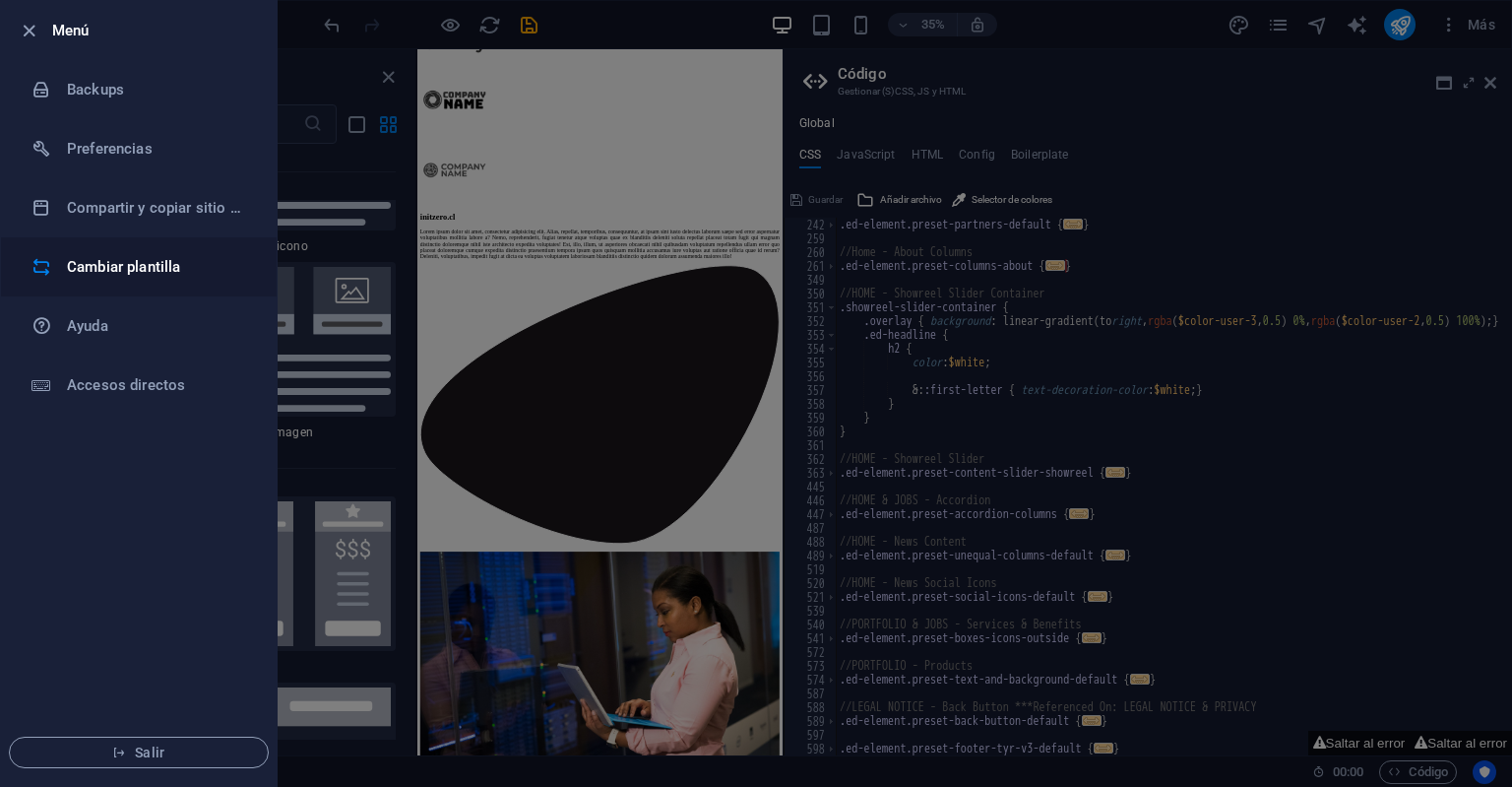 click on "Cambiar plantilla" at bounding box center [158, 267] 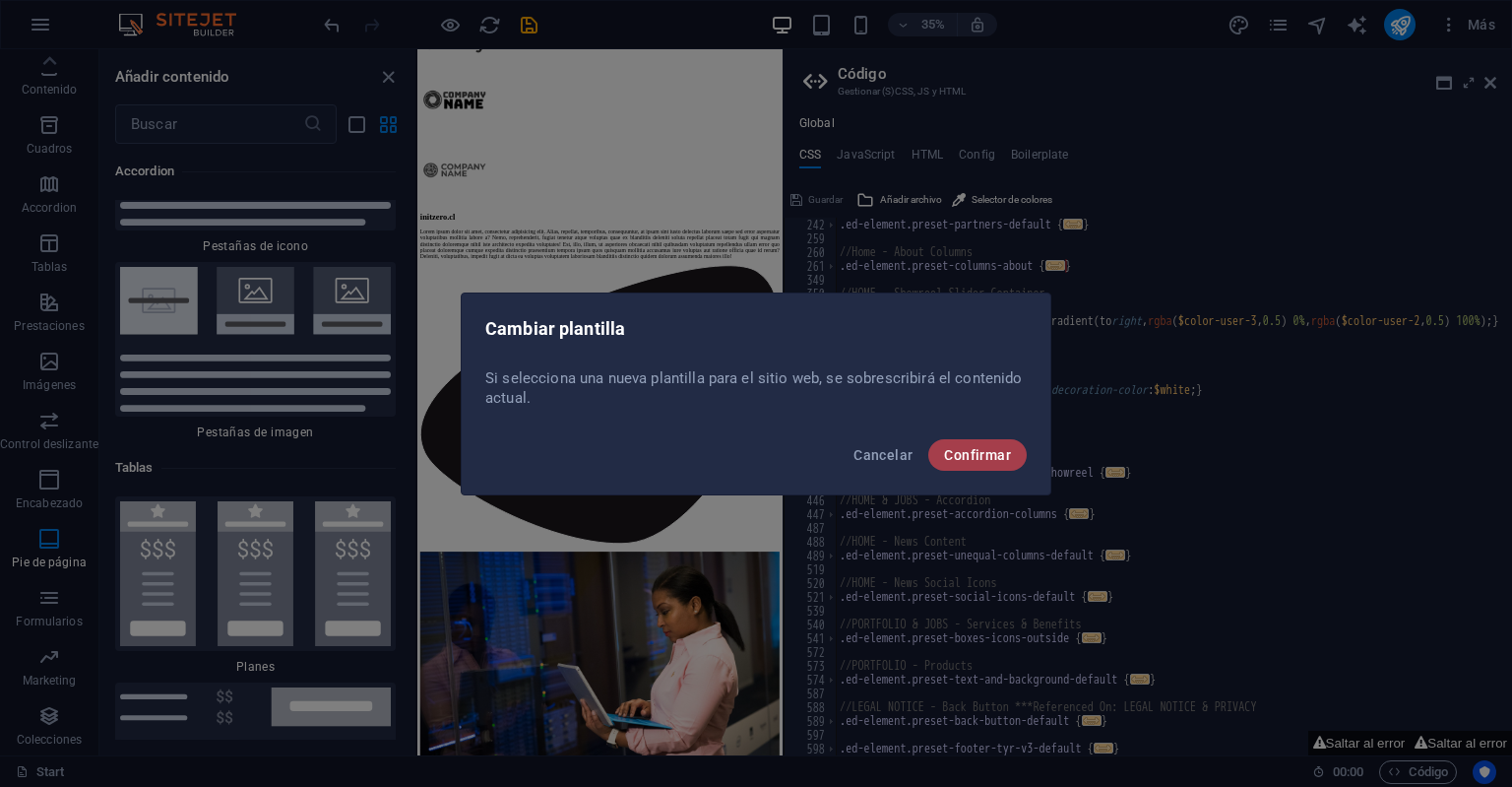 click on "Confirmar" at bounding box center (977, 455) 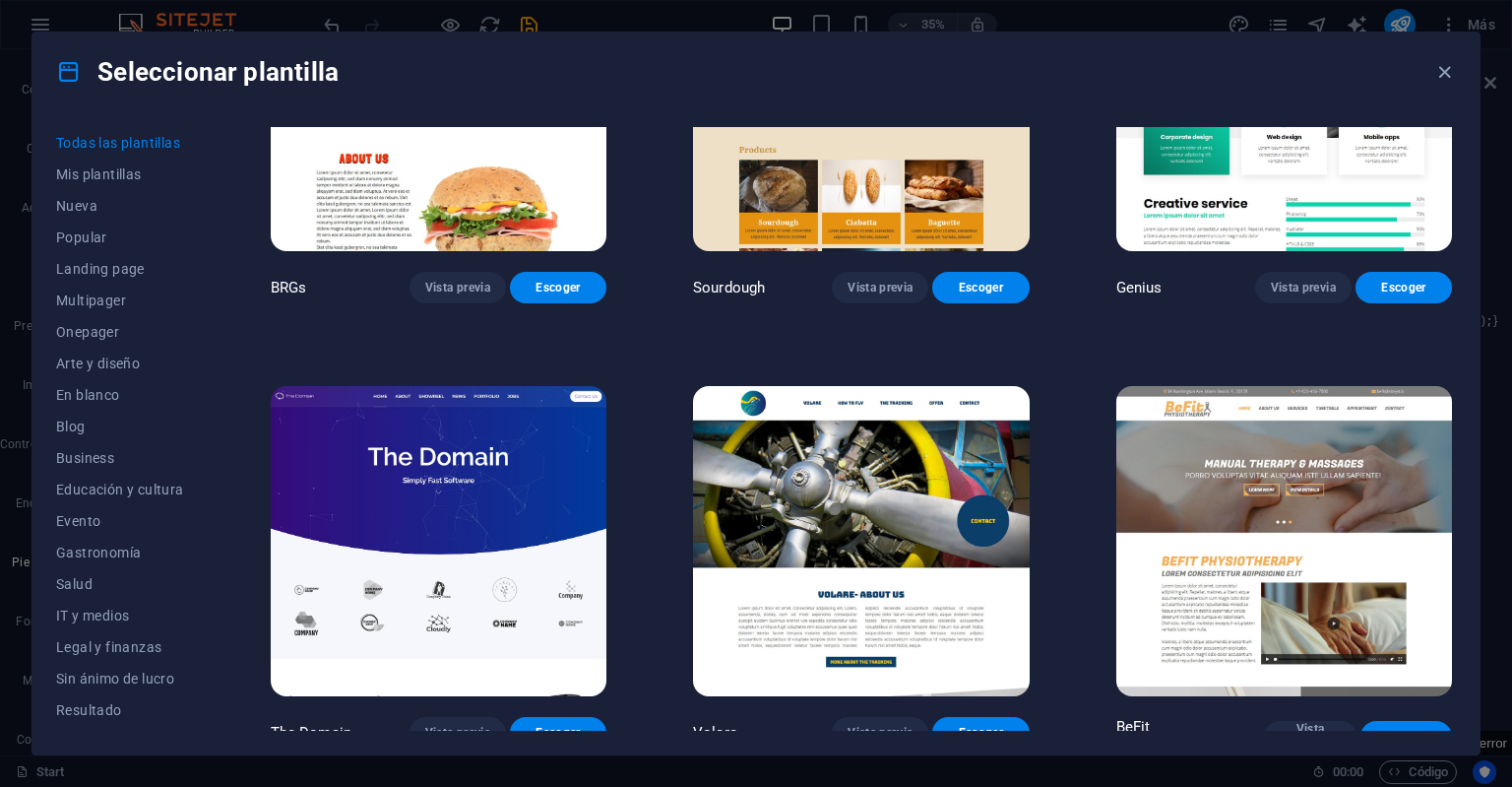 scroll, scrollTop: 10510, scrollLeft: 0, axis: vertical 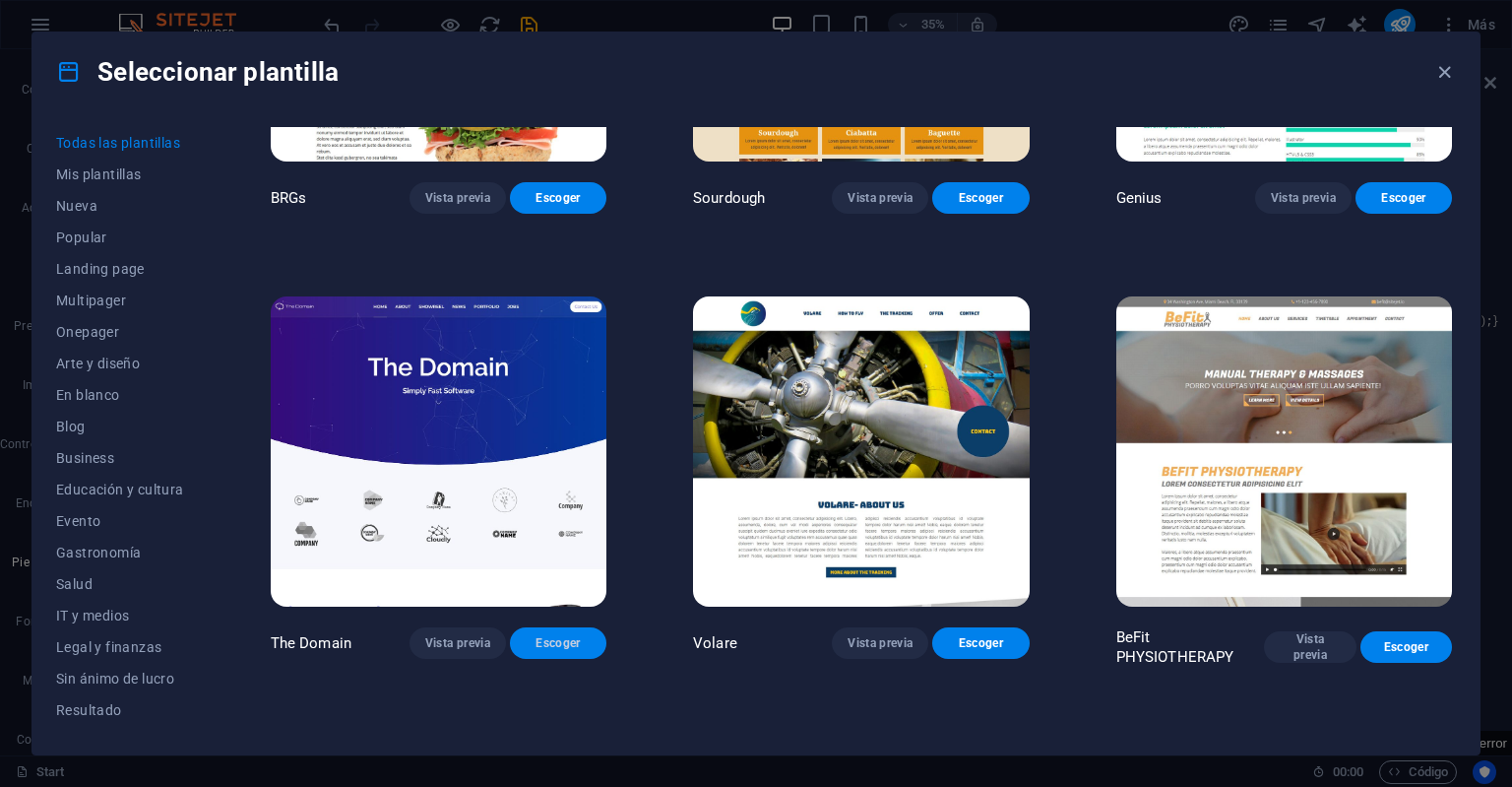 click on "Escoger" at bounding box center [558, 643] 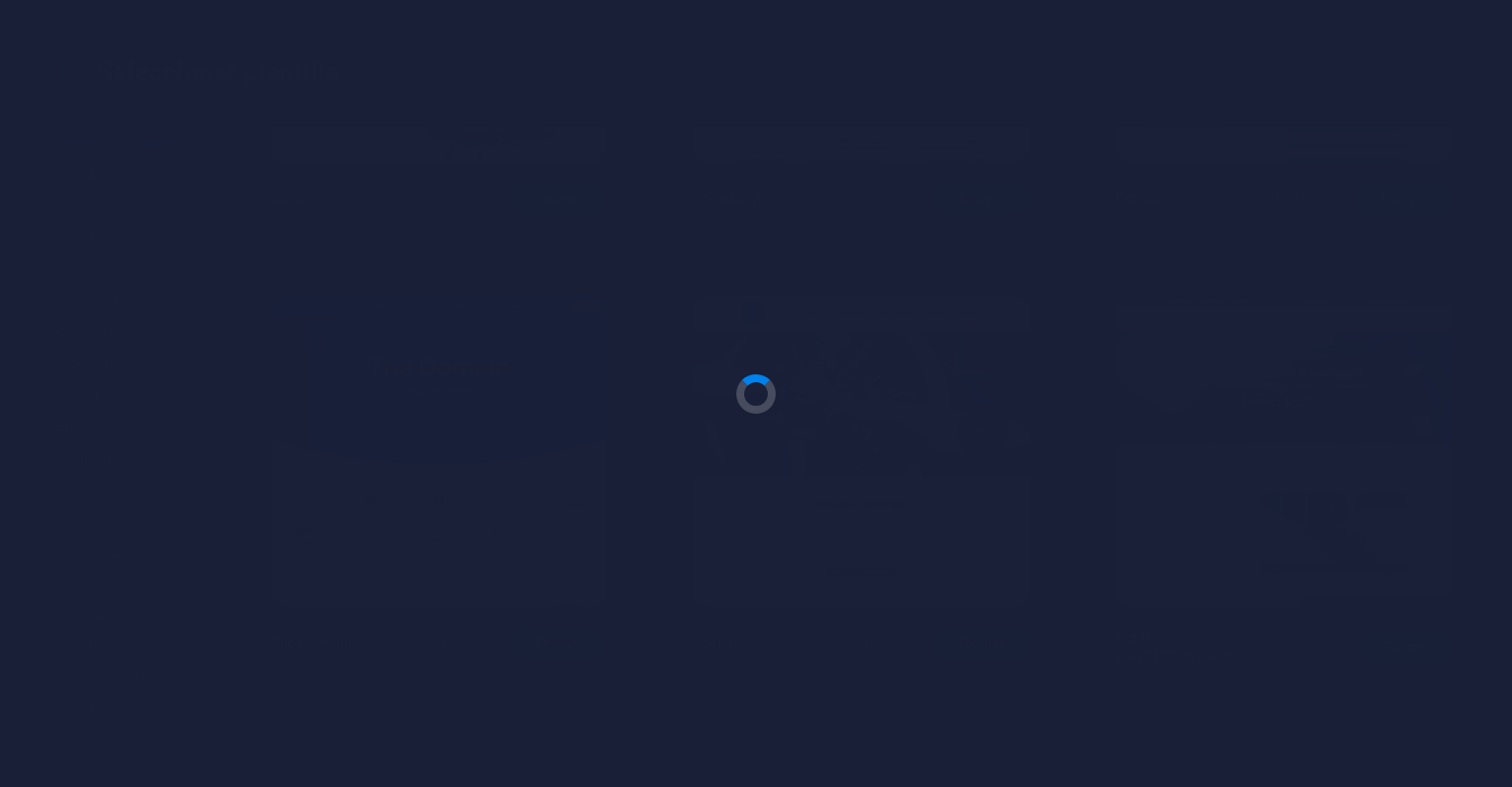 scroll, scrollTop: 180, scrollLeft: 0, axis: vertical 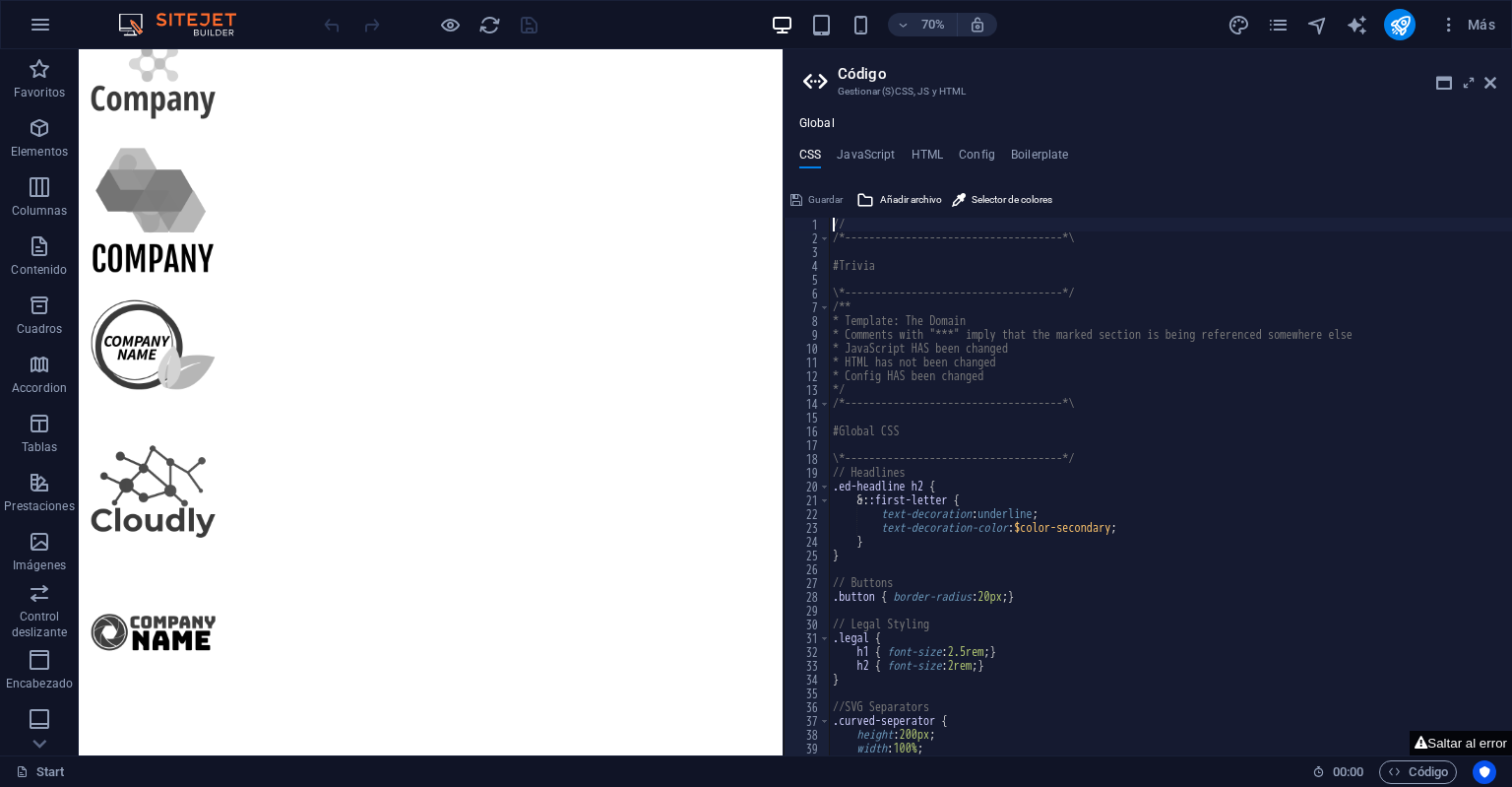 click on "Saltar al error" at bounding box center (1461, 743) 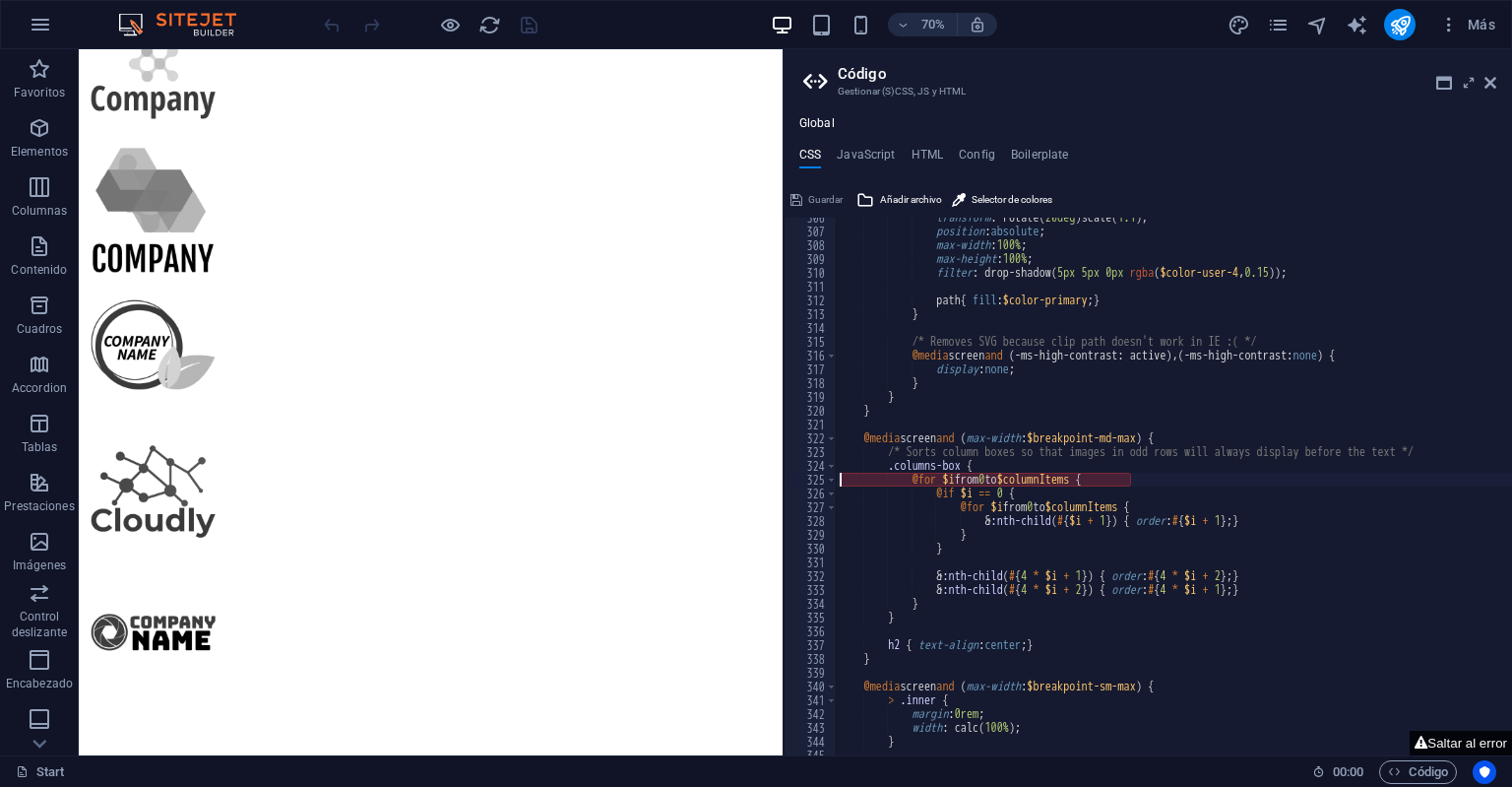 scroll, scrollTop: 2667, scrollLeft: 0, axis: vertical 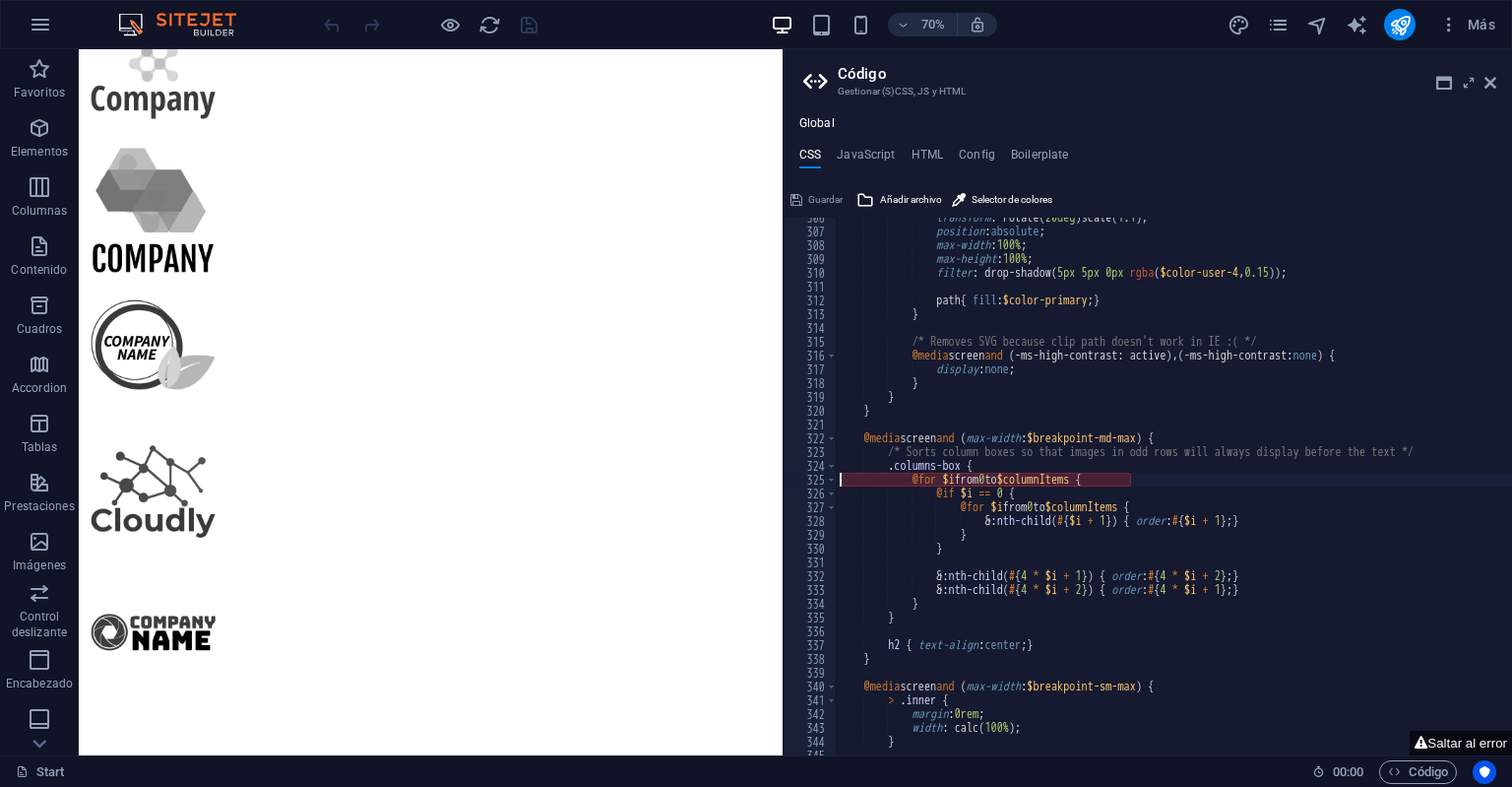 click on "transform : rotate ( 20deg )  scale ( 1.1 ) ;                     position :  absolute ;                     max-width :  100% ;                     max-height :  100% ;                     filter : drop-shadow ( 5px   5px   0px   rgba ( $color-user-4 ,  0.15 )) ;                                    path  {   fill :  $color-primary ;  }                }                          /* Removes SVG because clip path doesn't work in IE :( */                @media  screen  and   ( -ms-high-contrast: active ) ,  ( -ms-high-contrast:  none )   {                     display :  none ;                }           }      }      @media  screen  and   ( max-width : $breakpoint-md-max )   {           /* Sorts column boxes so that images in odd rows will always display before the text */           .columns-box   {                @for   $i  from  0  to  $columnItems   {                     @if   $i   ==   0   {                          @for   $i  from  0  to  $columnItems   {                               & (" at bounding box center [1221, 493] 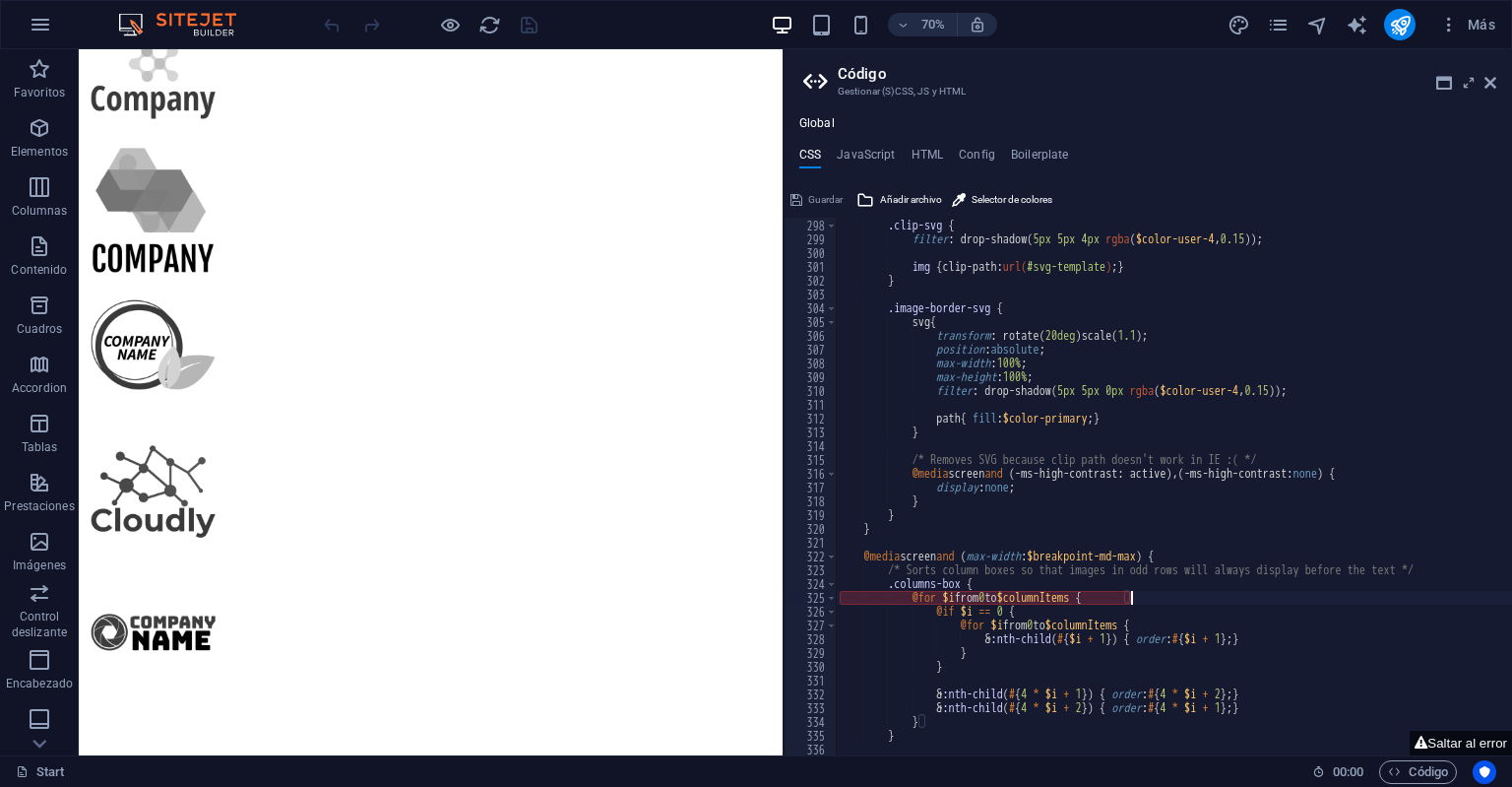 scroll, scrollTop: 2667, scrollLeft: 0, axis: vertical 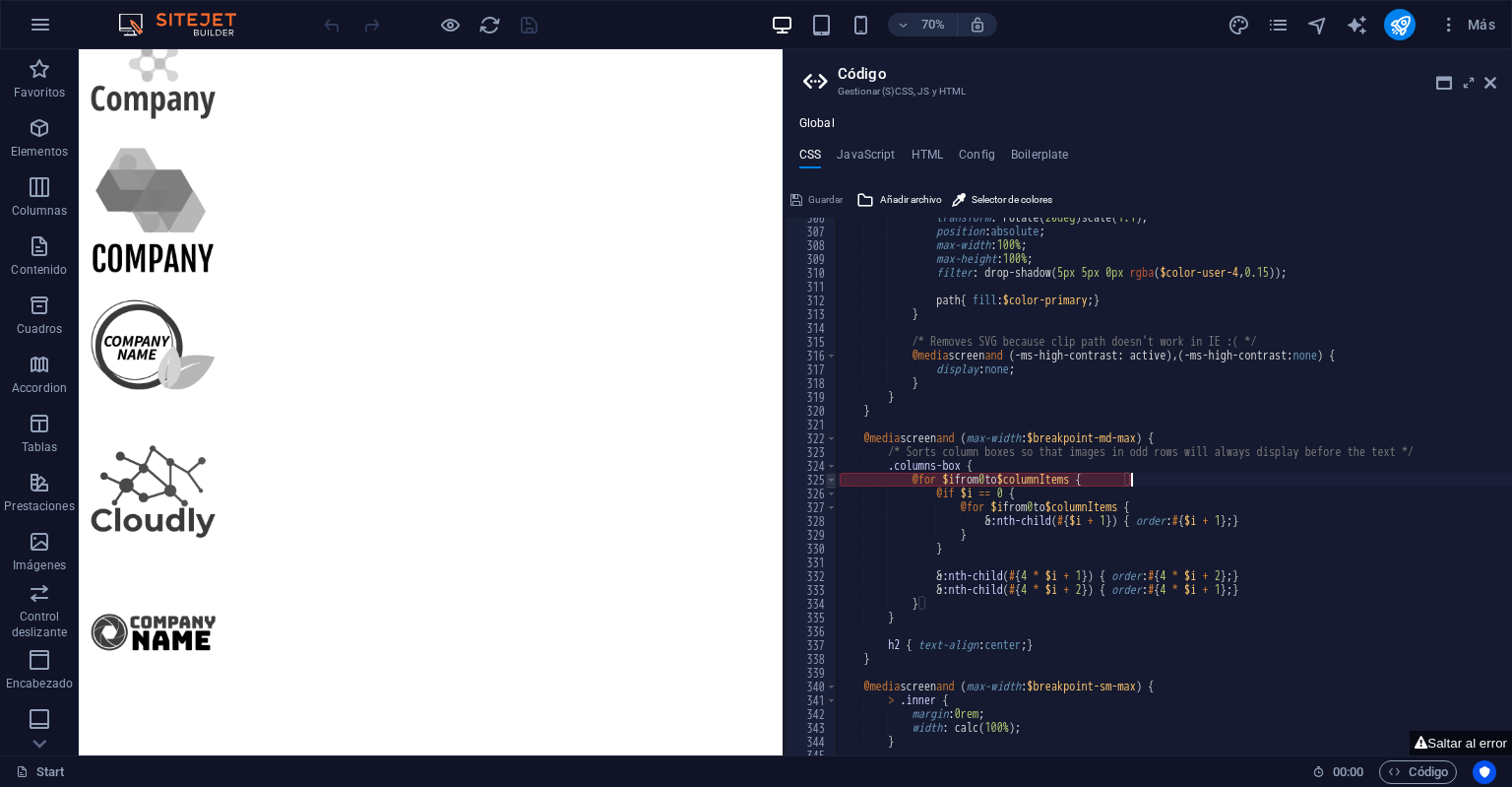 click at bounding box center (831, 480) 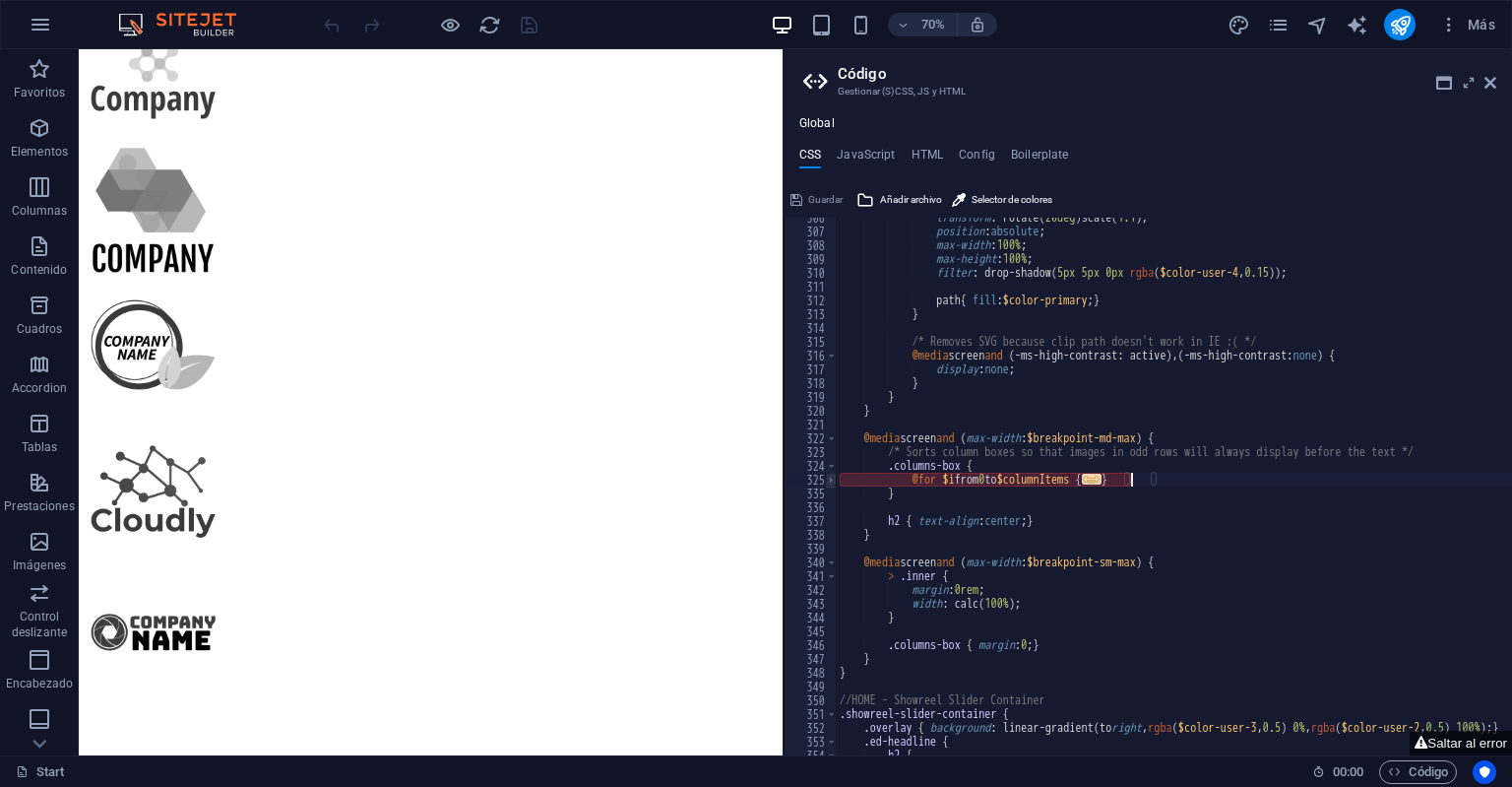 click at bounding box center [831, 480] 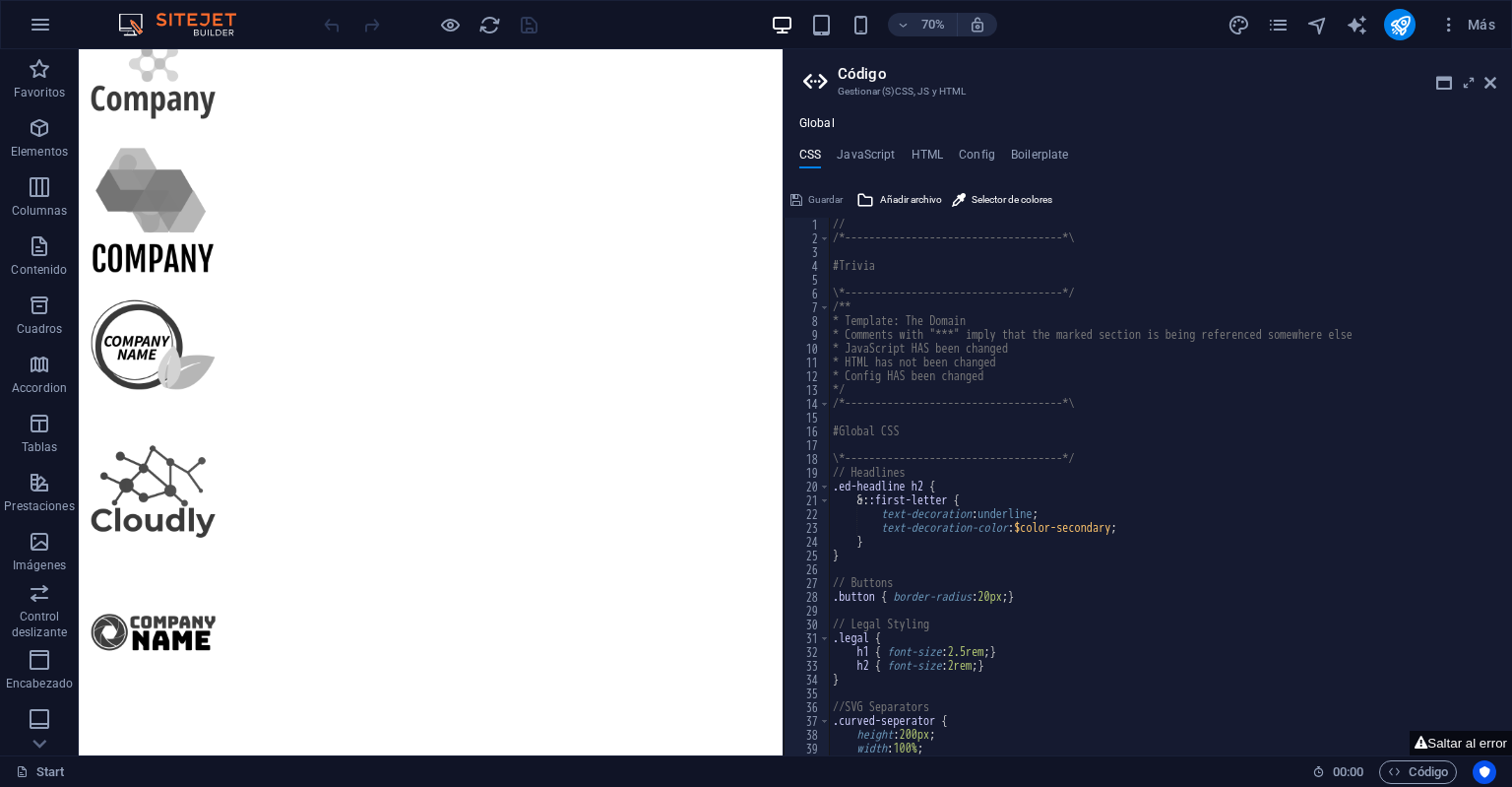 scroll, scrollTop: 0, scrollLeft: 0, axis: both 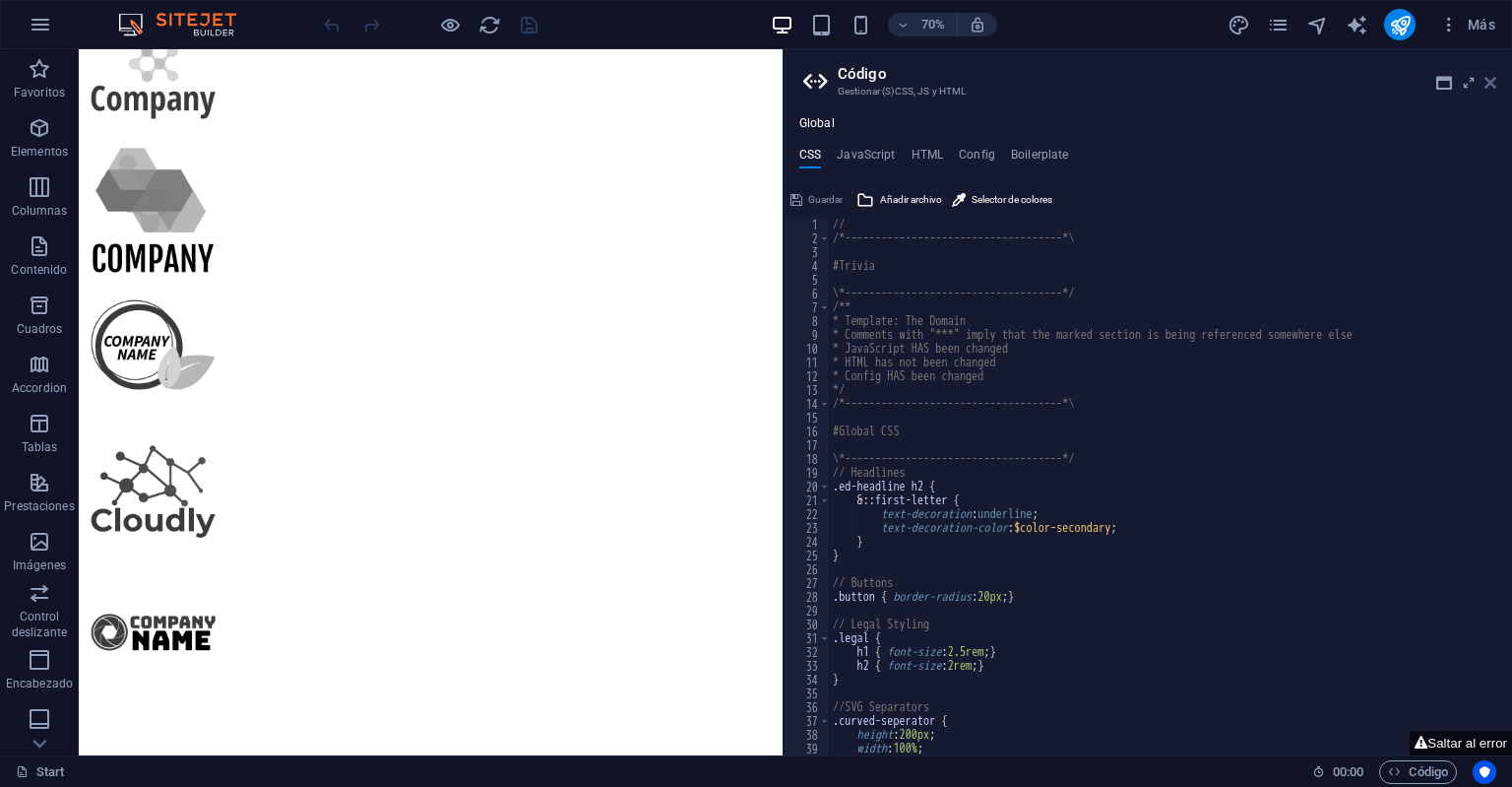 click at bounding box center (1490, 83) 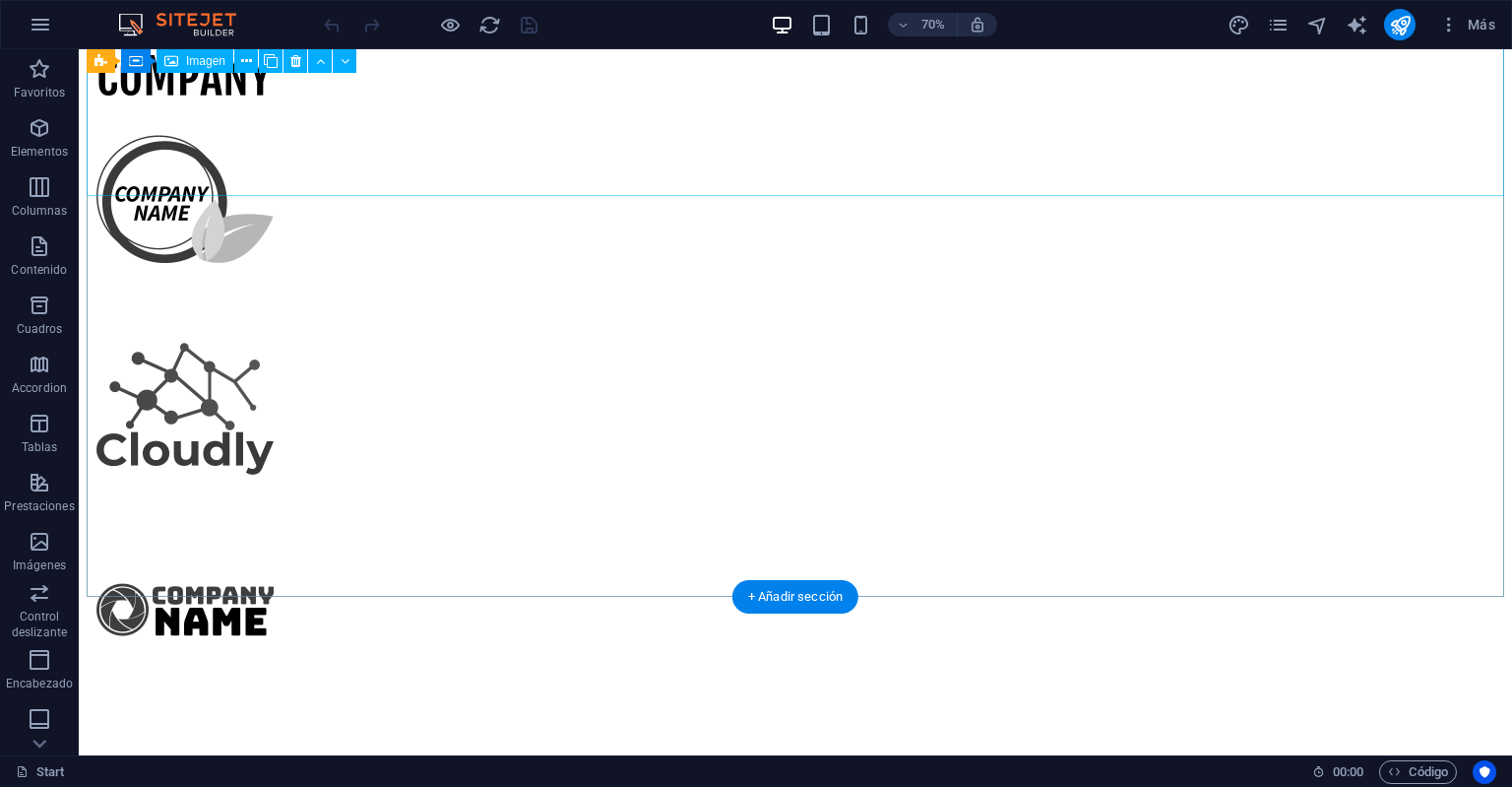scroll, scrollTop: 2120, scrollLeft: 0, axis: vertical 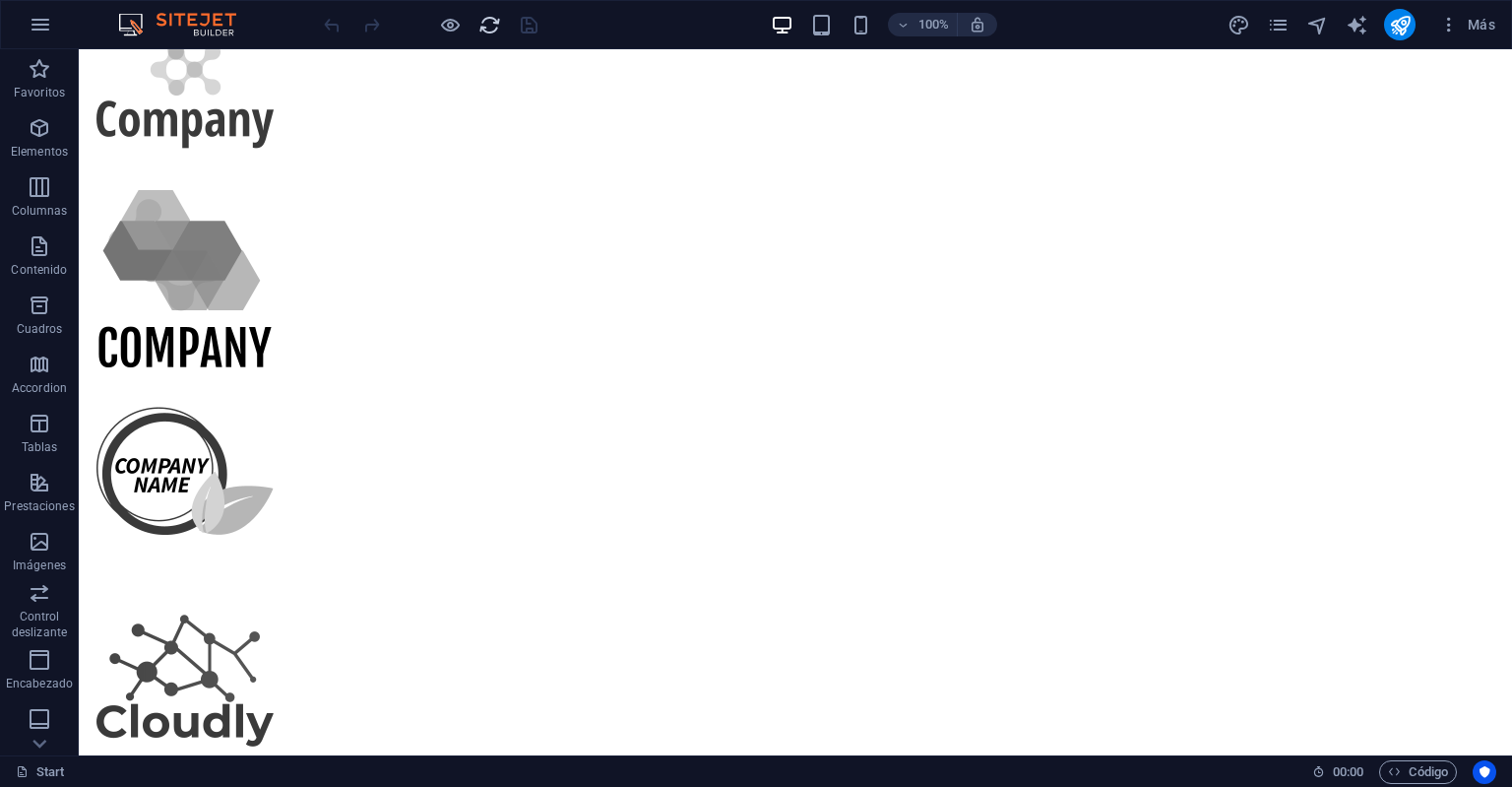 click at bounding box center [489, 25] 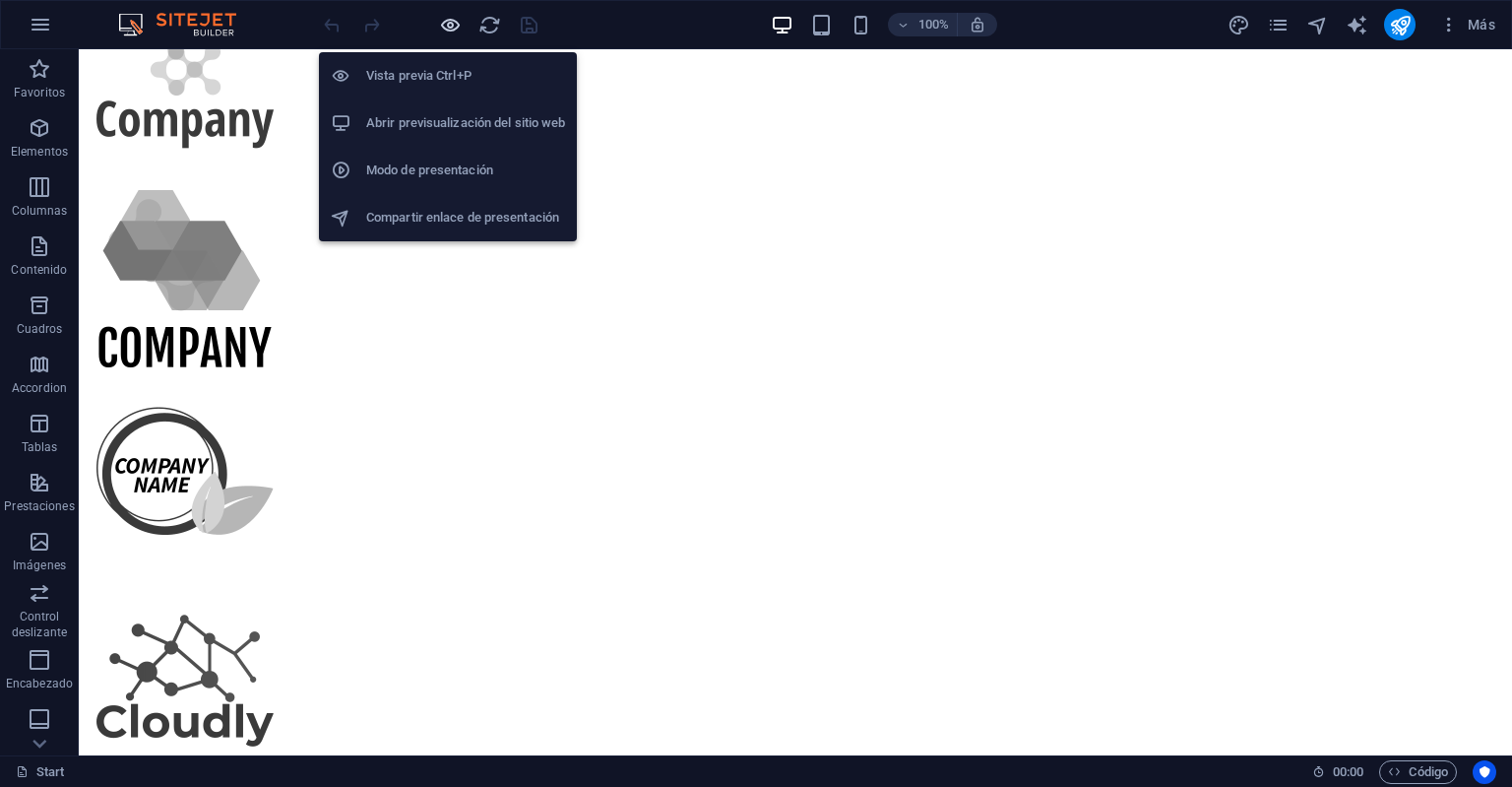 click at bounding box center (450, 25) 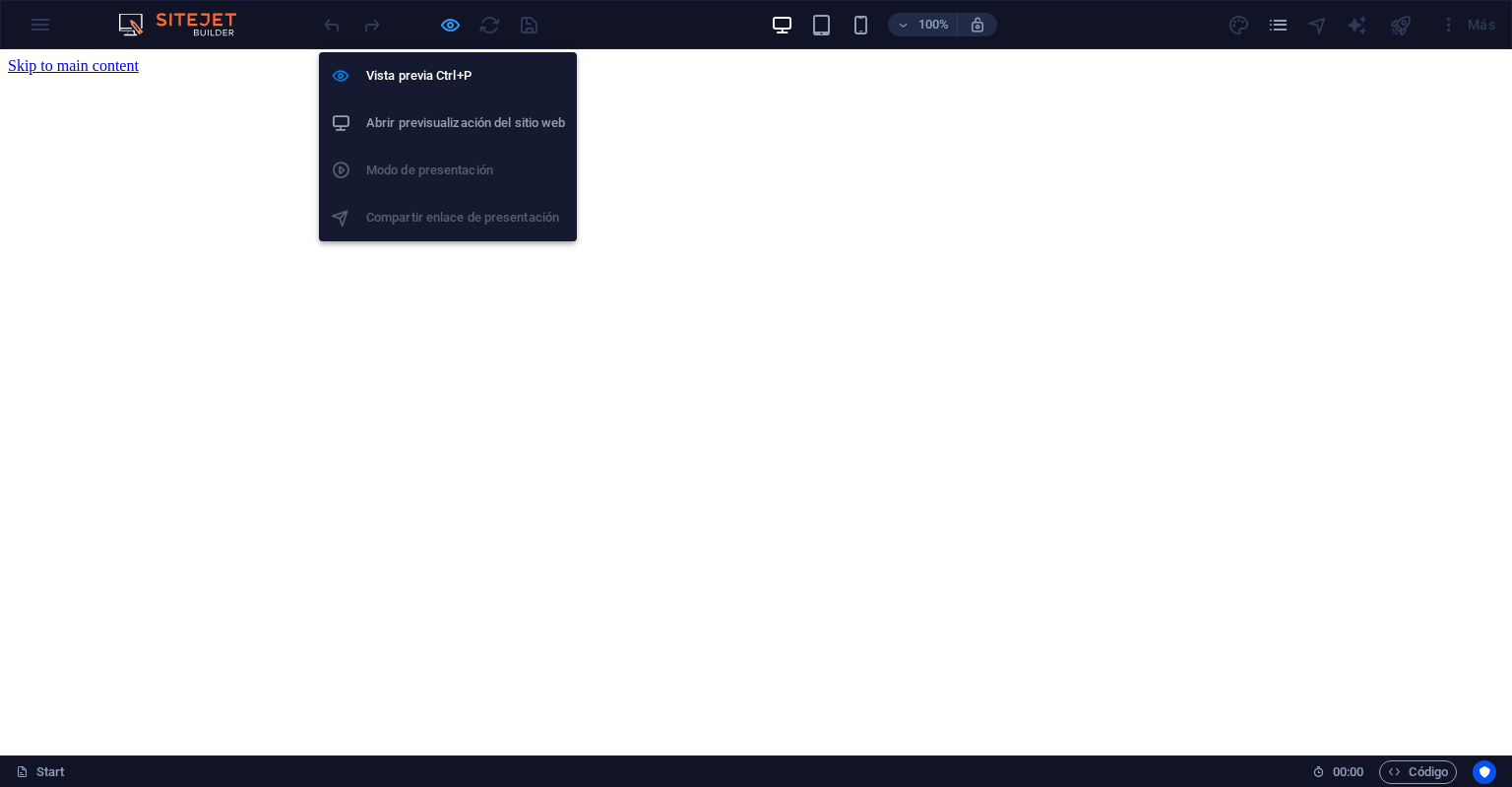 scroll, scrollTop: 0, scrollLeft: 0, axis: both 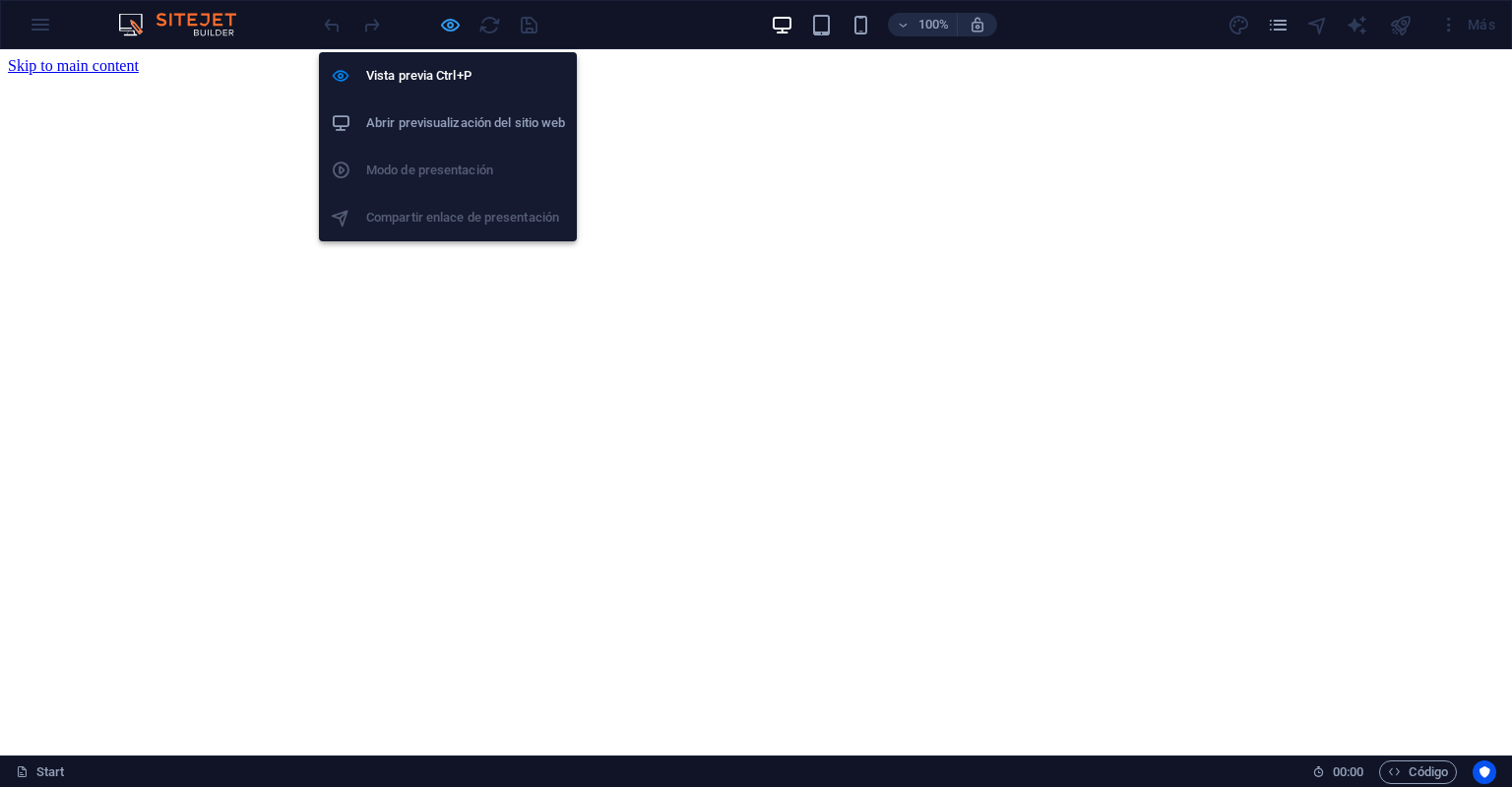 click at bounding box center [450, 25] 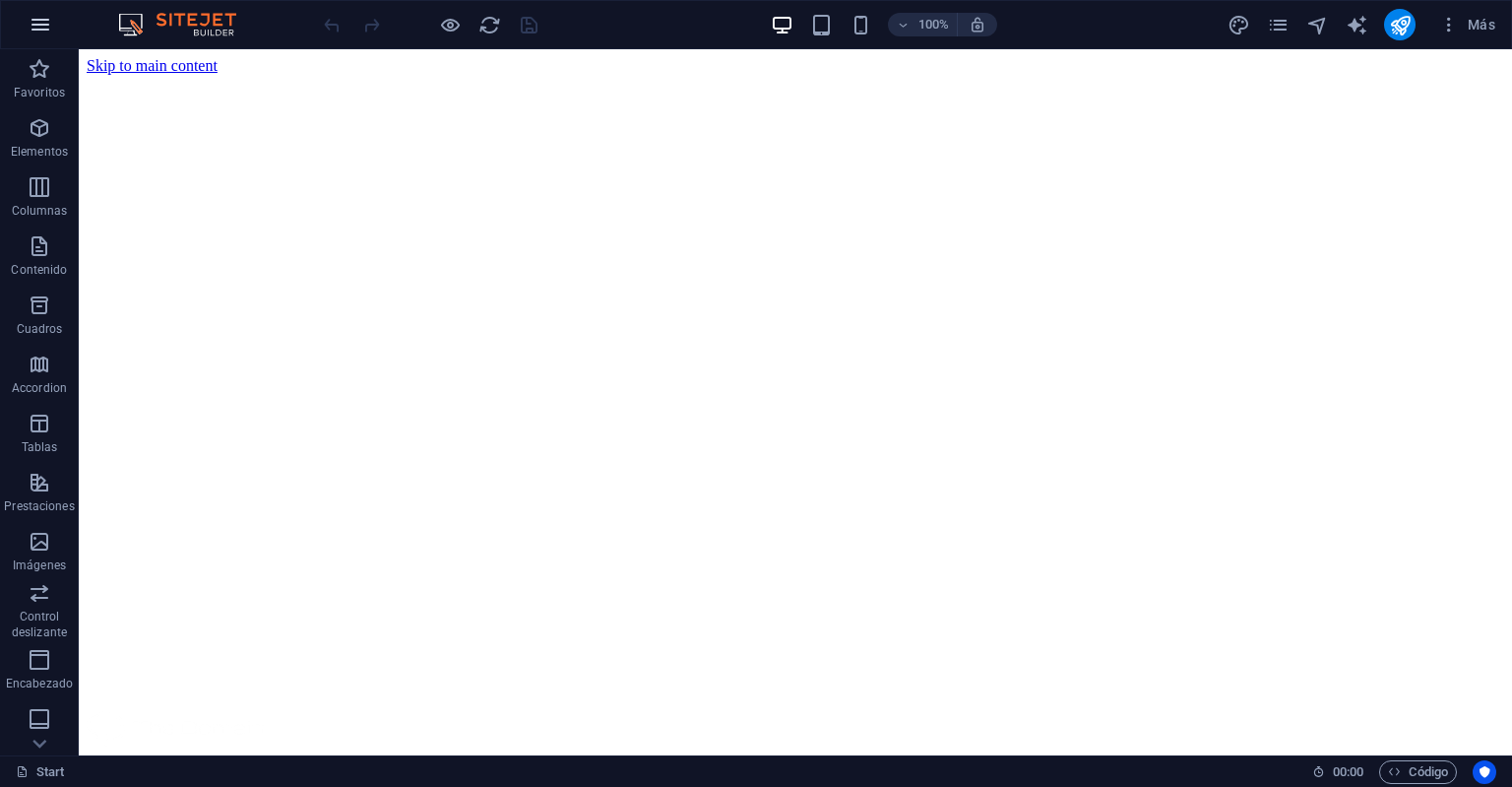 click at bounding box center [40, 25] 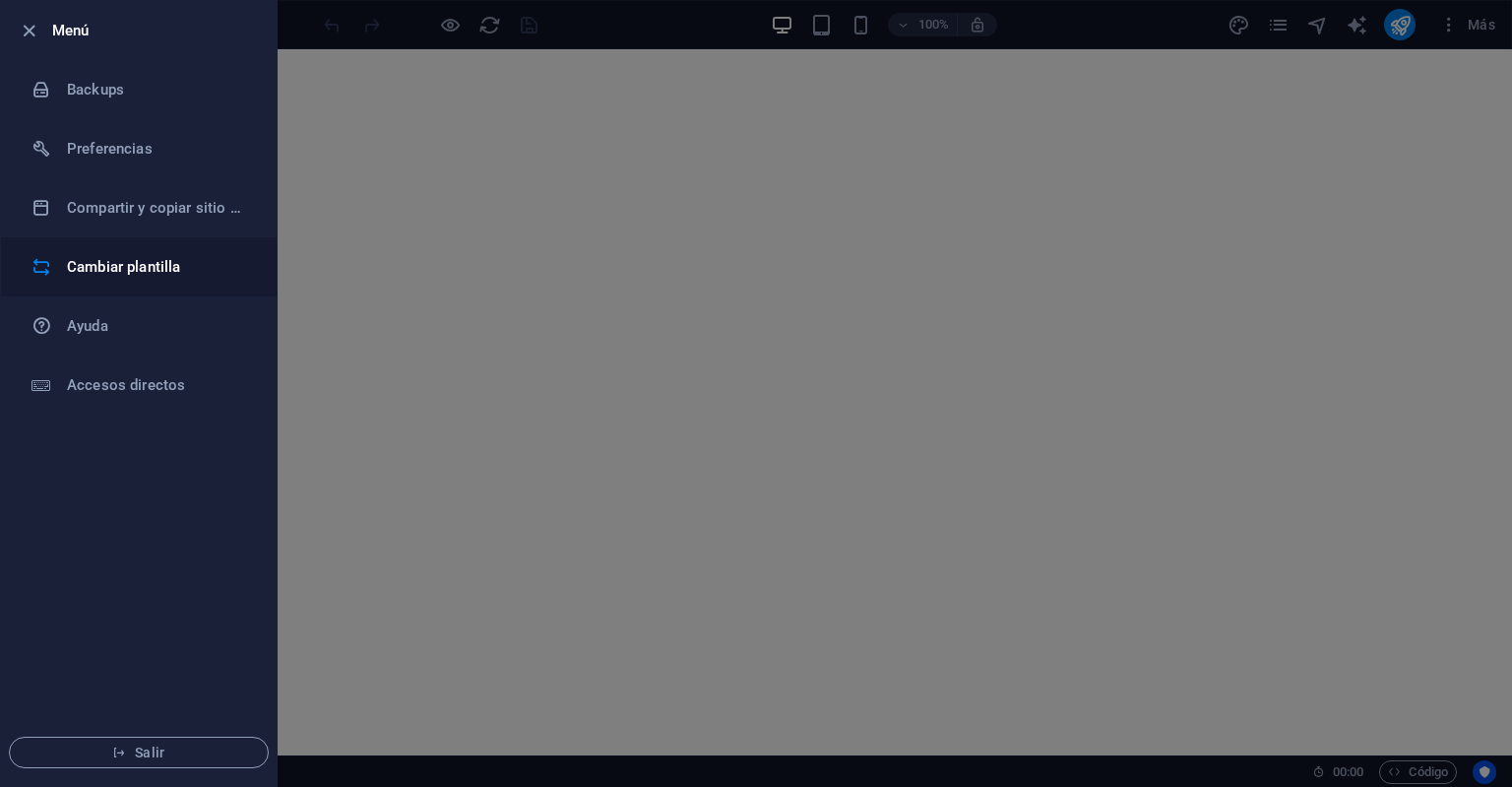 click on "Cambiar plantilla" at bounding box center [158, 267] 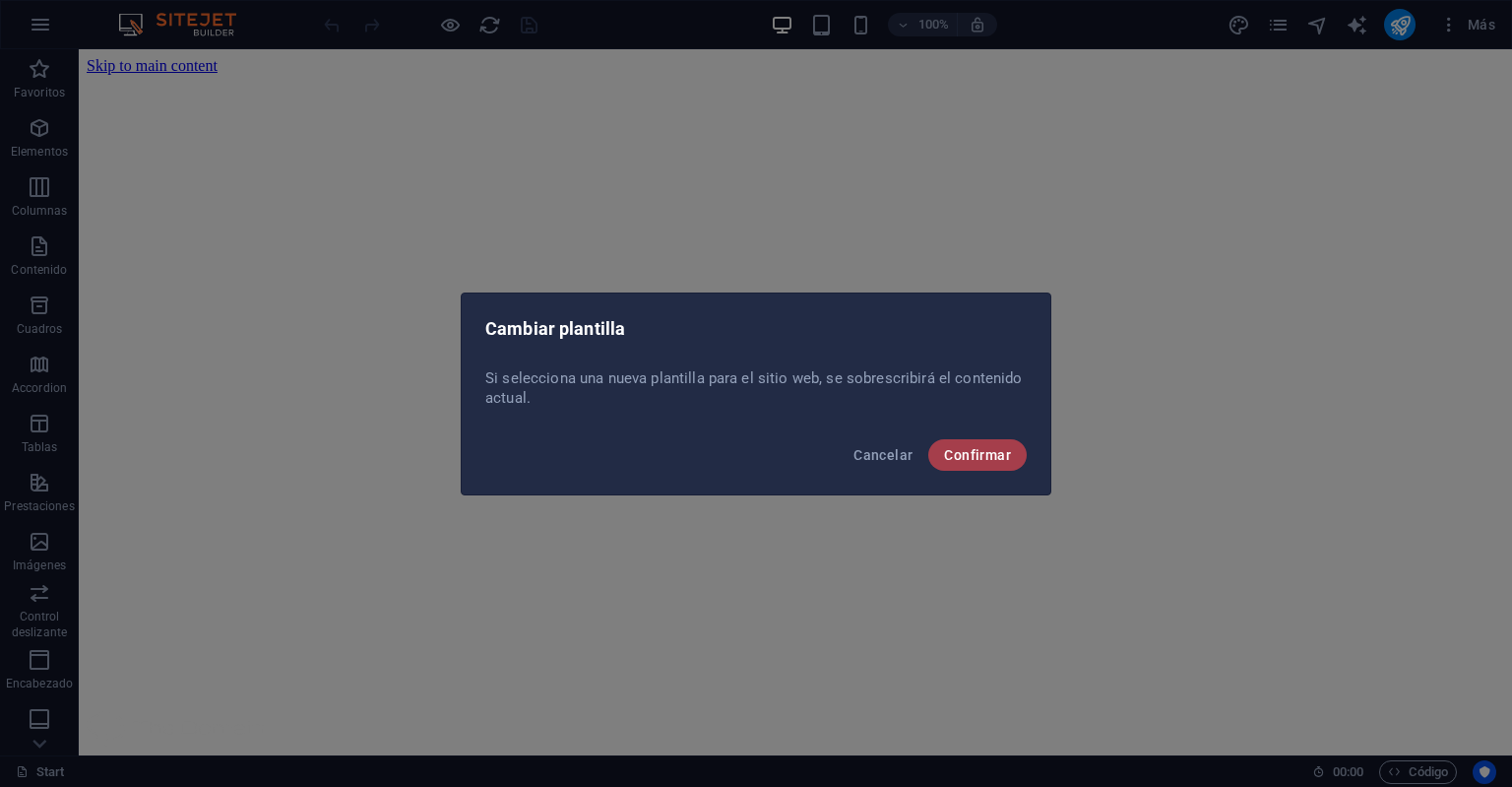 click on "Confirmar" at bounding box center [977, 455] 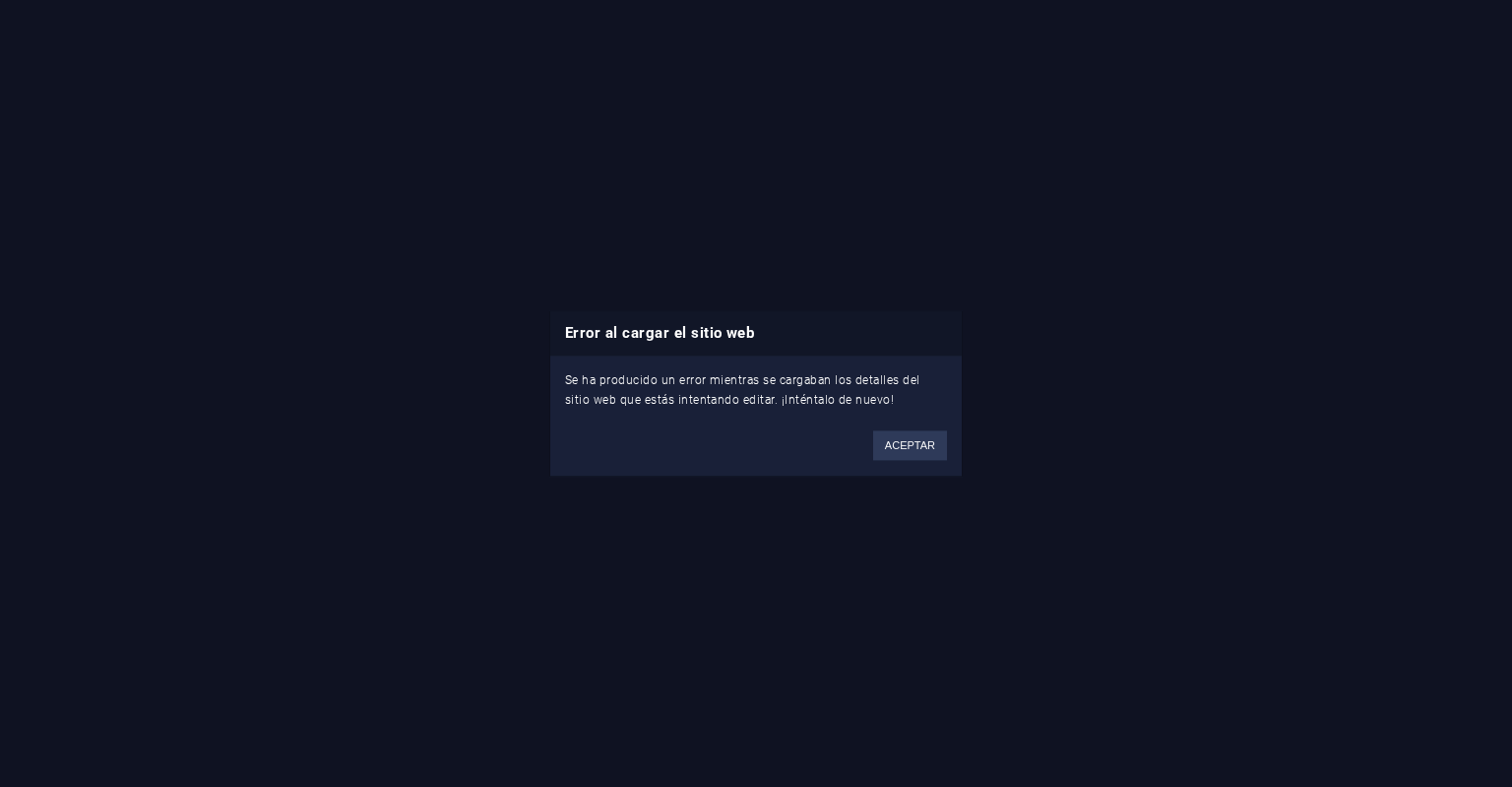 scroll, scrollTop: 0, scrollLeft: 0, axis: both 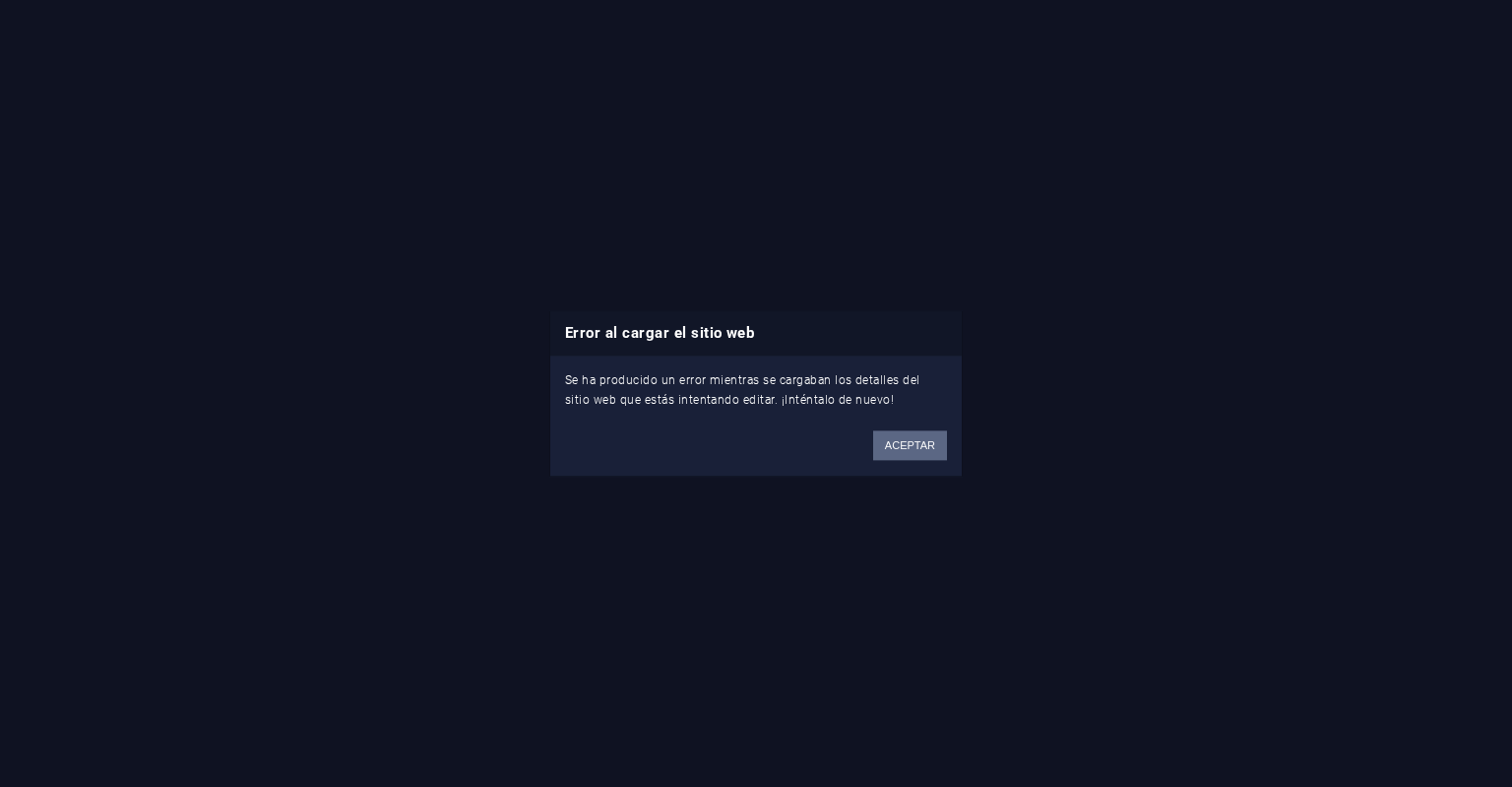 click on "ACEPTAR" at bounding box center [910, 445] 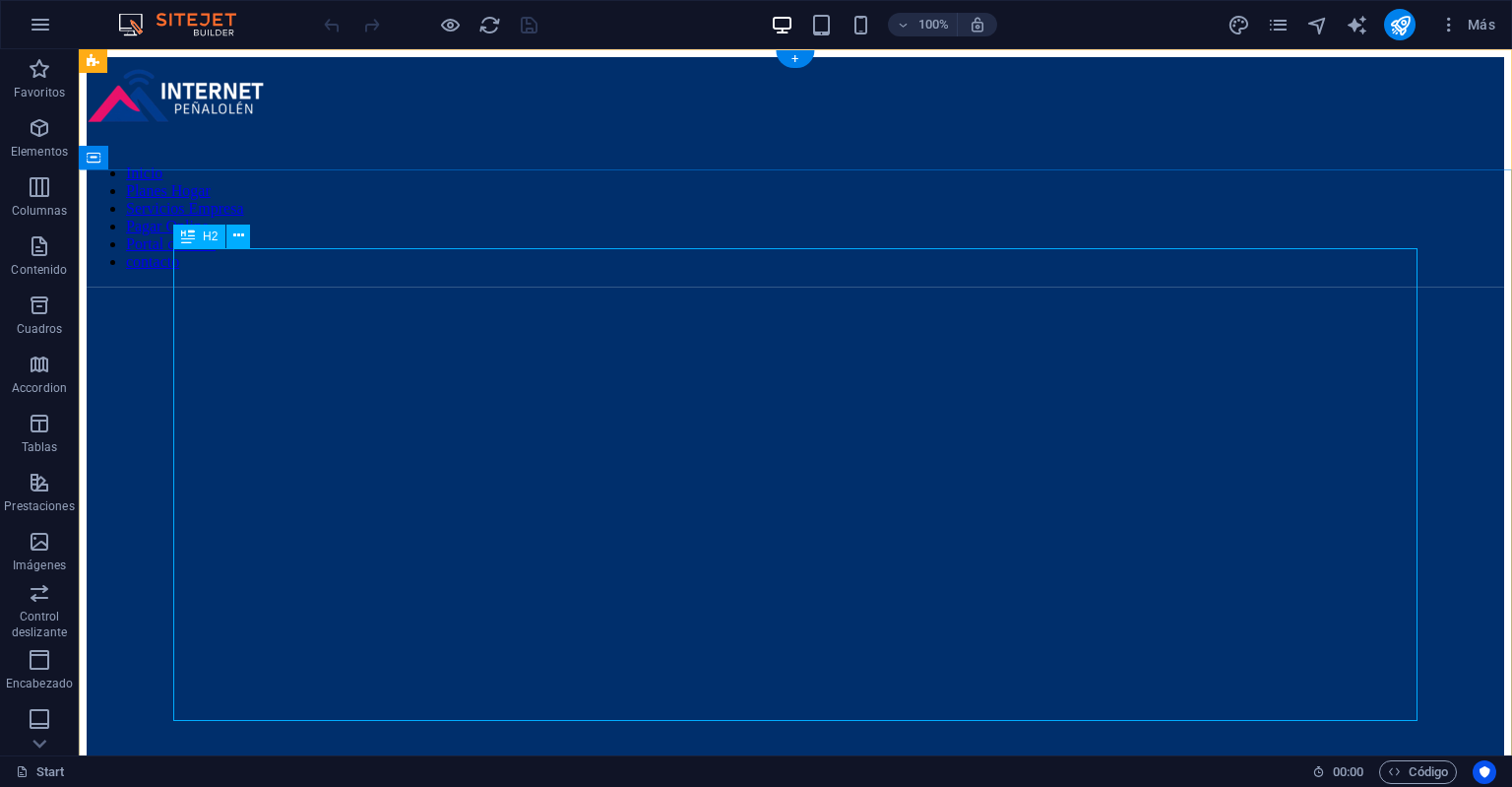 scroll, scrollTop: 0, scrollLeft: 0, axis: both 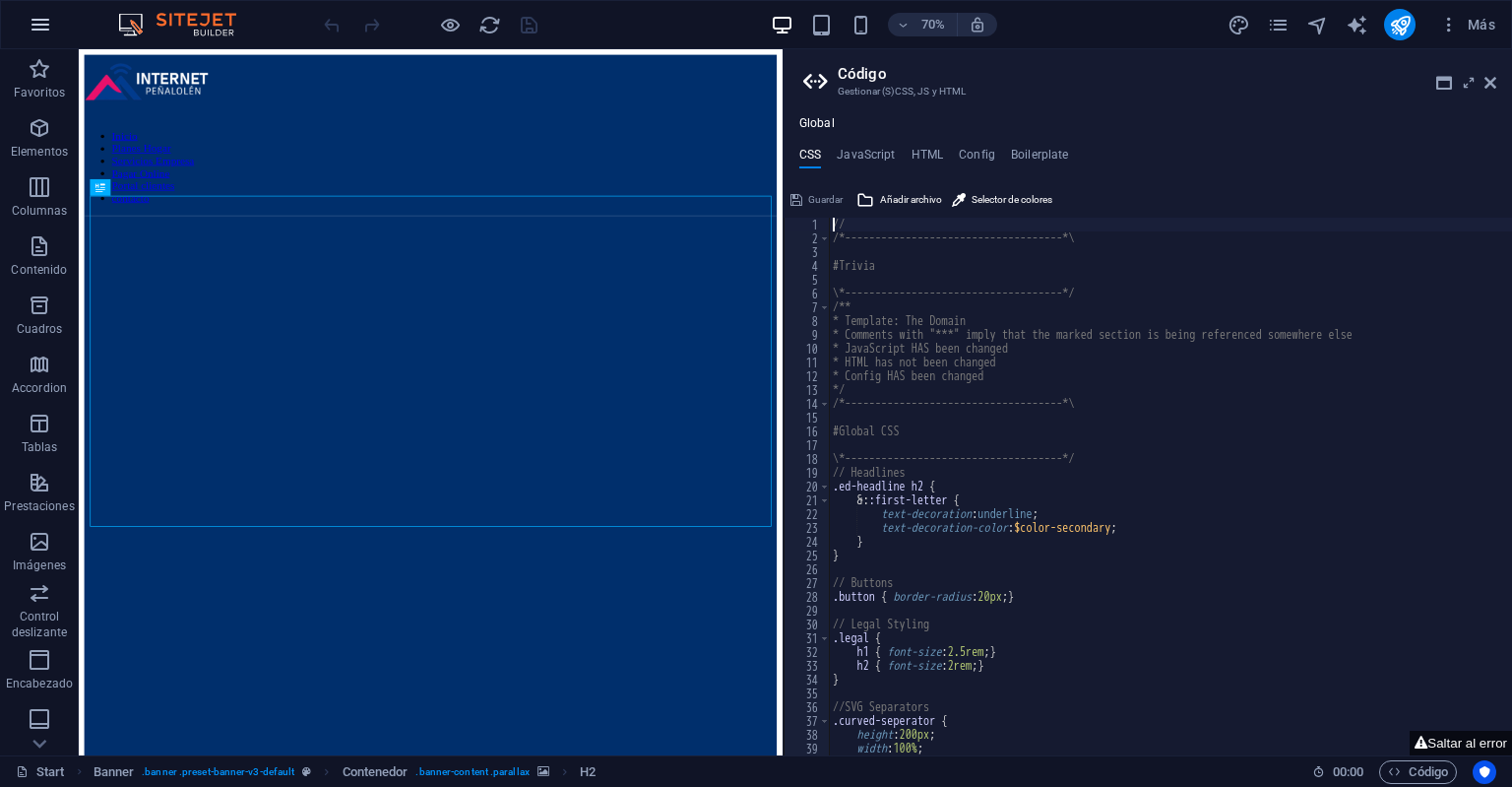 click at bounding box center (40, 25) 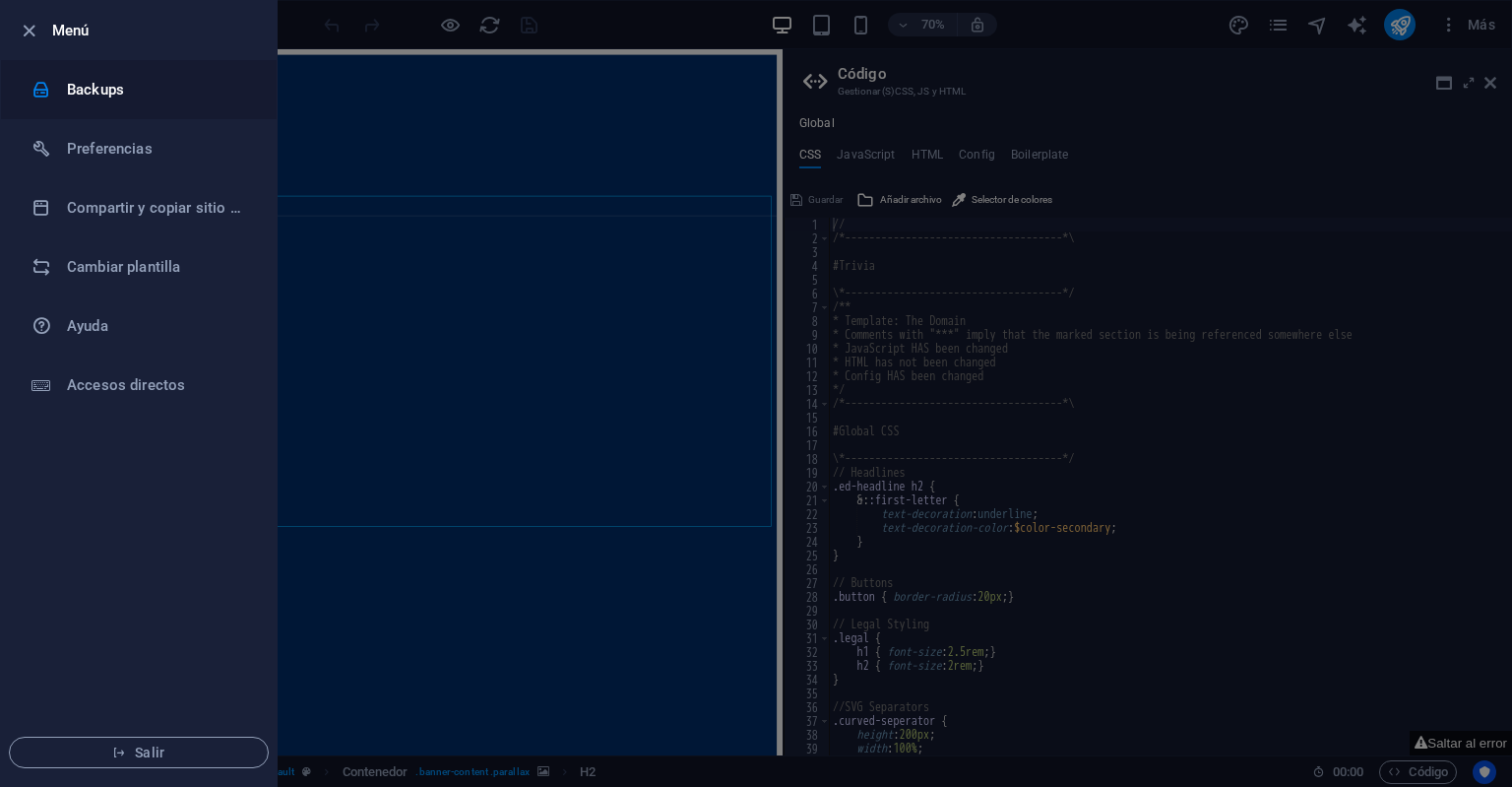 click on "Backups" at bounding box center [158, 90] 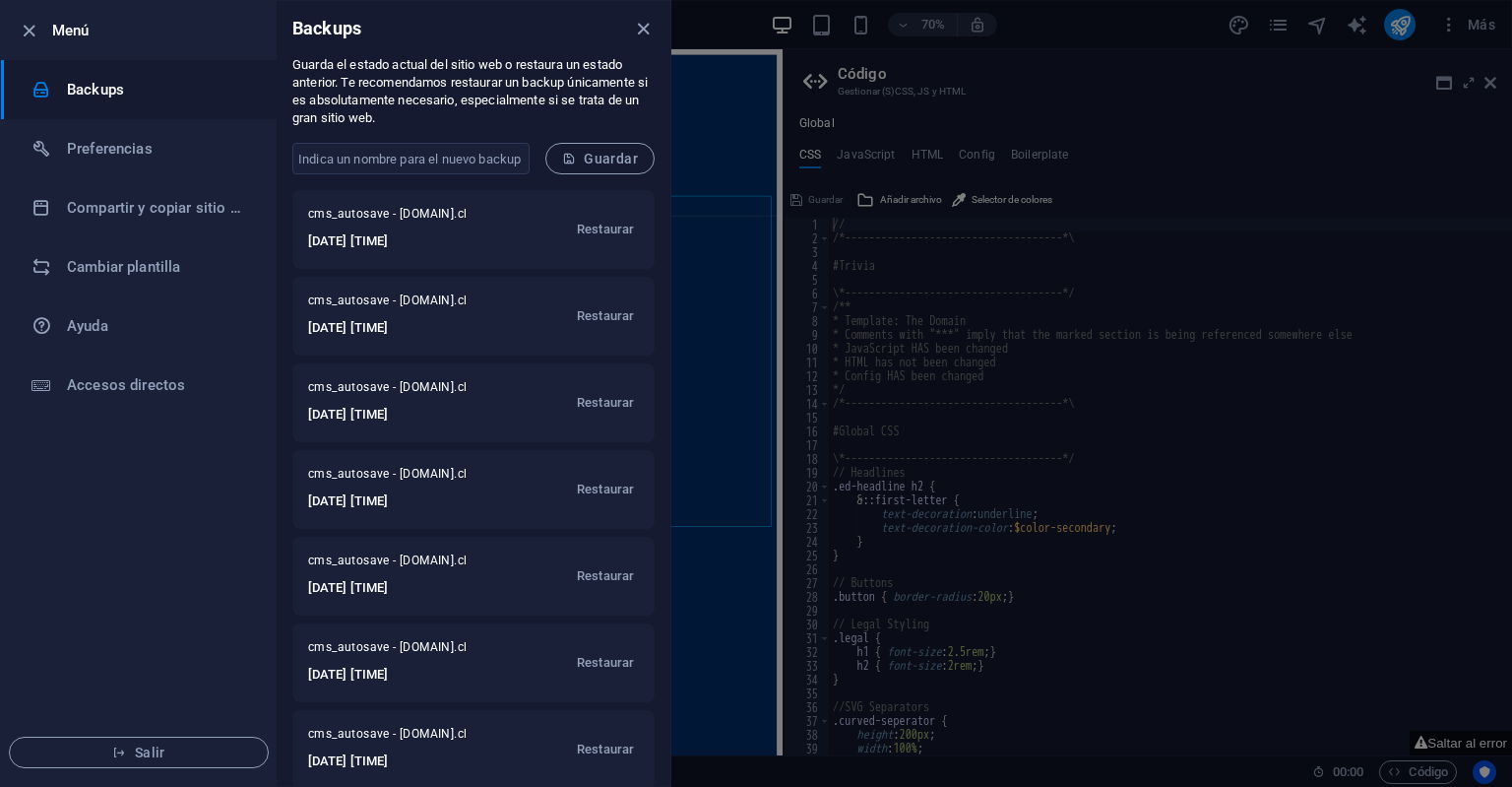 click at bounding box center (756, 393) 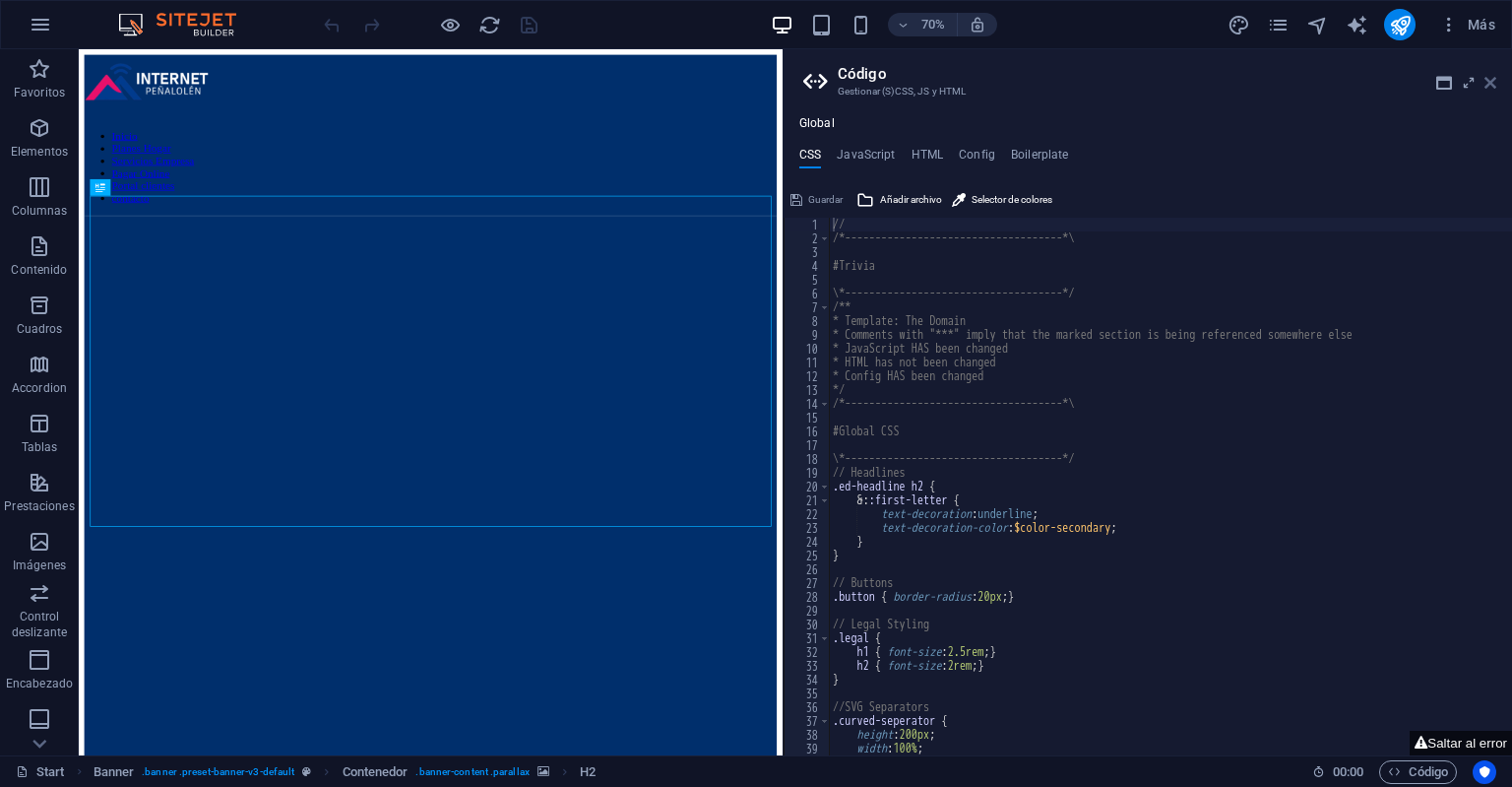 click at bounding box center (1490, 83) 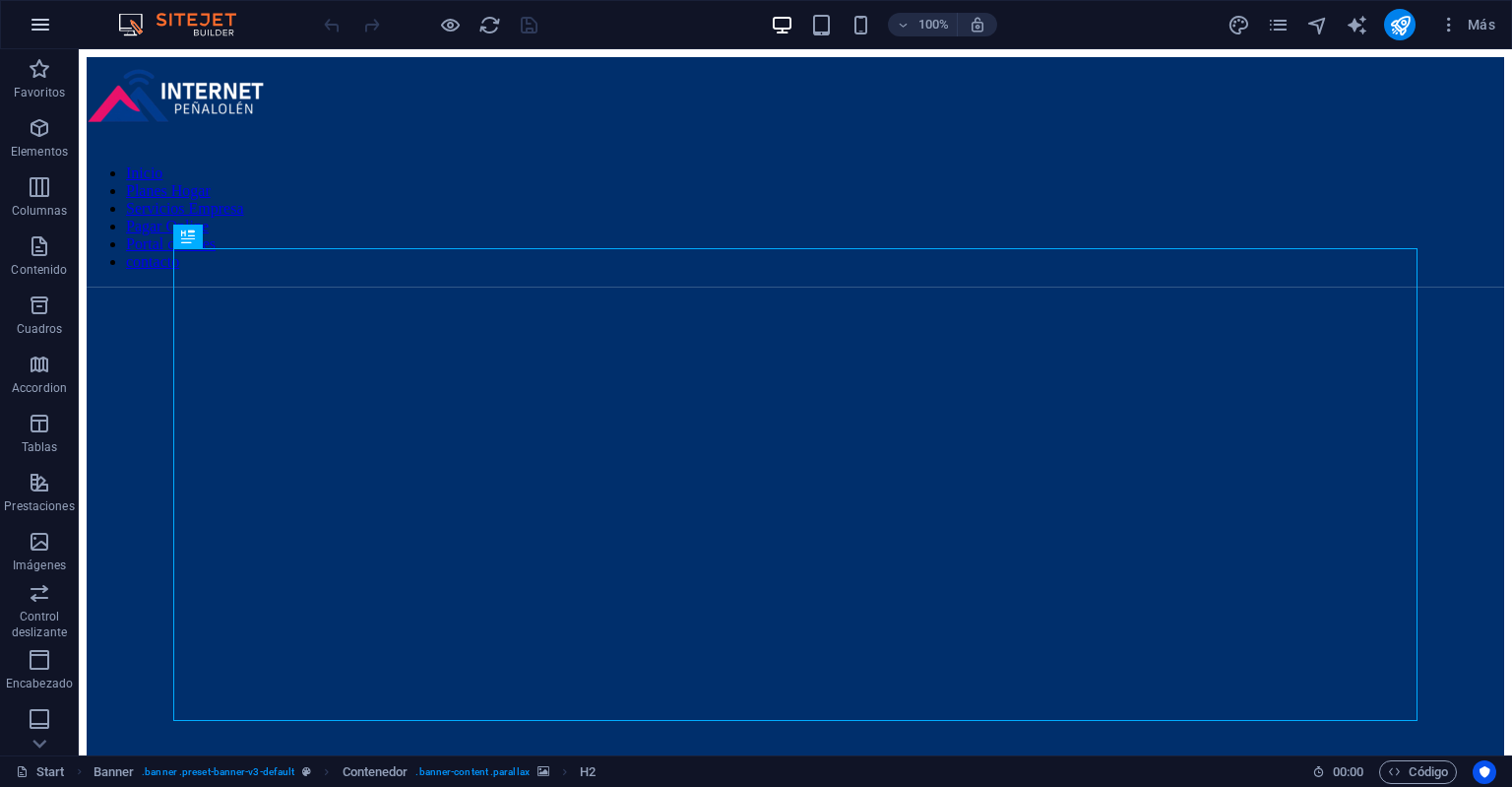 click at bounding box center (40, 25) 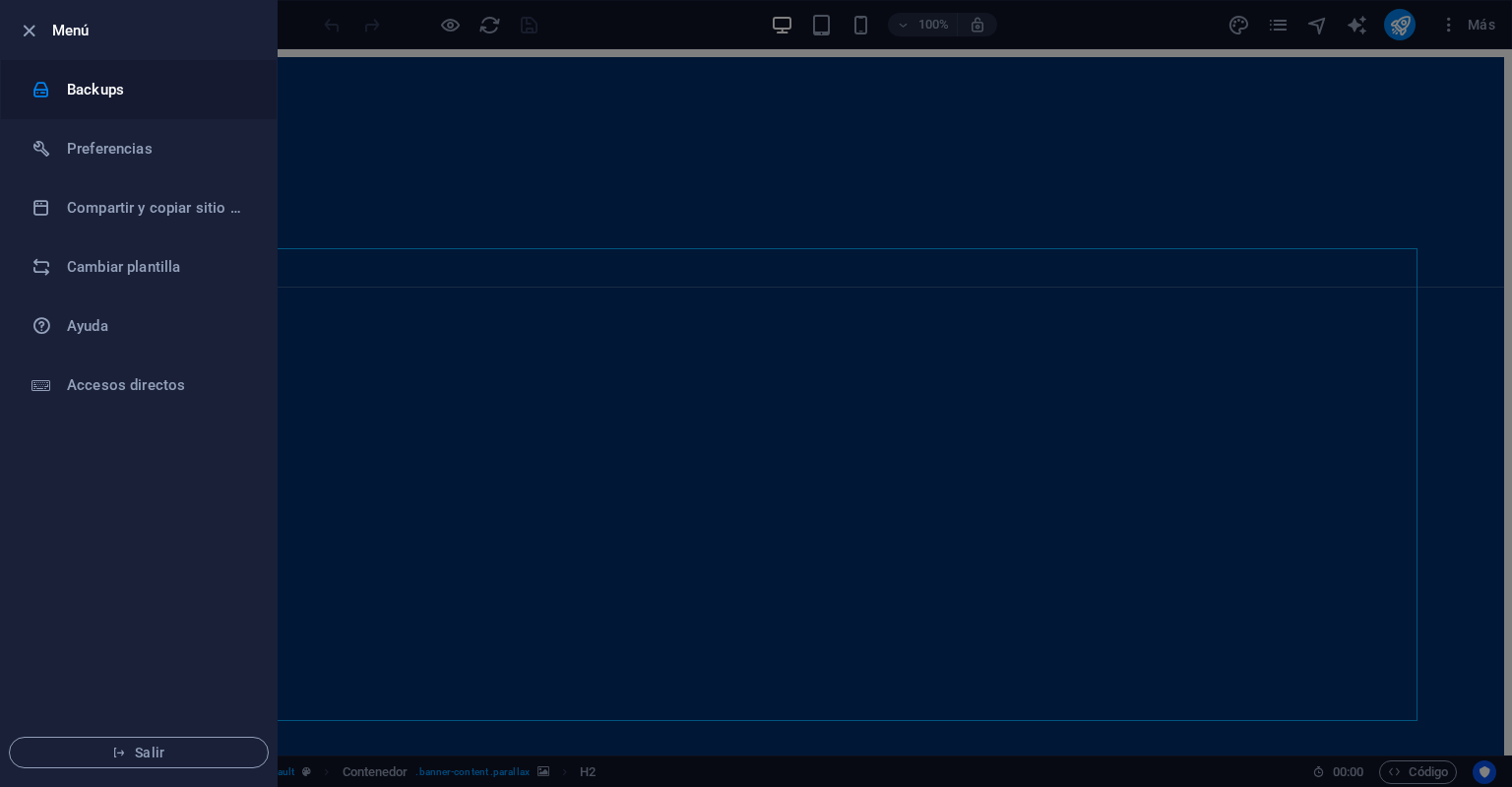 click on "Backups" at bounding box center [139, 90] 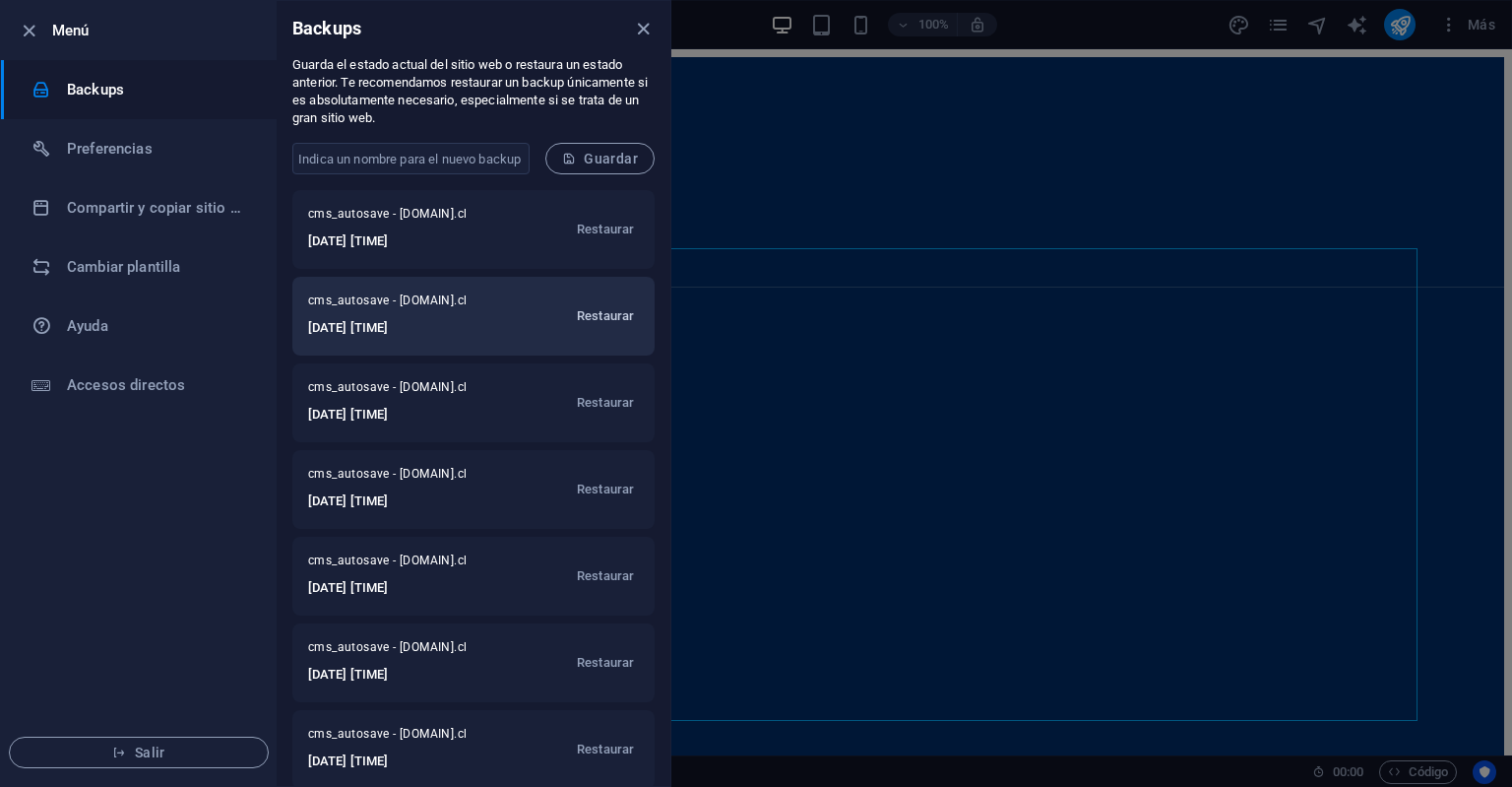 click on "Restaurar" at bounding box center [605, 316] 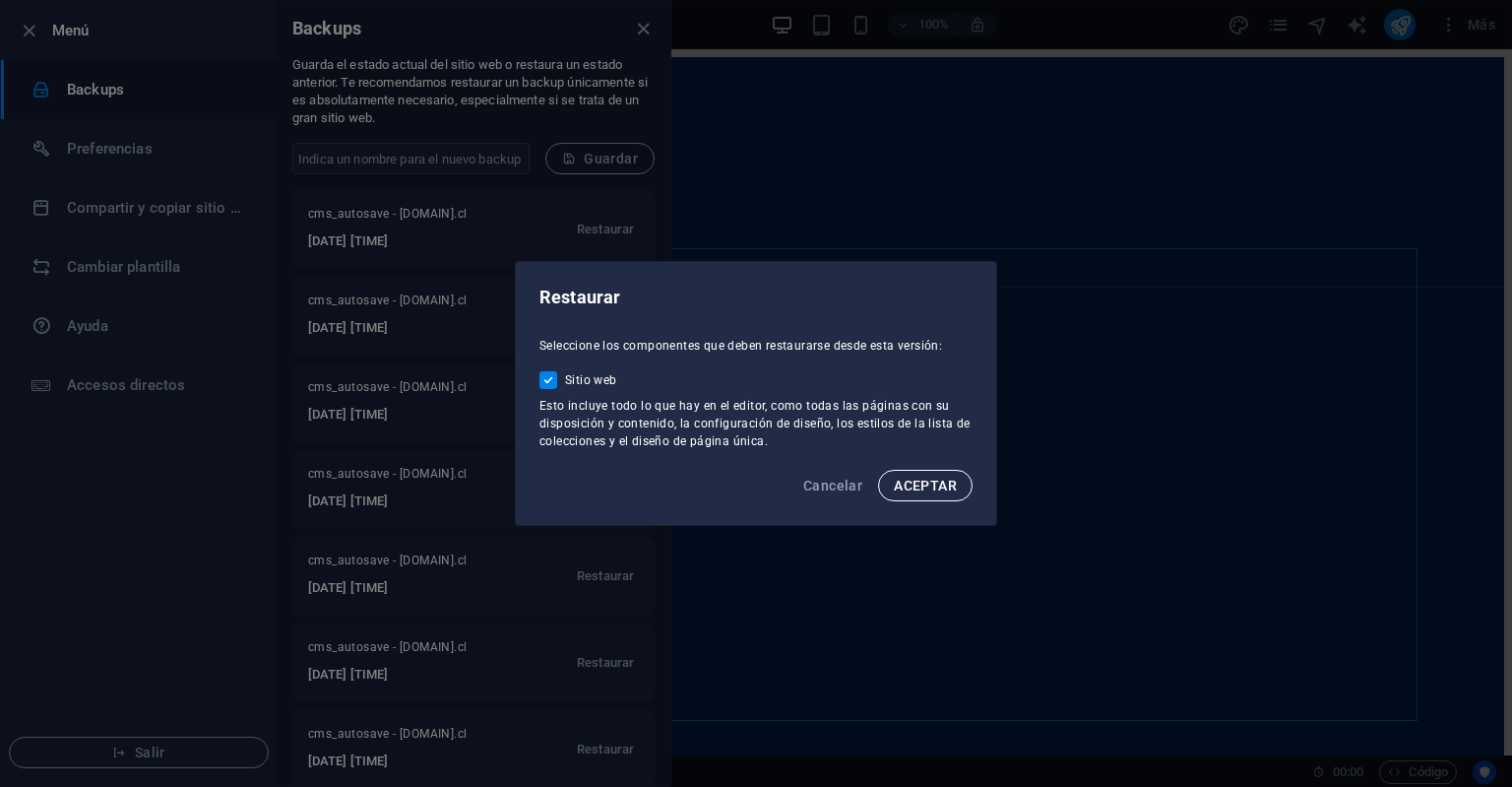 click on "ACEPTAR" at bounding box center (925, 486) 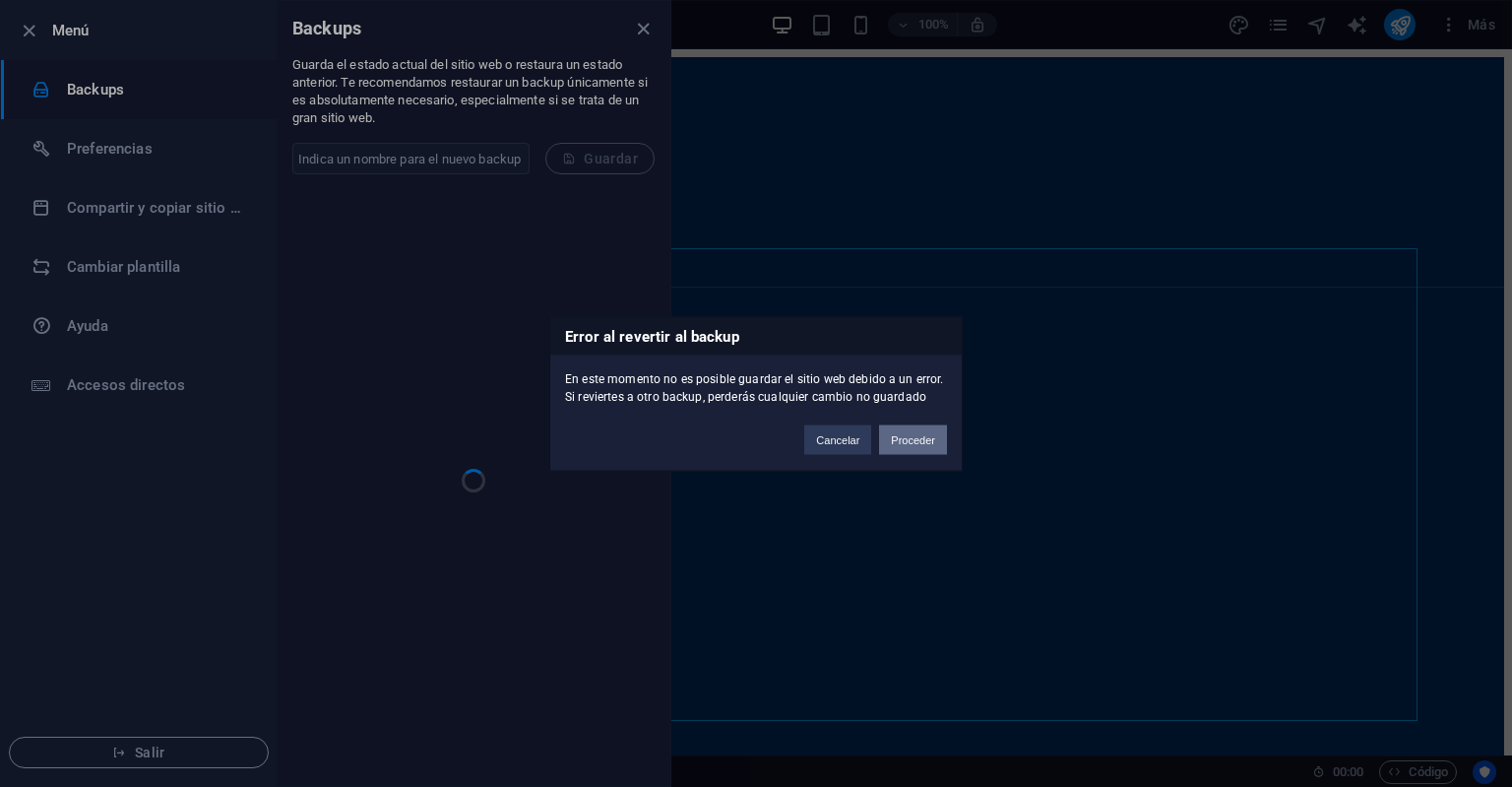click on "Proceder" at bounding box center (913, 439) 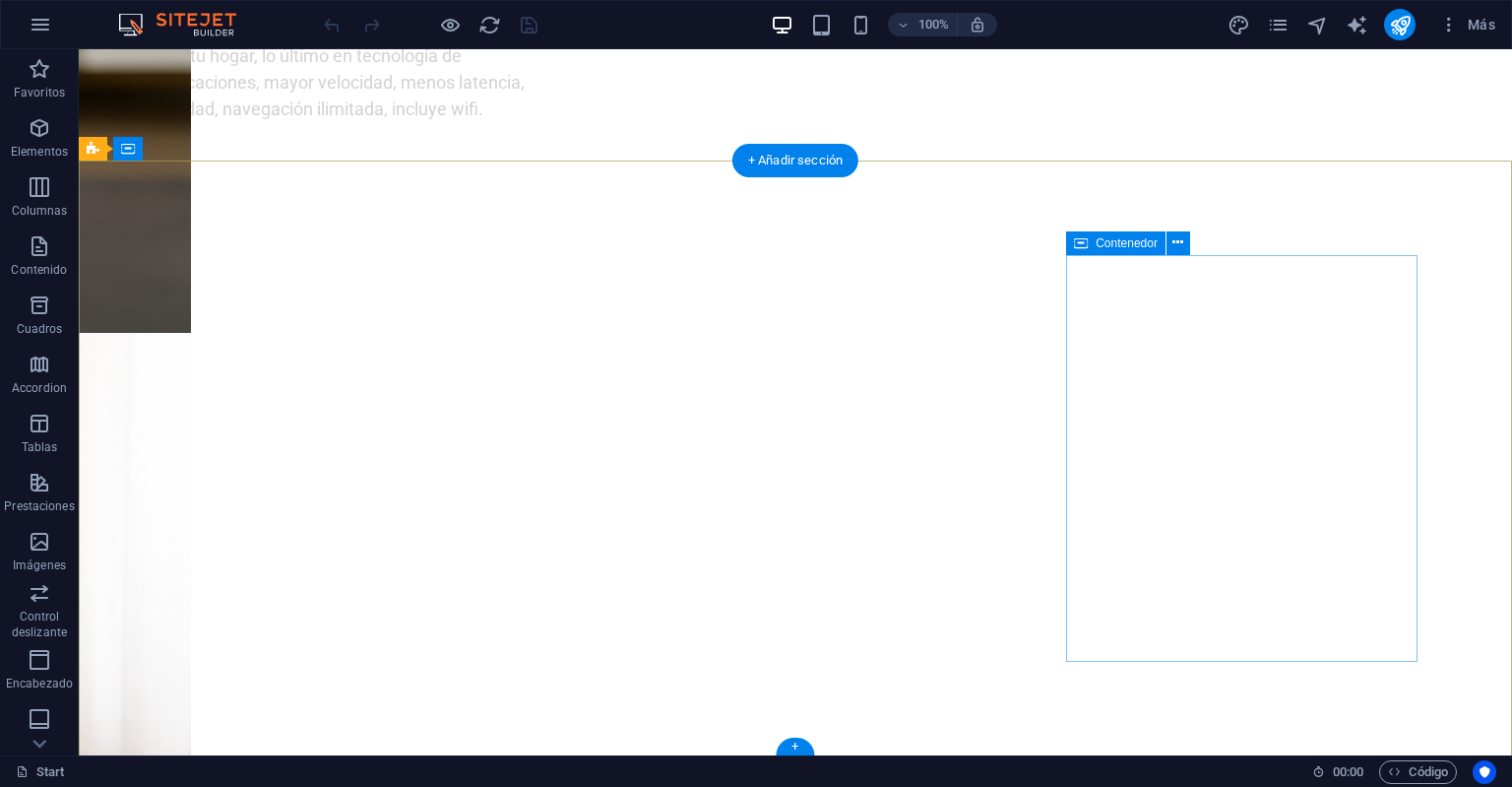 scroll, scrollTop: 3756, scrollLeft: 0, axis: vertical 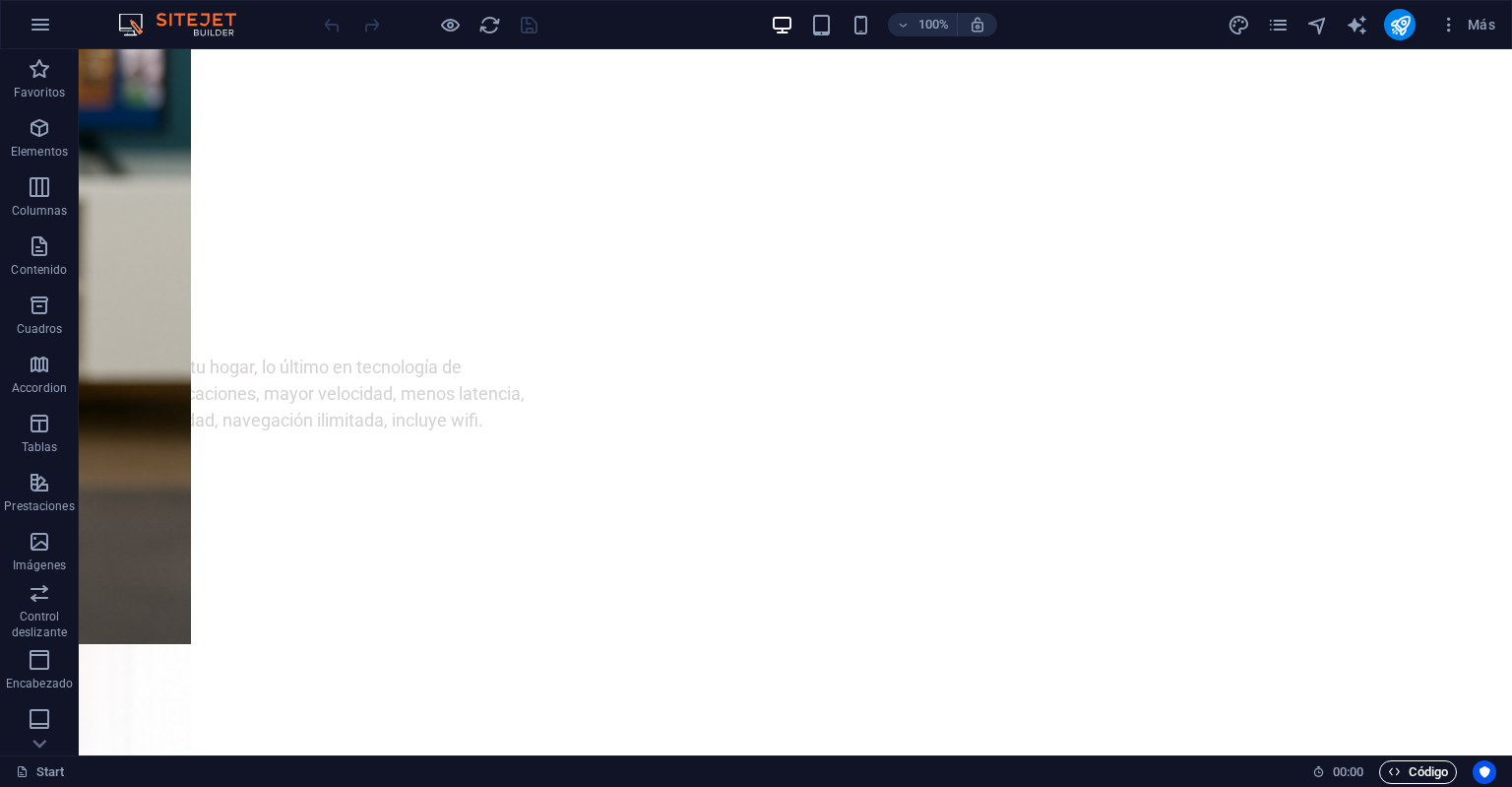 click on "Código" at bounding box center (1418, 772) 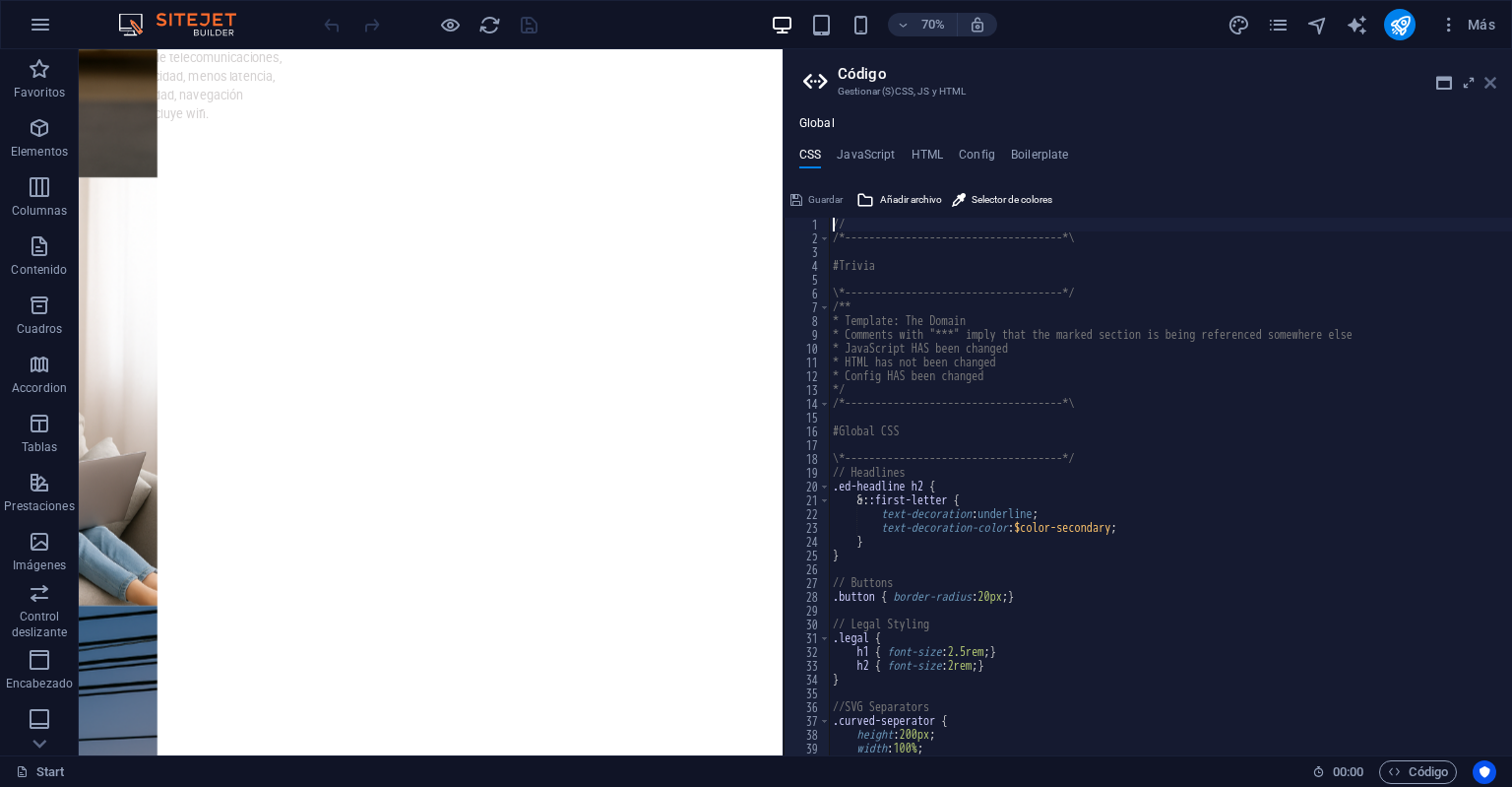 click at bounding box center (1490, 83) 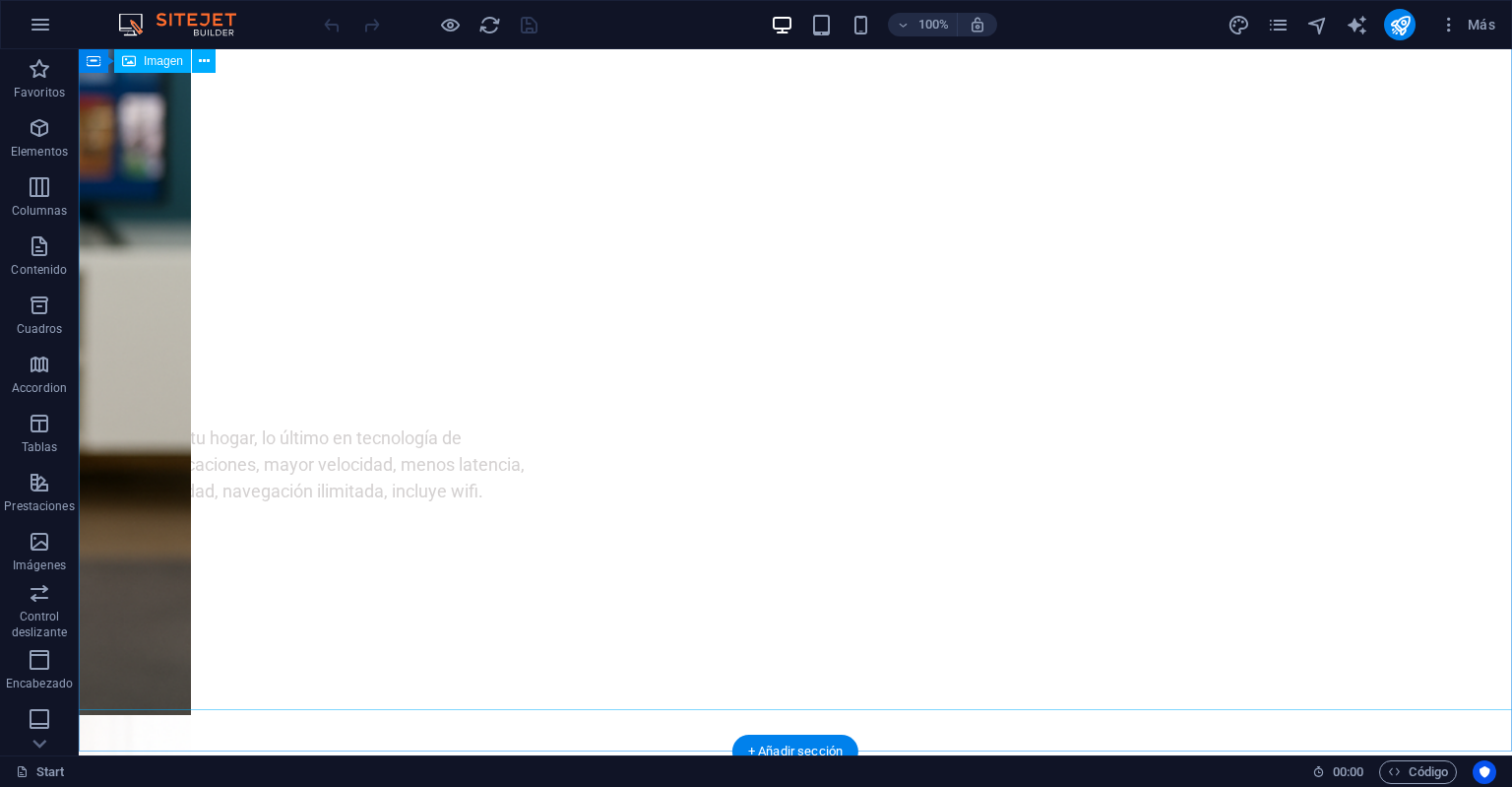 scroll, scrollTop: 3852, scrollLeft: 0, axis: vertical 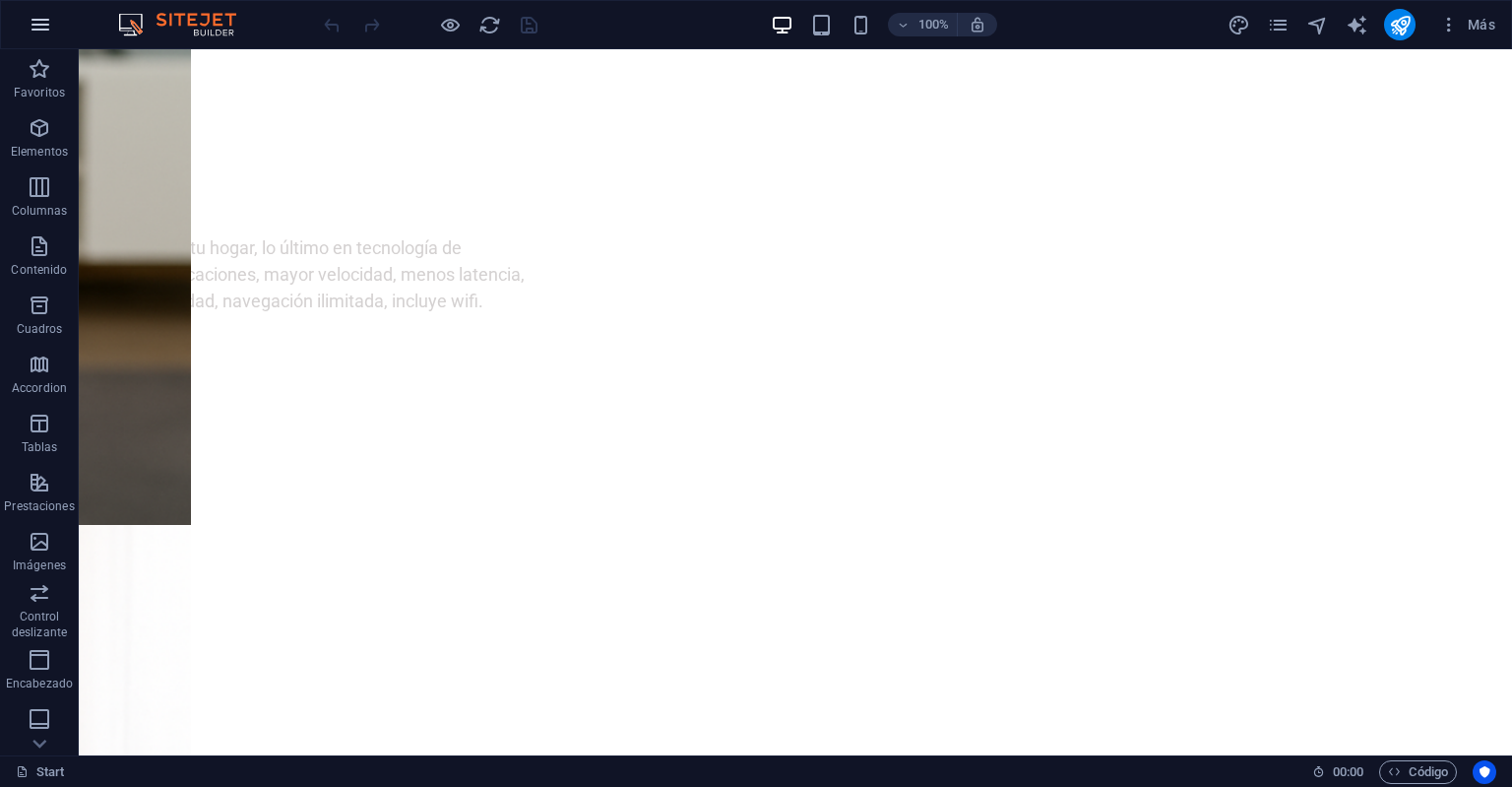 click at bounding box center [40, 25] 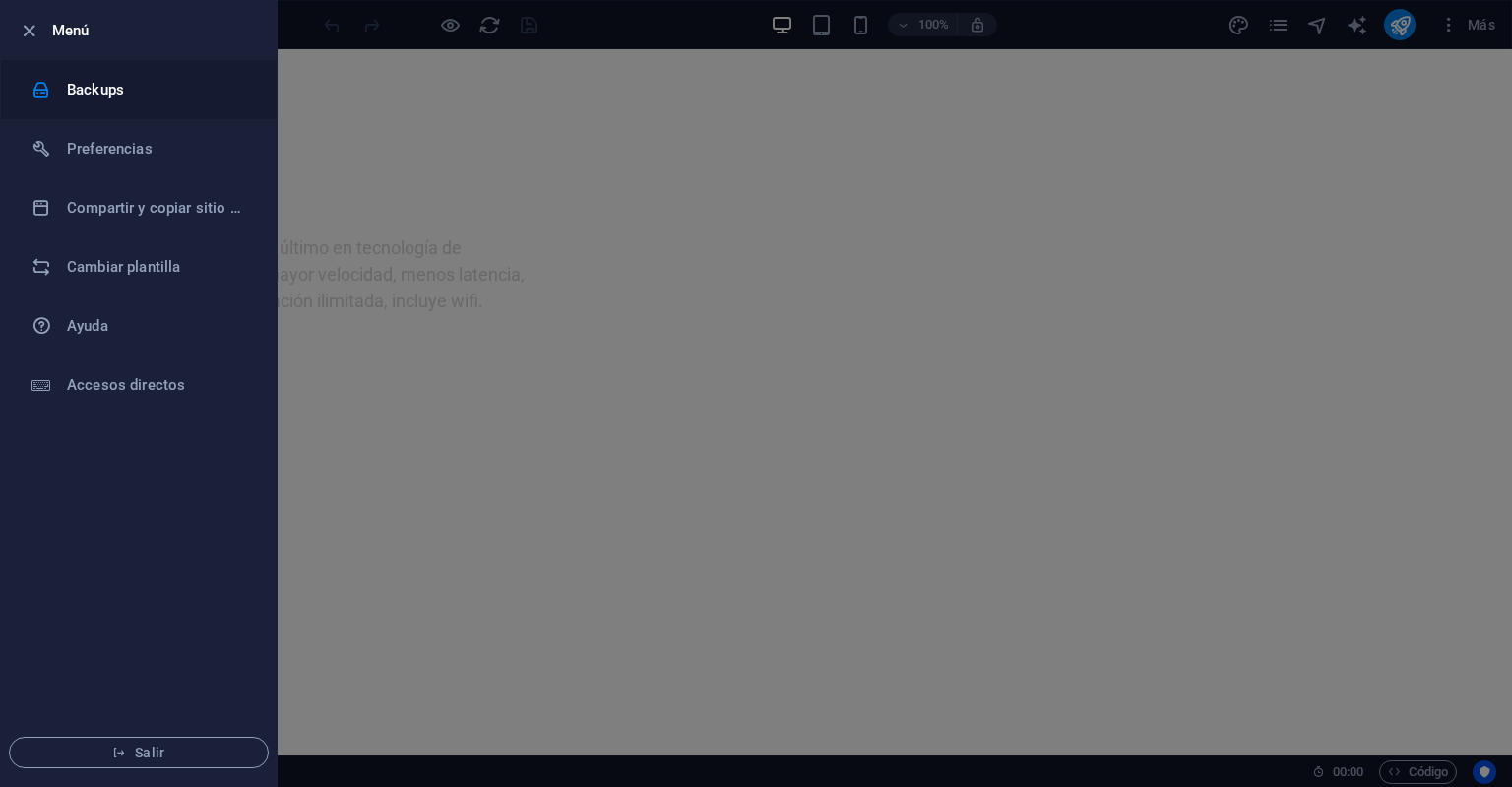 click on "Backups" at bounding box center [158, 90] 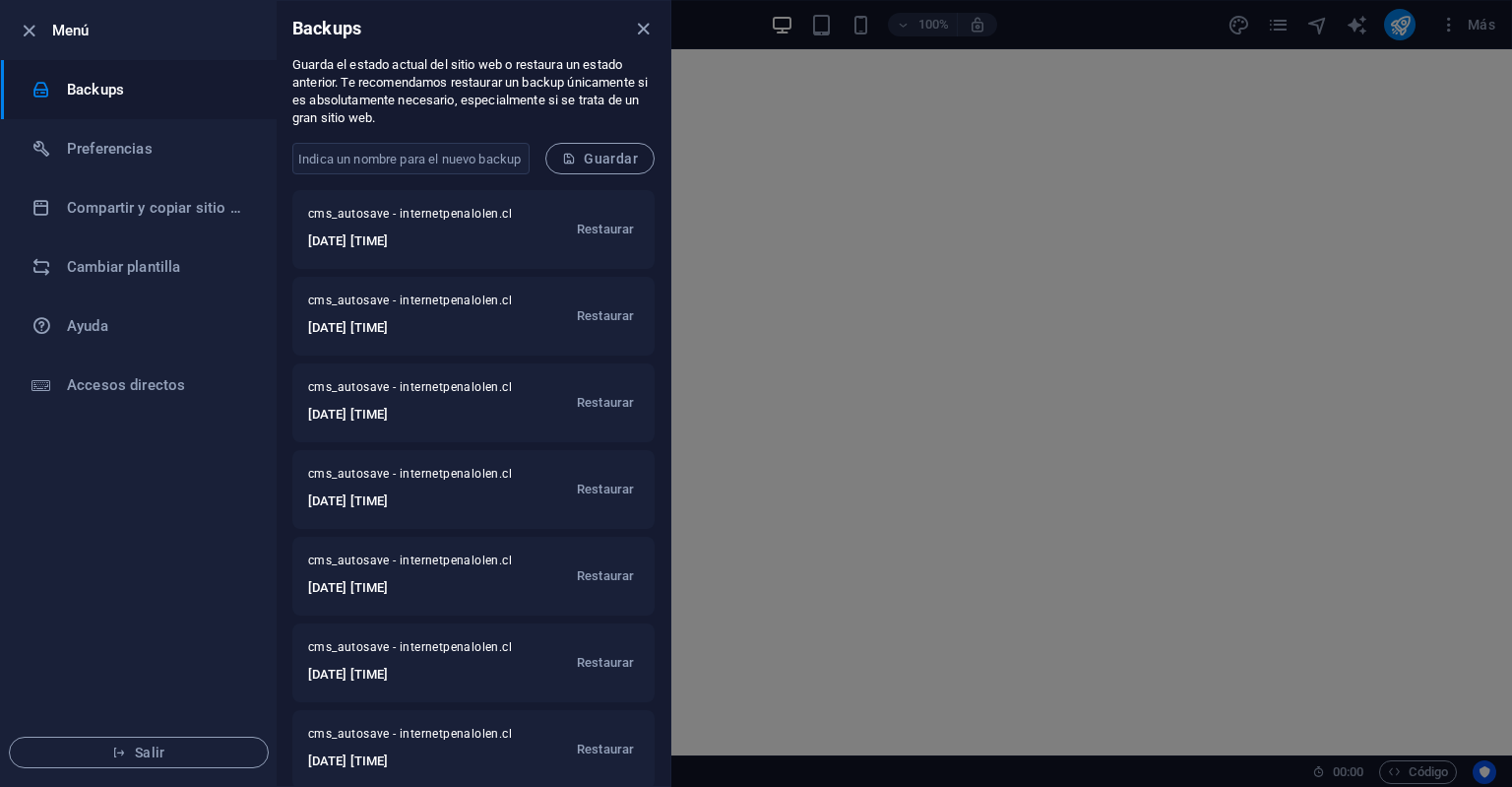 click at bounding box center [756, 393] 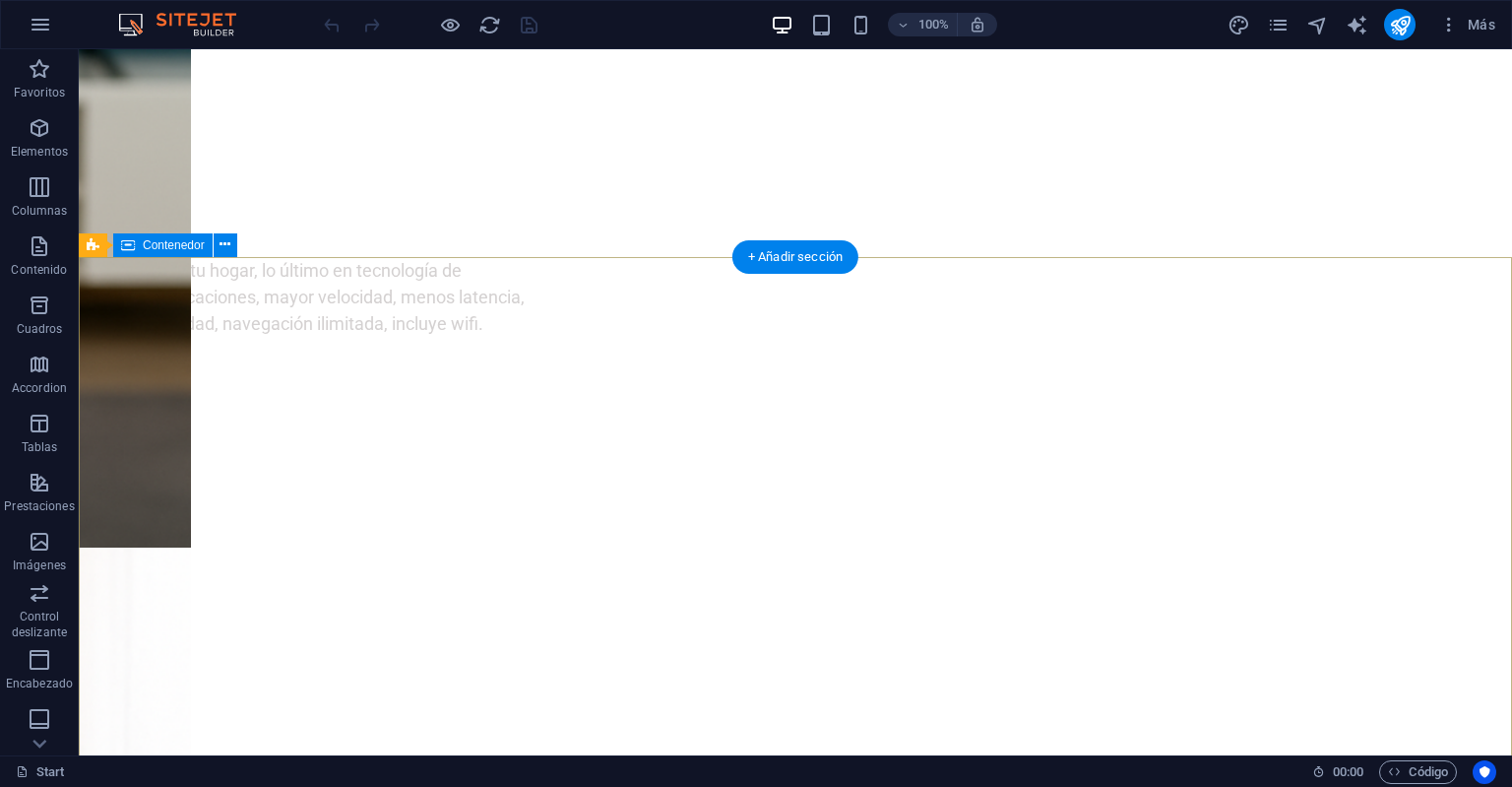 scroll, scrollTop: 4068, scrollLeft: 0, axis: vertical 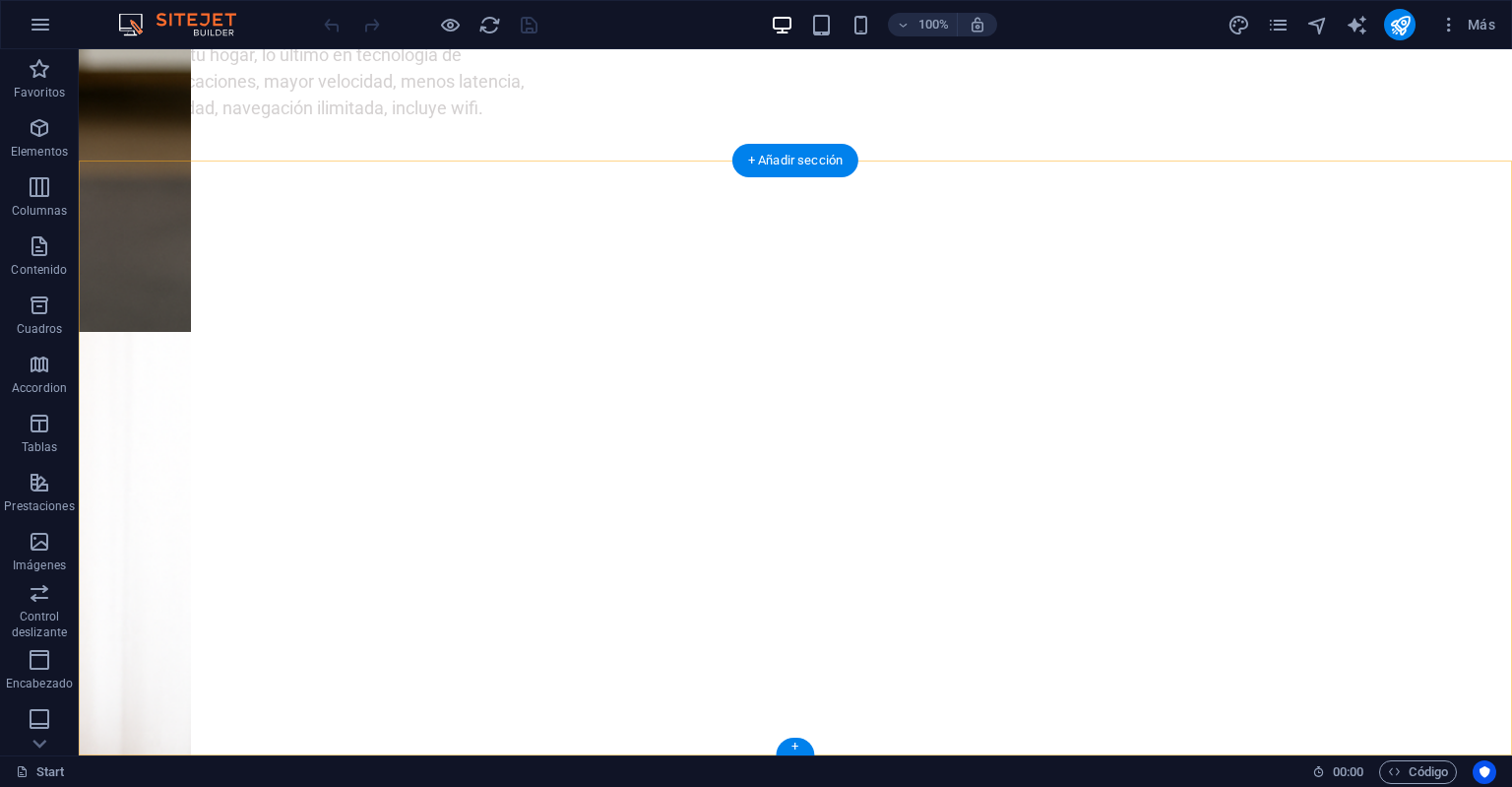 click on "+" at bounding box center (794, 747) 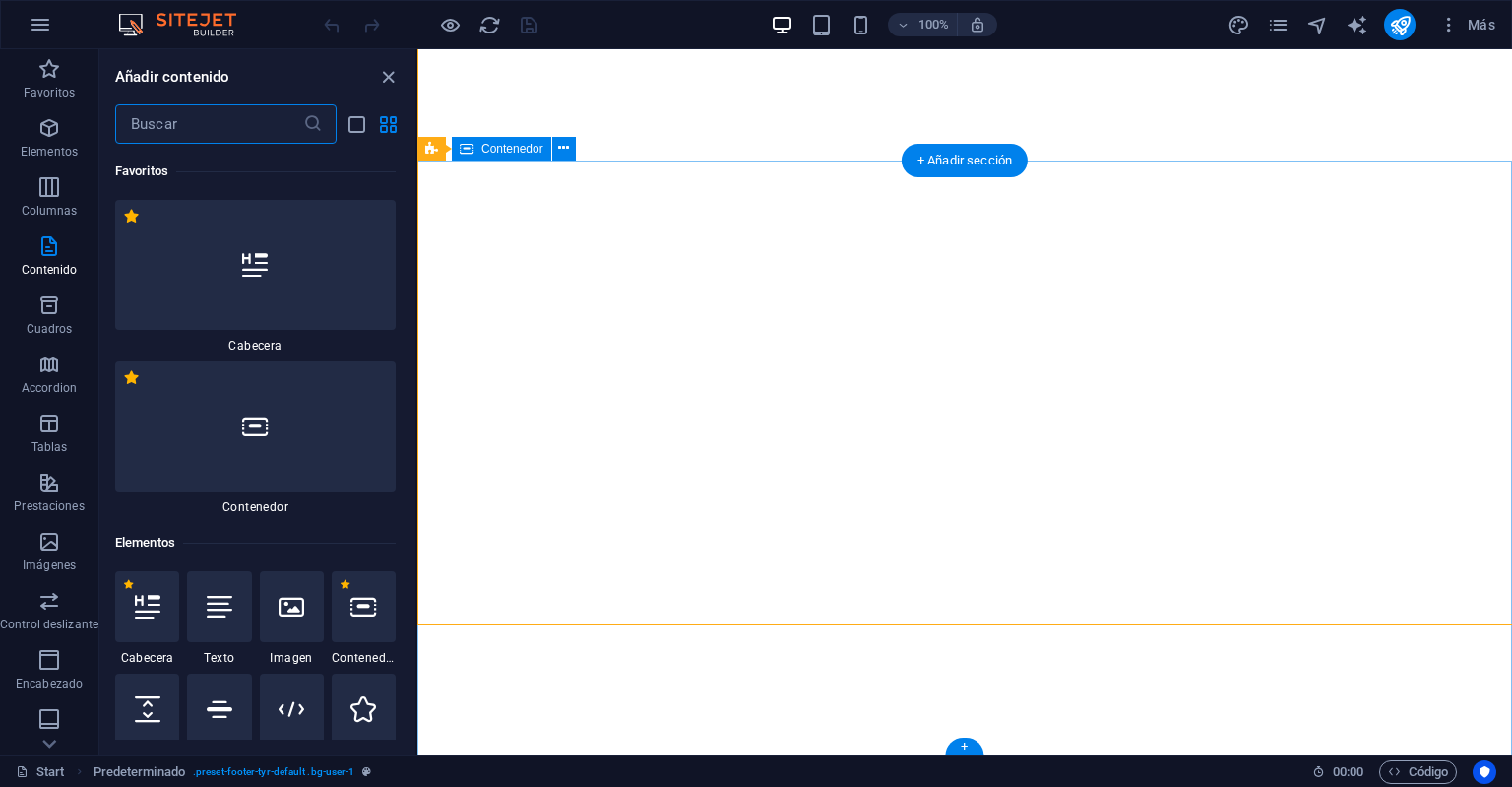 scroll, scrollTop: 4198, scrollLeft: 0, axis: vertical 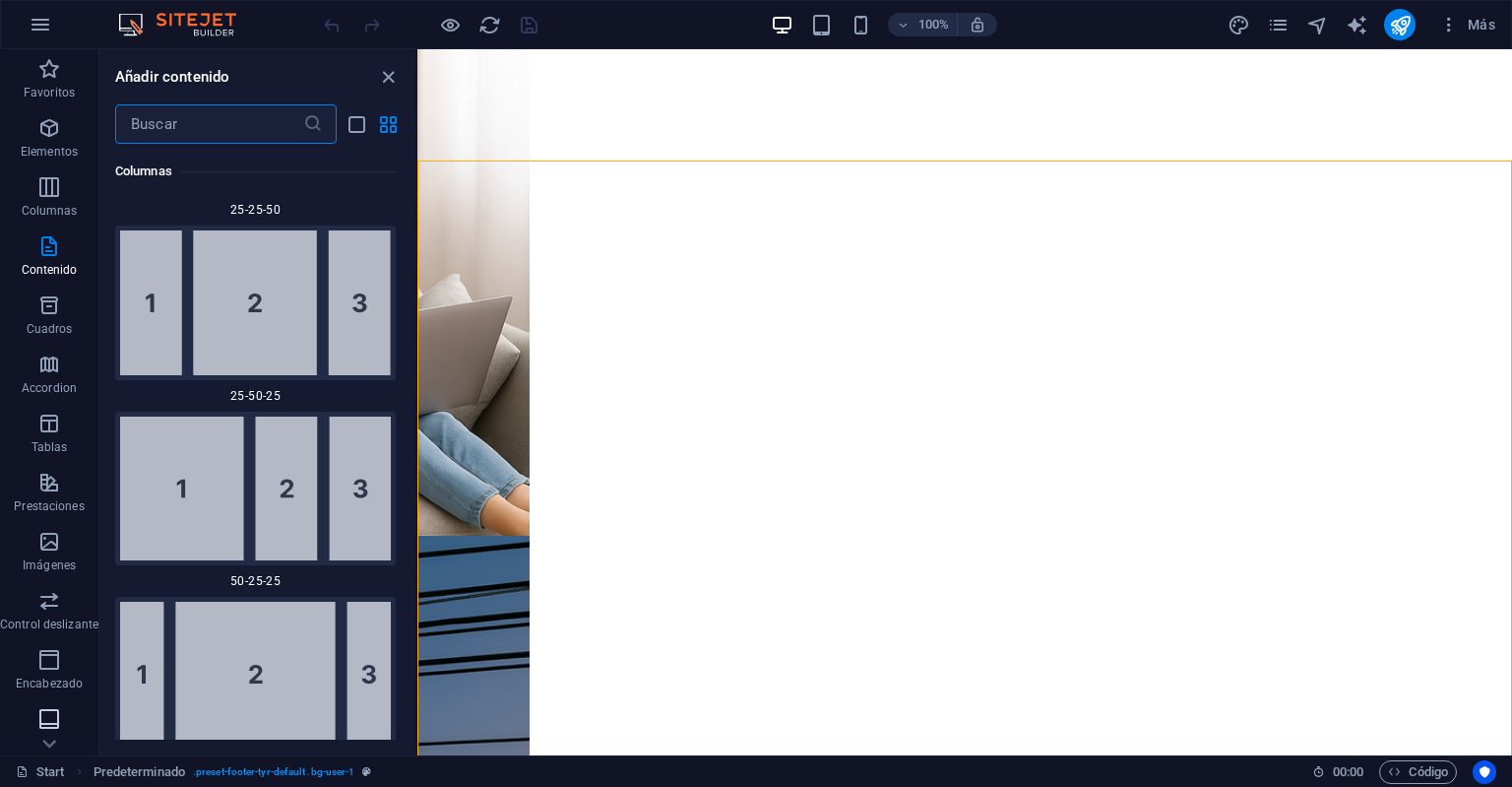 click at bounding box center [49, 719] 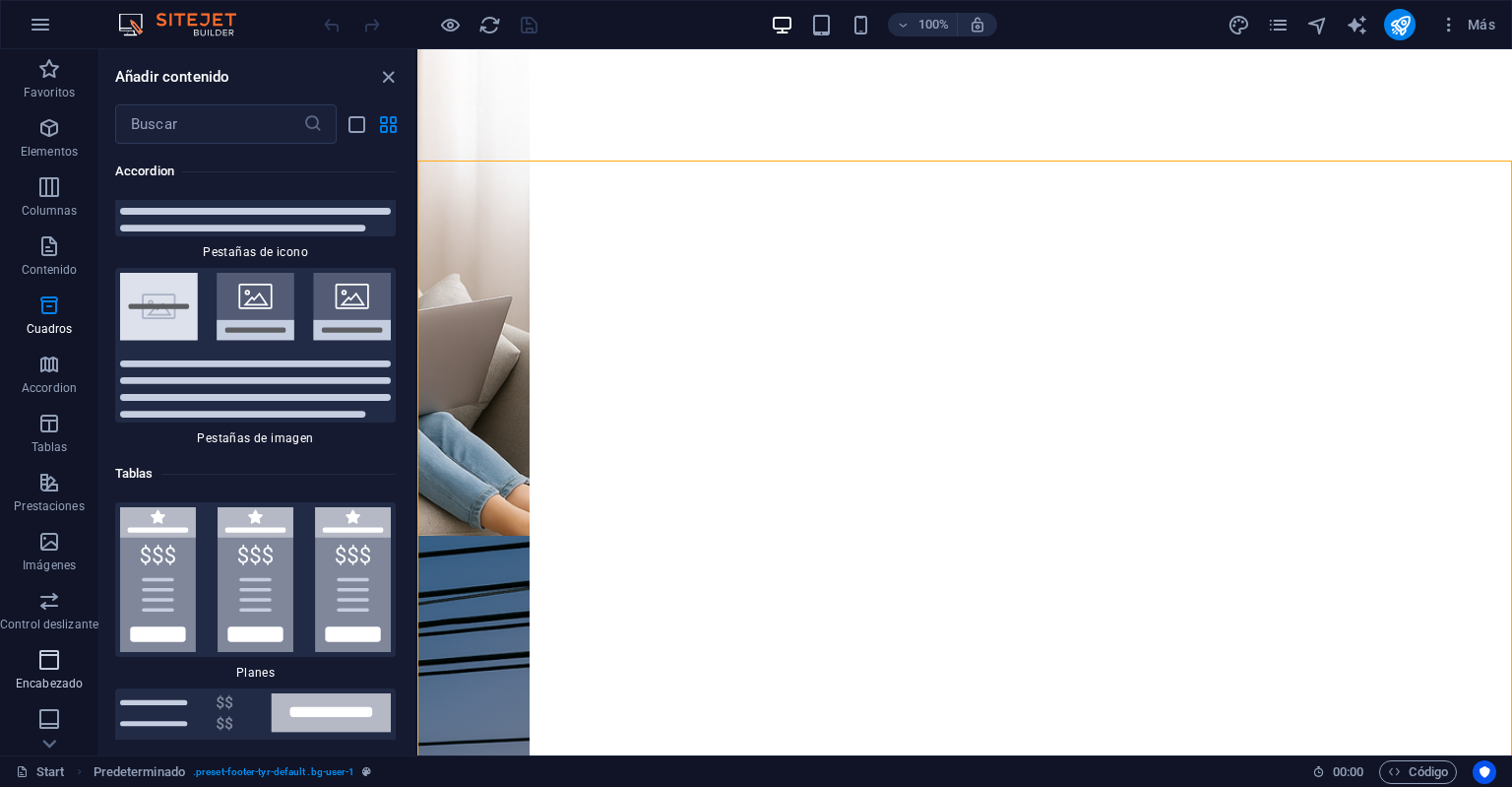 scroll, scrollTop: 13040, scrollLeft: 0, axis: vertical 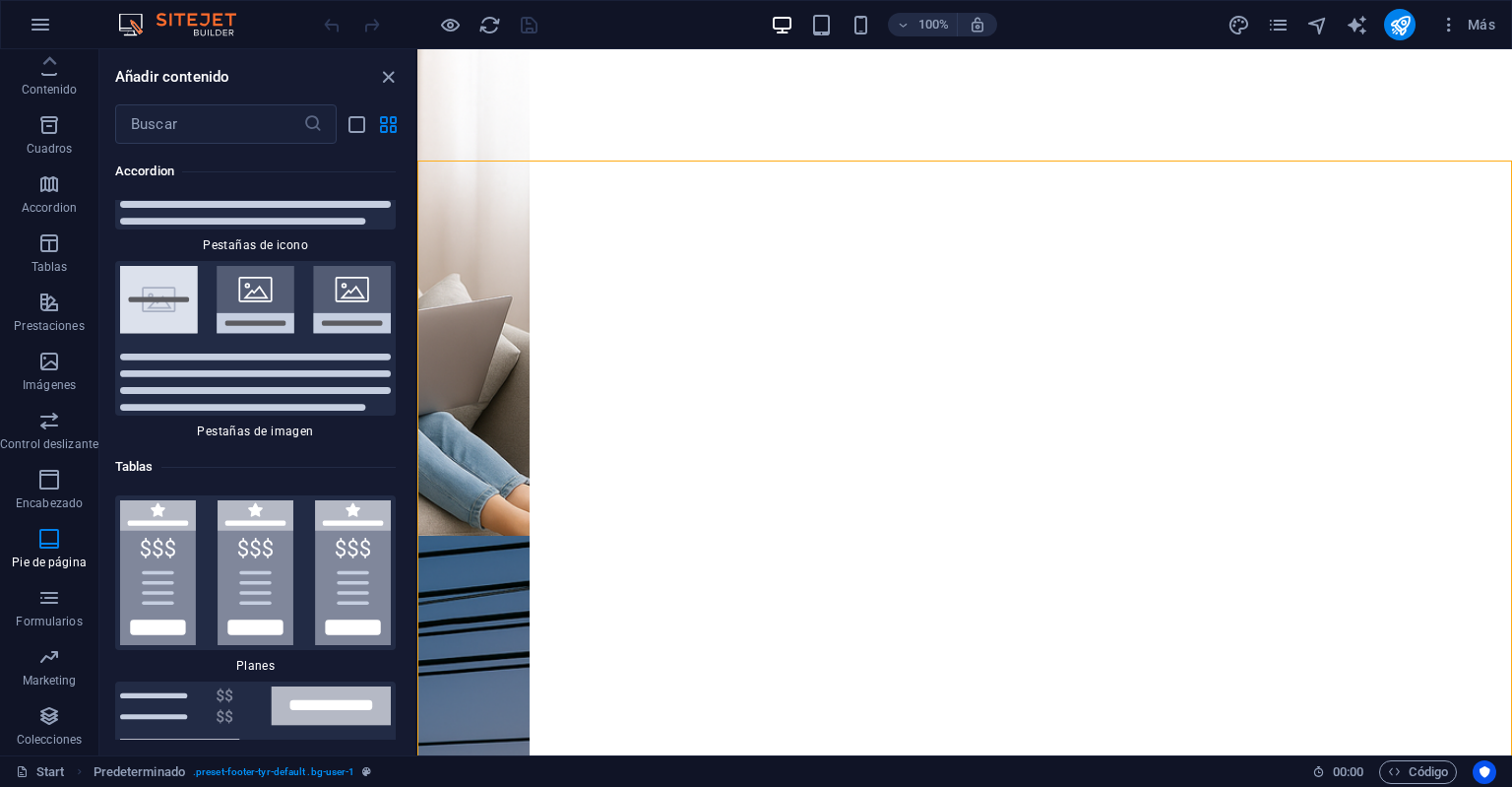 click at bounding box center (255, 13786) 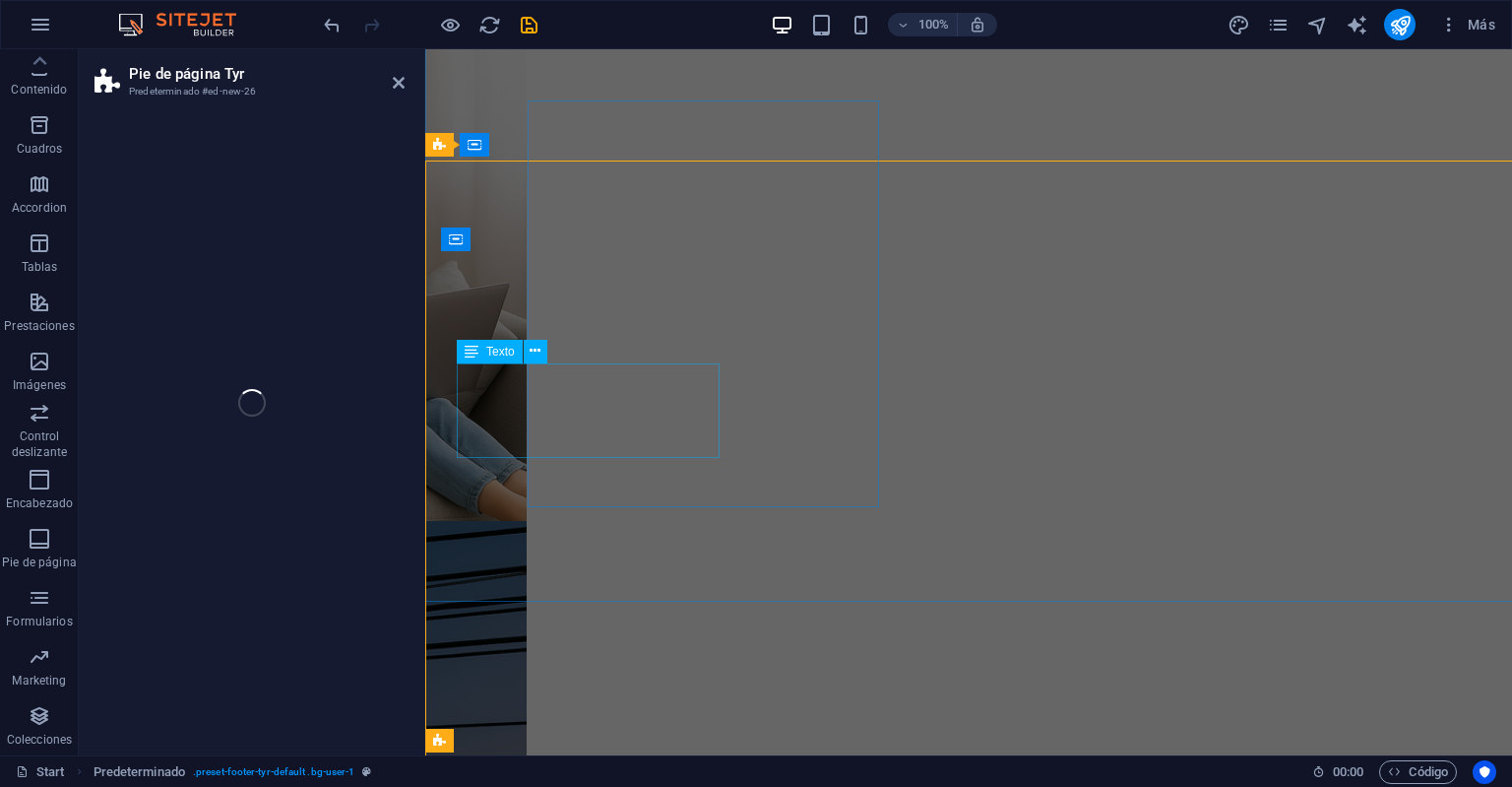 scroll, scrollTop: 4199, scrollLeft: 0, axis: vertical 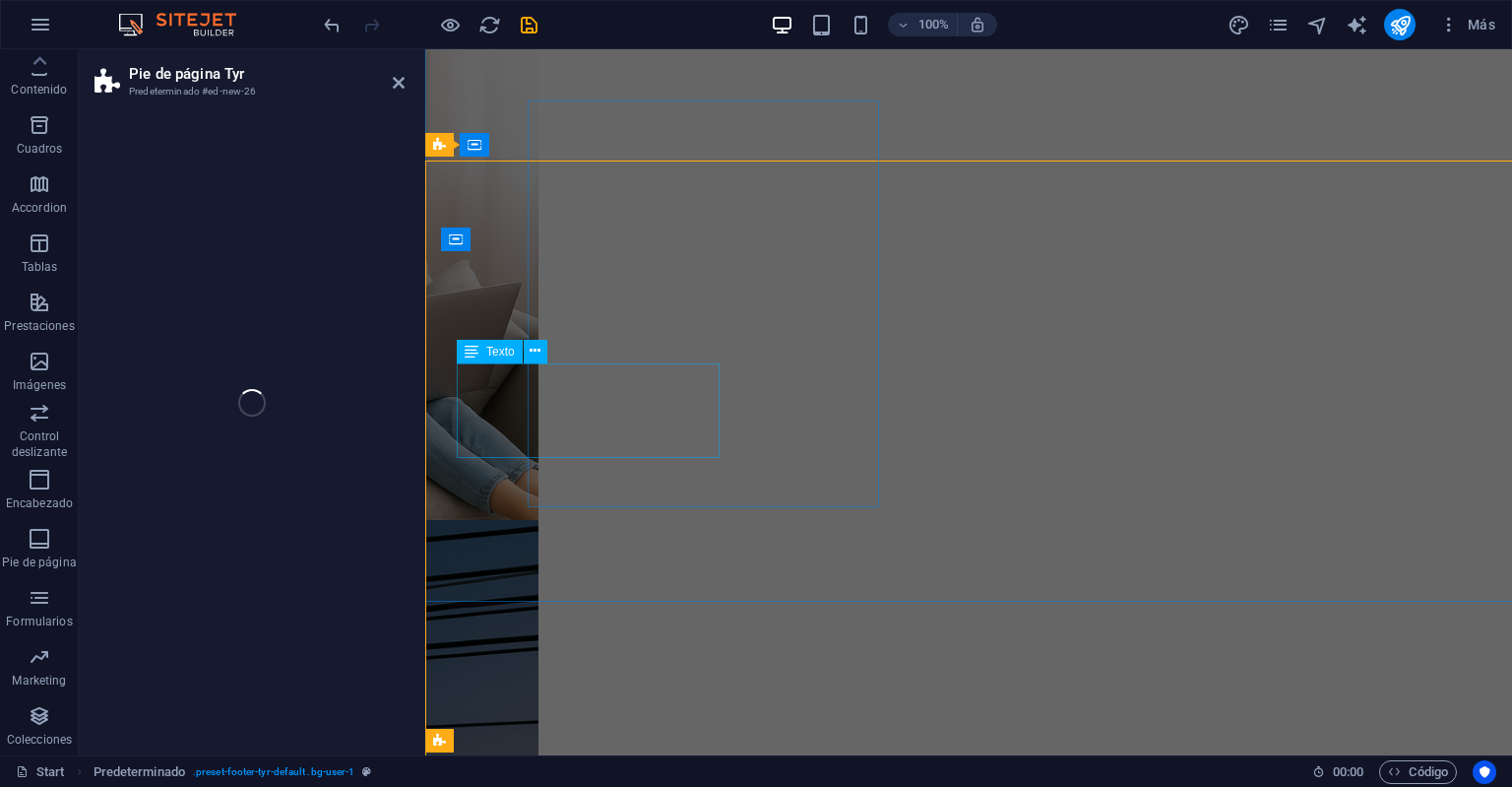 select on "rem" 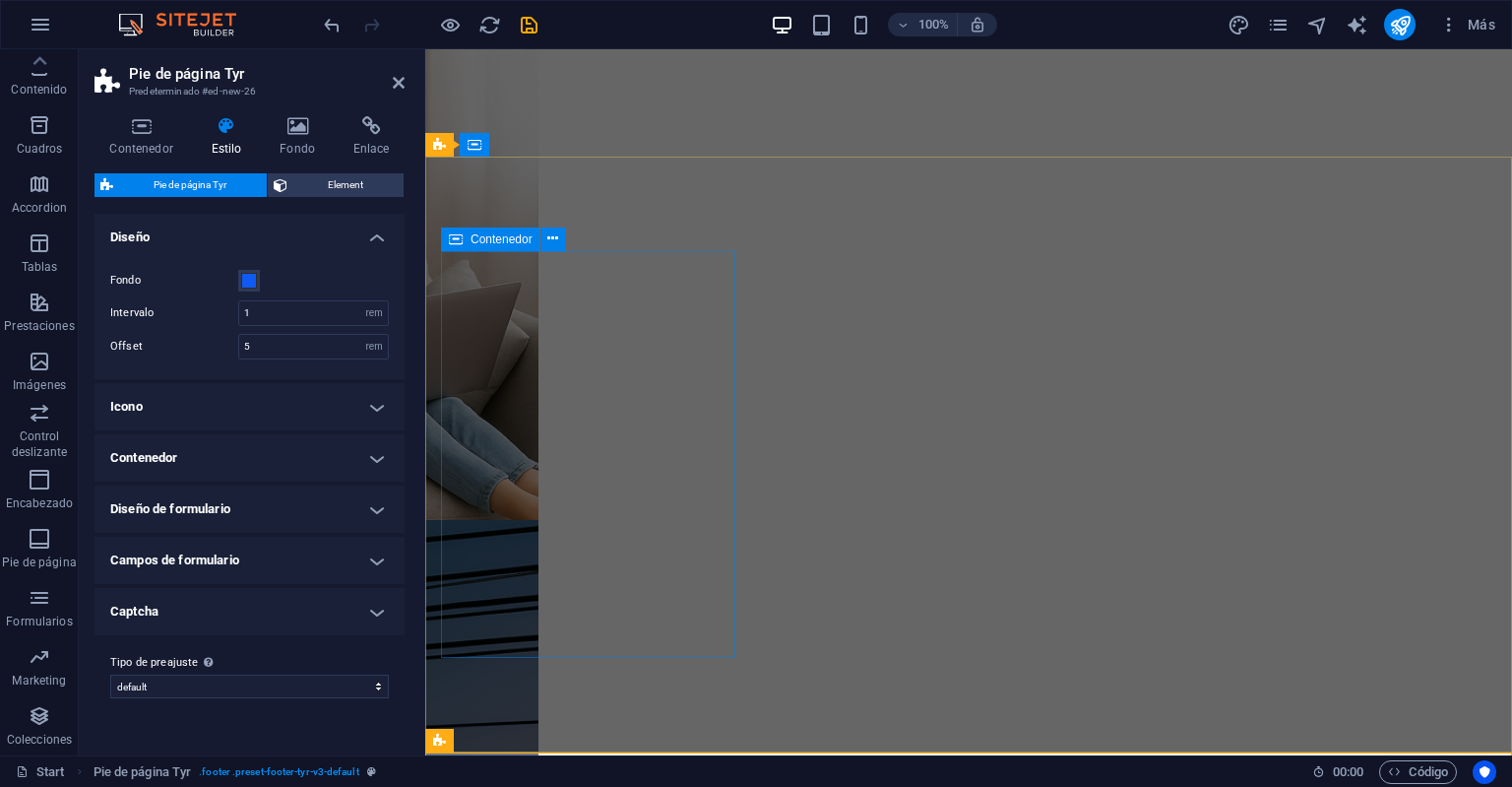 scroll, scrollTop: 180, scrollLeft: 0, axis: vertical 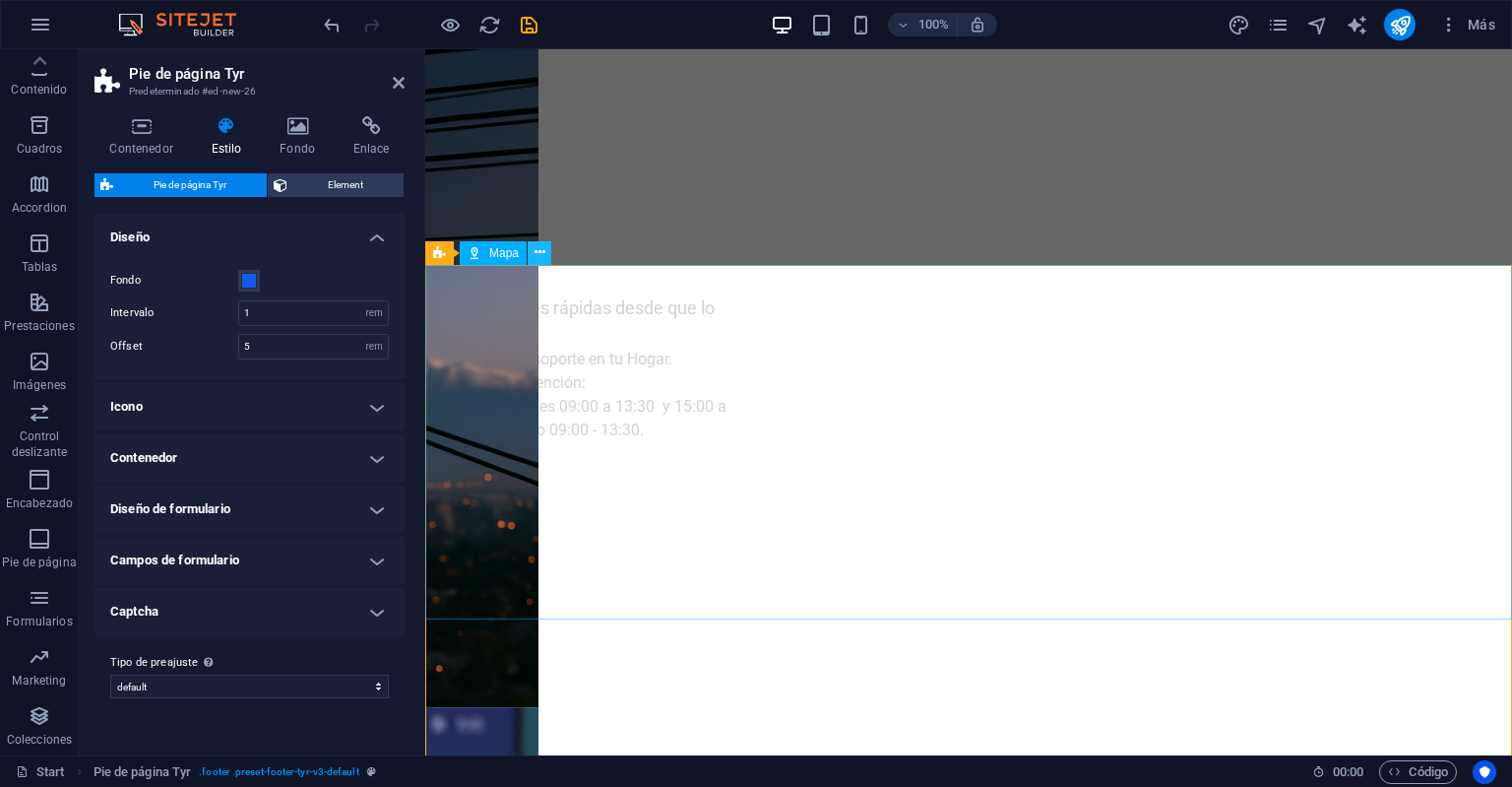 click at bounding box center (539, 253) 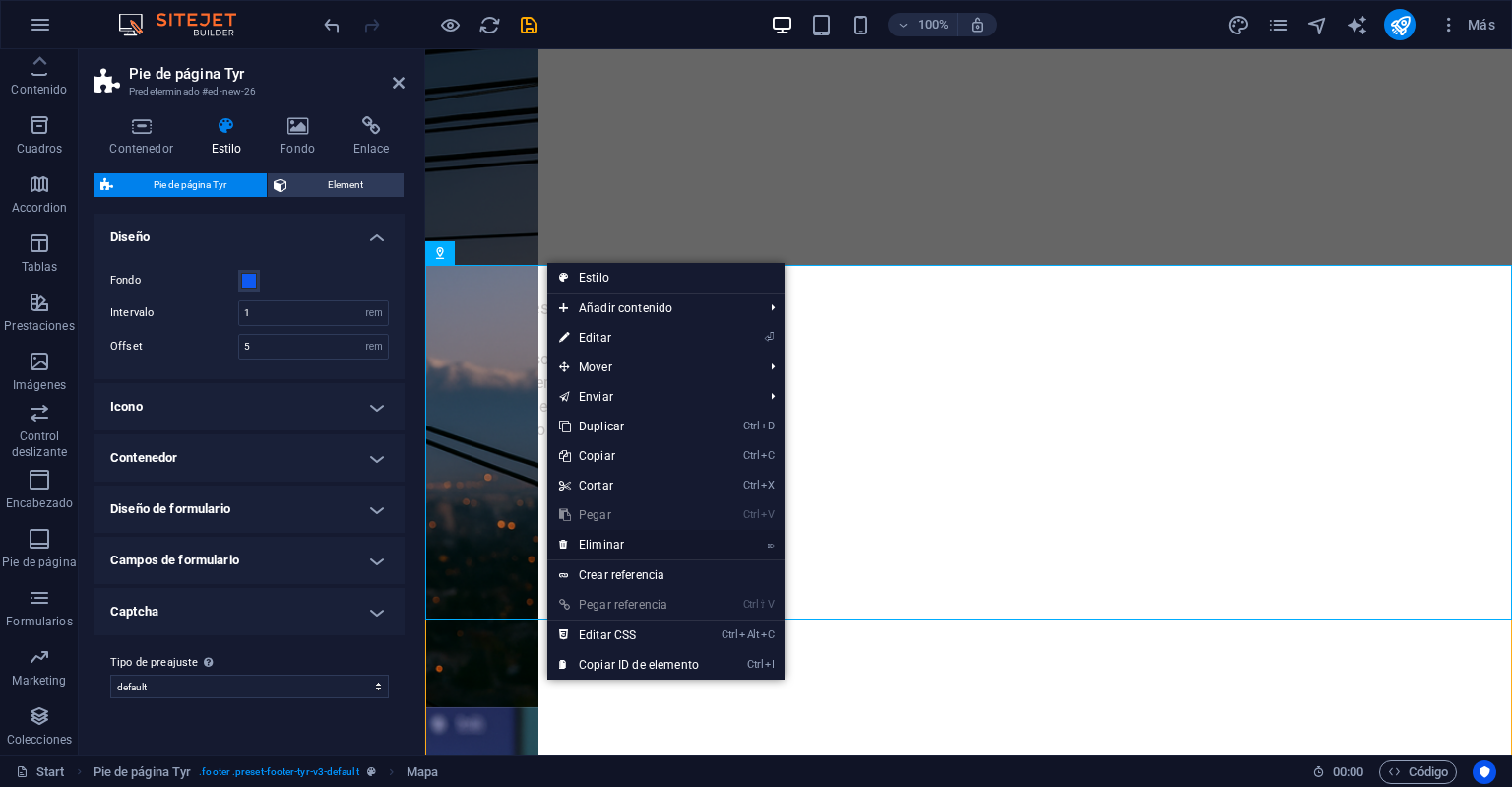 drag, startPoint x: 624, startPoint y: 548, endPoint x: 200, endPoint y: 469, distance: 431.29688 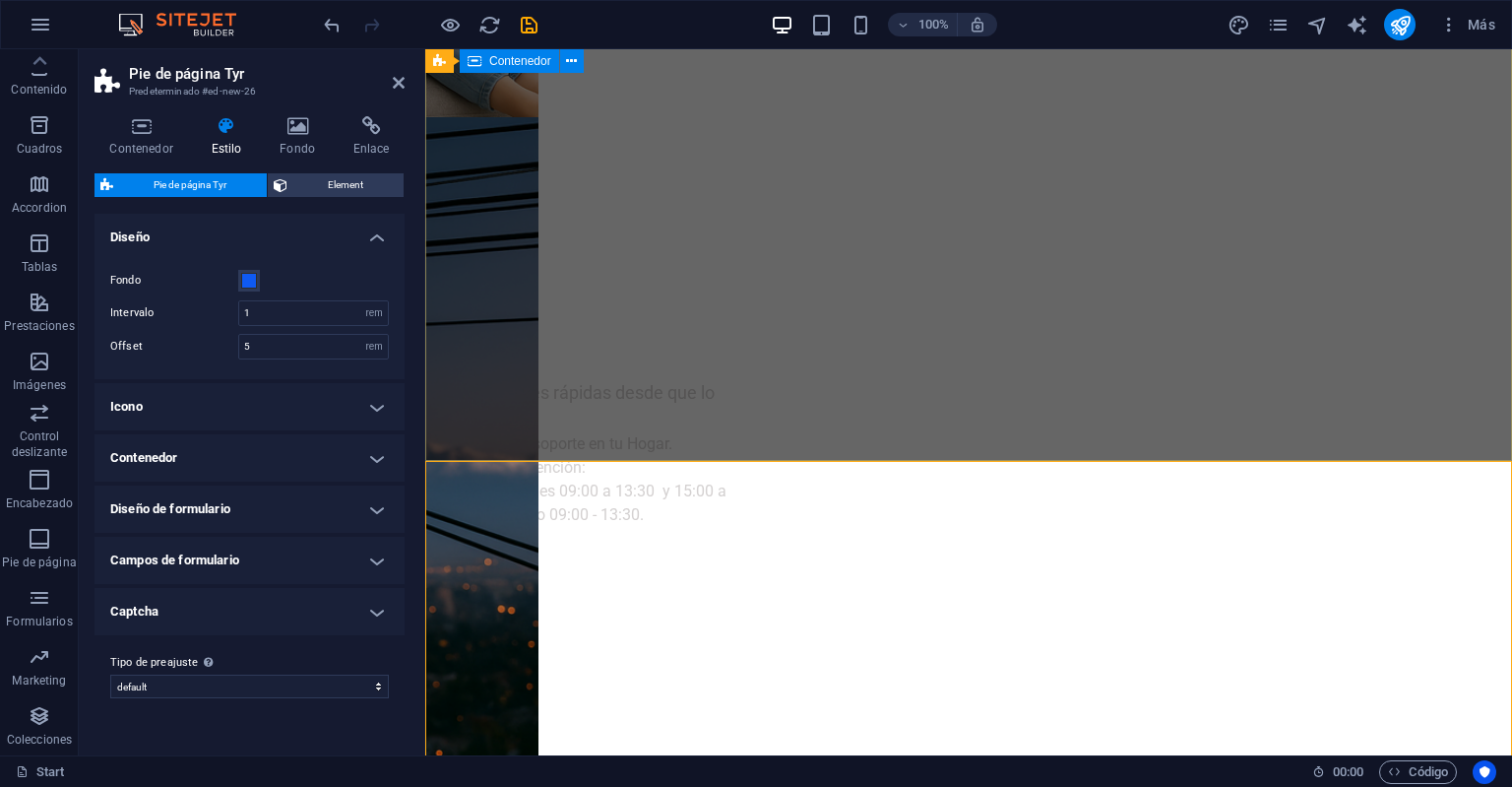 scroll, scrollTop: 4479, scrollLeft: 0, axis: vertical 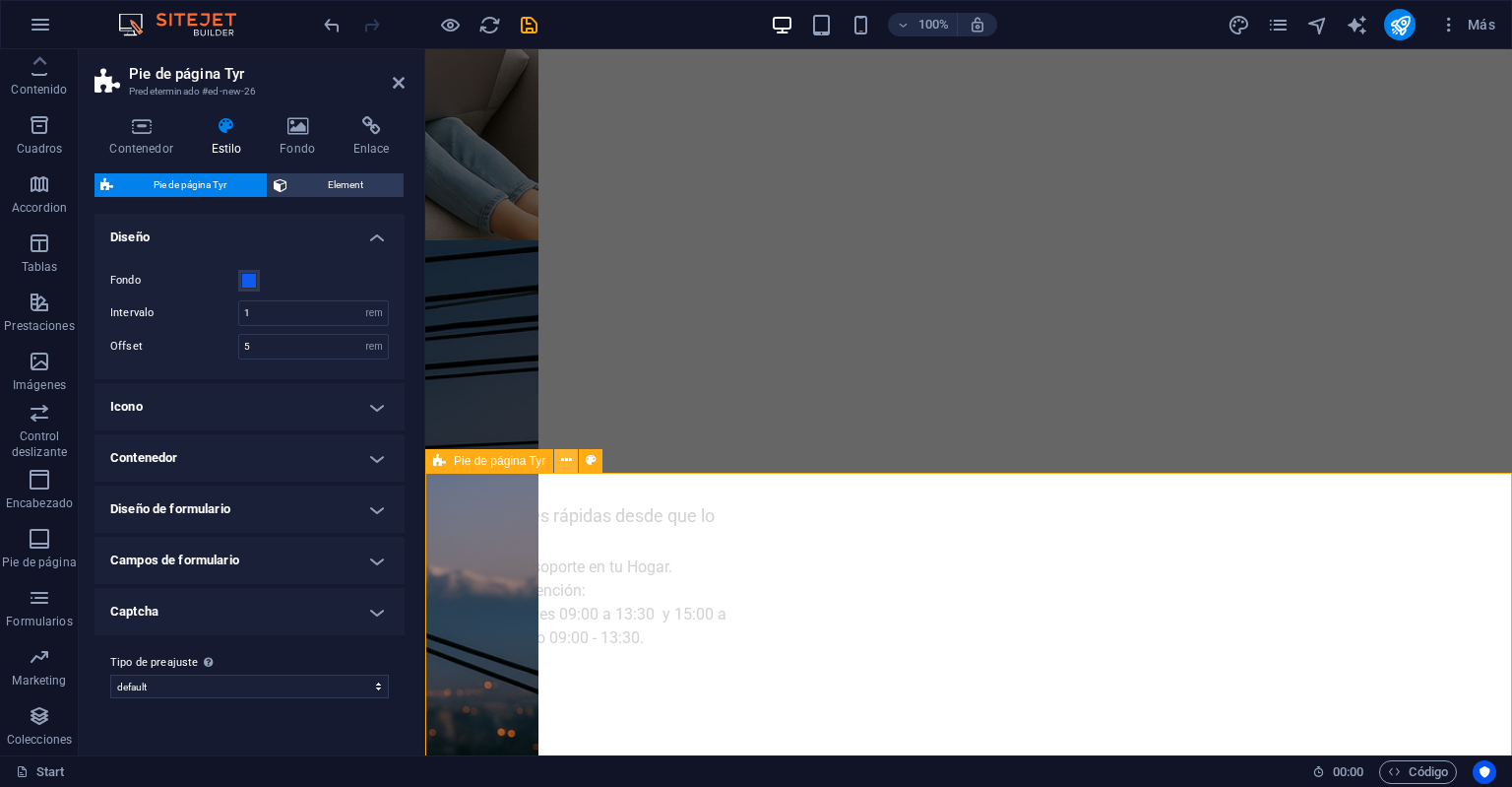 click at bounding box center [566, 460] 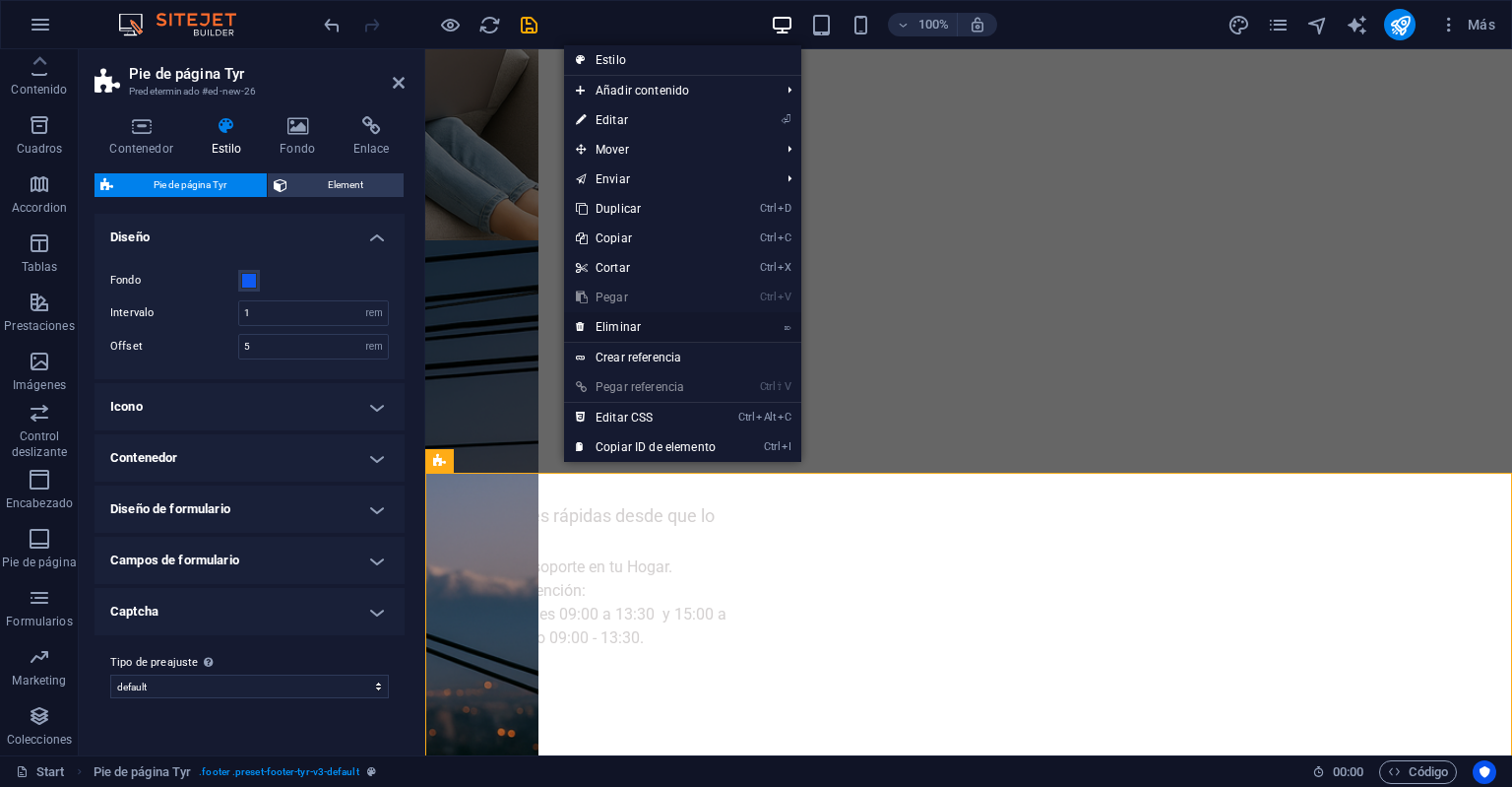 click on "⌦  Eliminar" at bounding box center (646, 327) 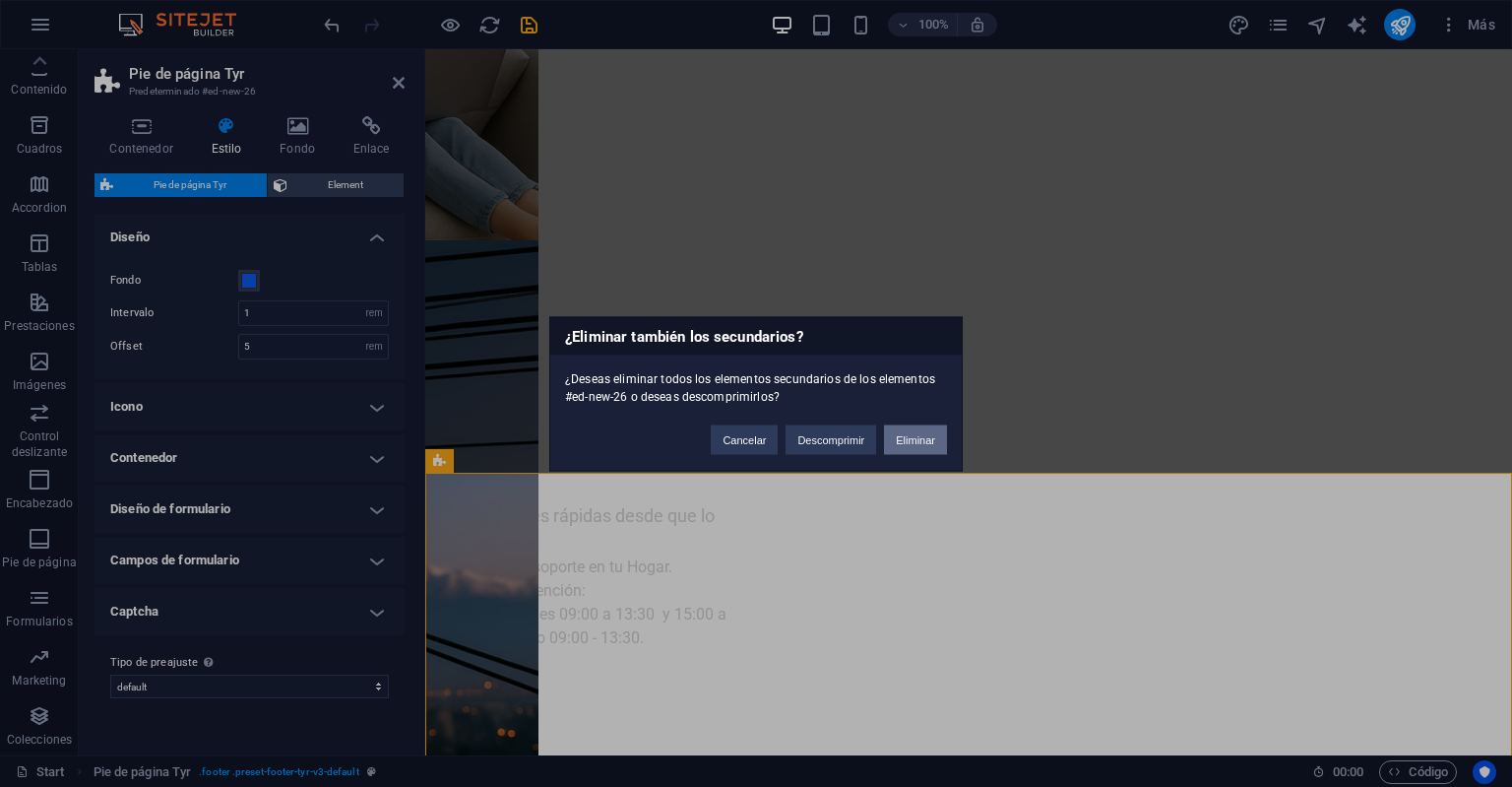 click on "Eliminar" at bounding box center (915, 439) 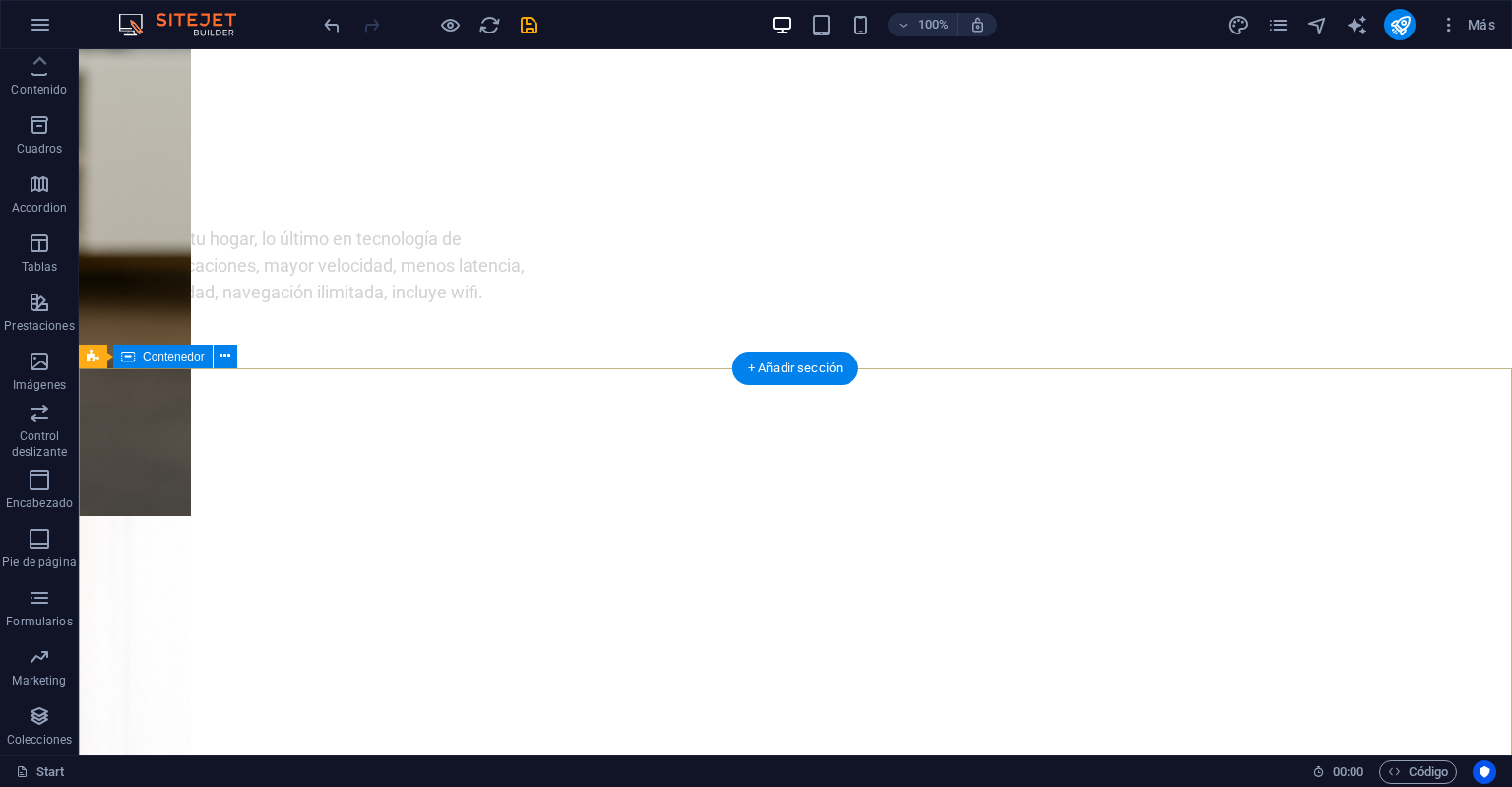 scroll, scrollTop: 3860, scrollLeft: 0, axis: vertical 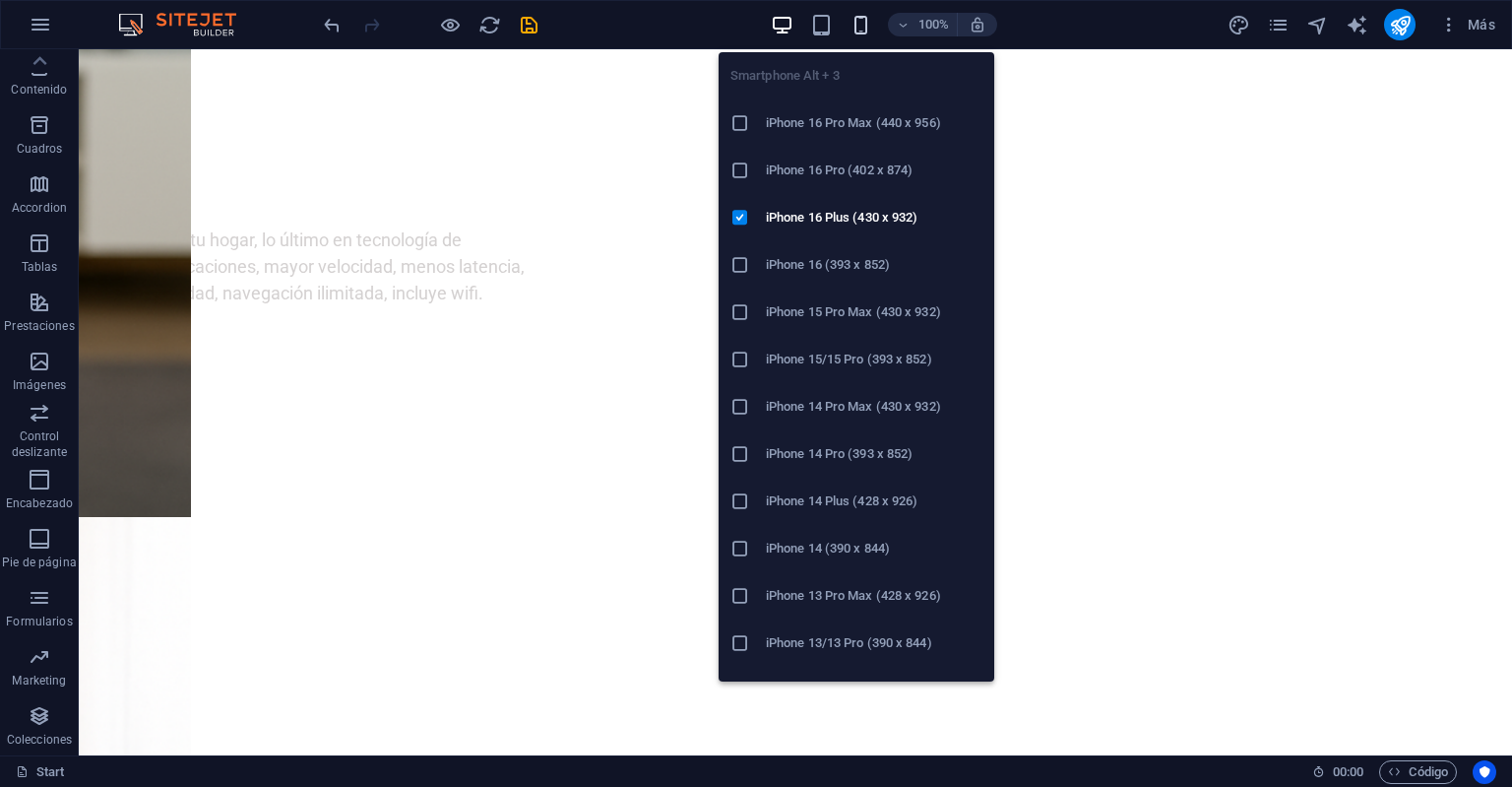 click at bounding box center (860, 25) 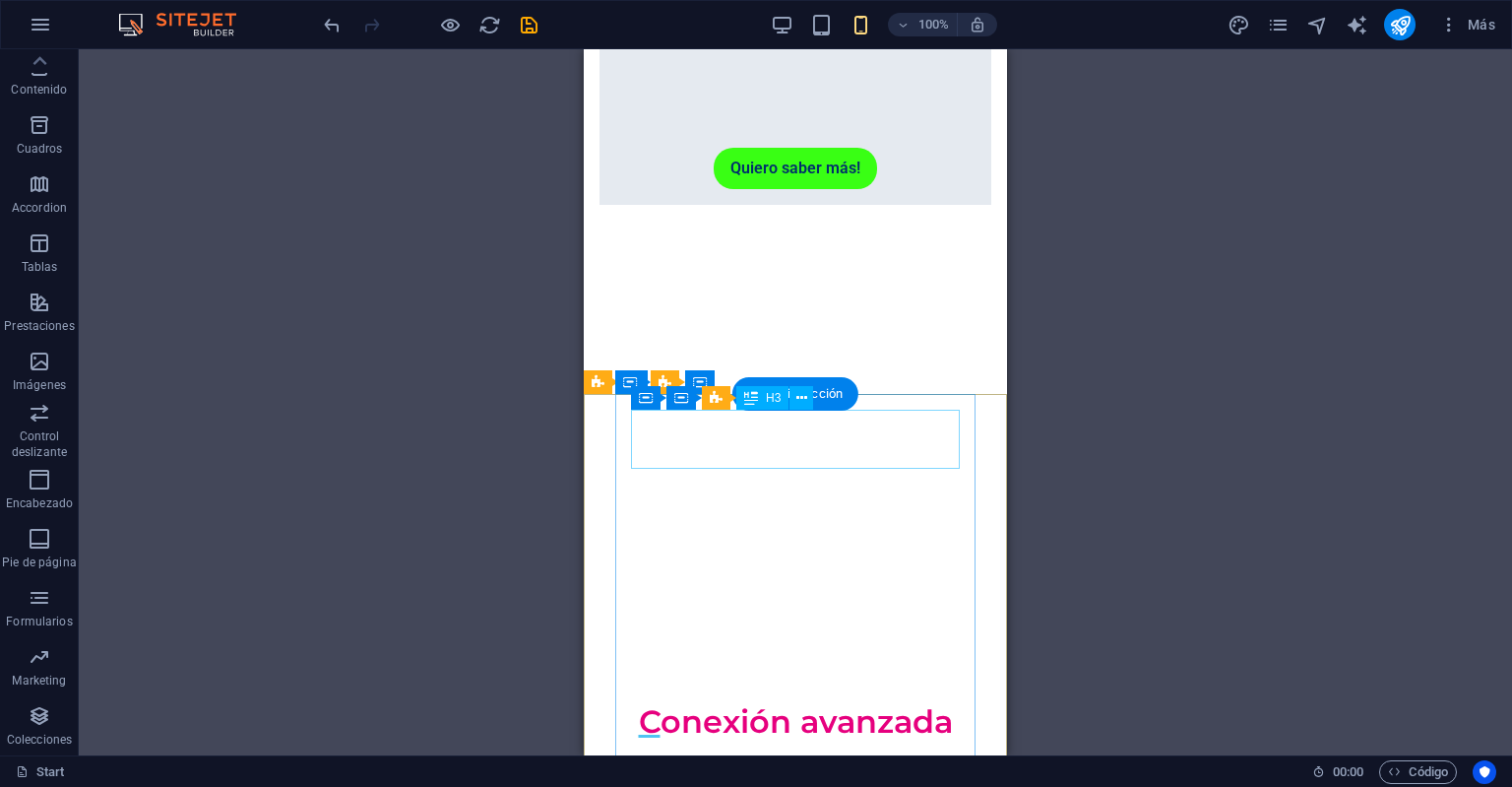 scroll, scrollTop: 5224, scrollLeft: 0, axis: vertical 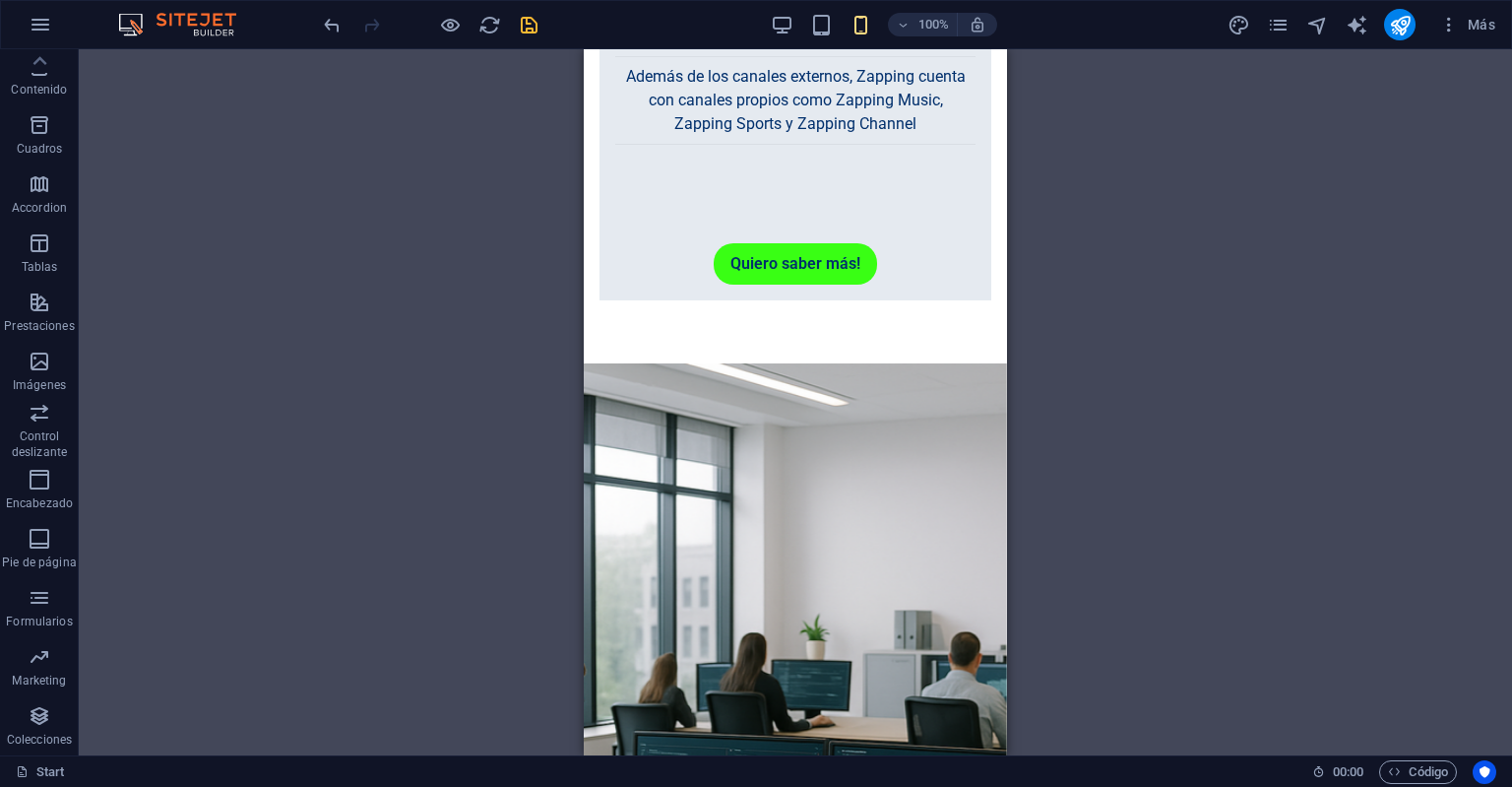 click at bounding box center (529, 25) 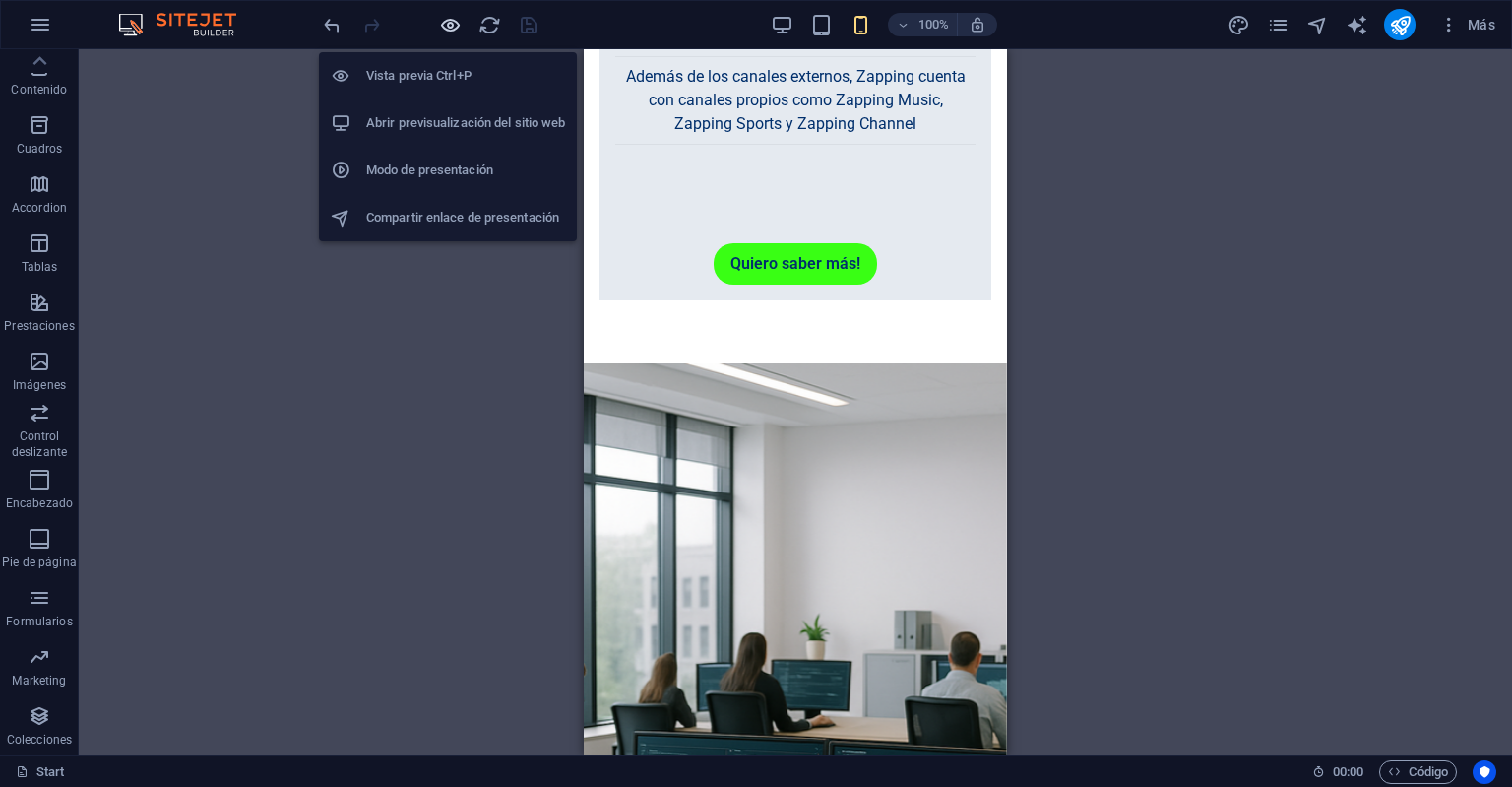 click at bounding box center [450, 25] 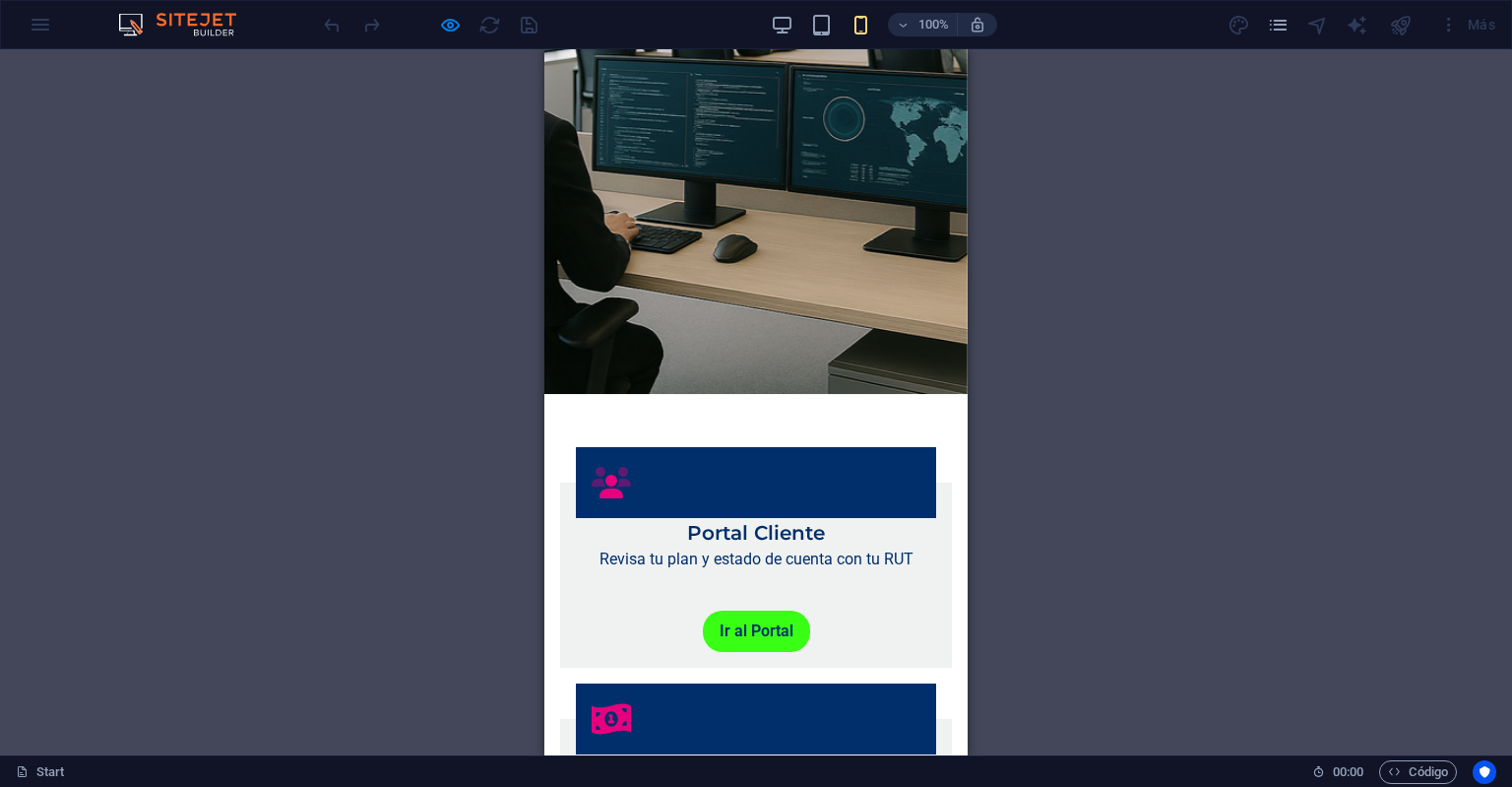 scroll, scrollTop: 5953, scrollLeft: 0, axis: vertical 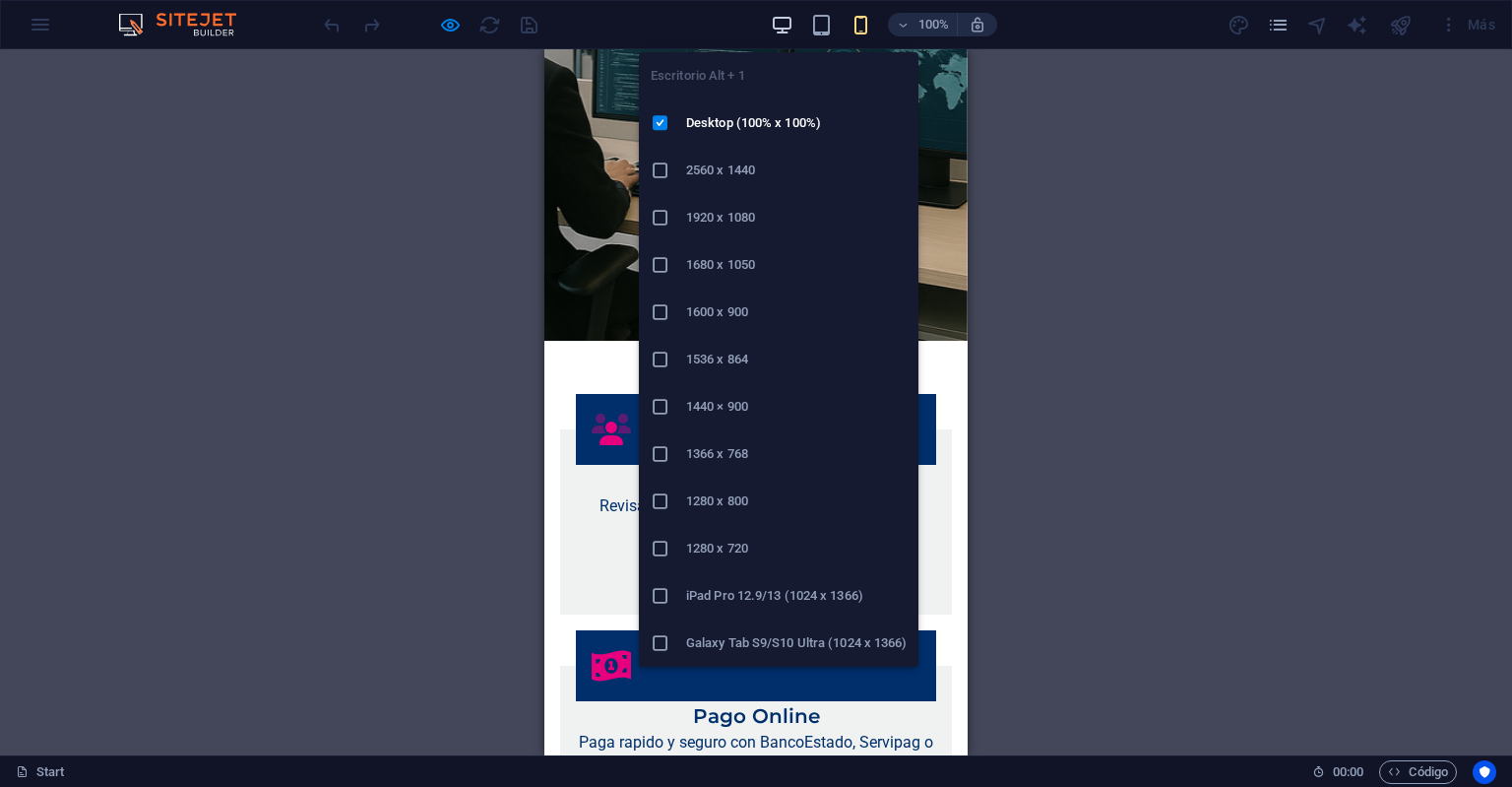 click at bounding box center [782, 25] 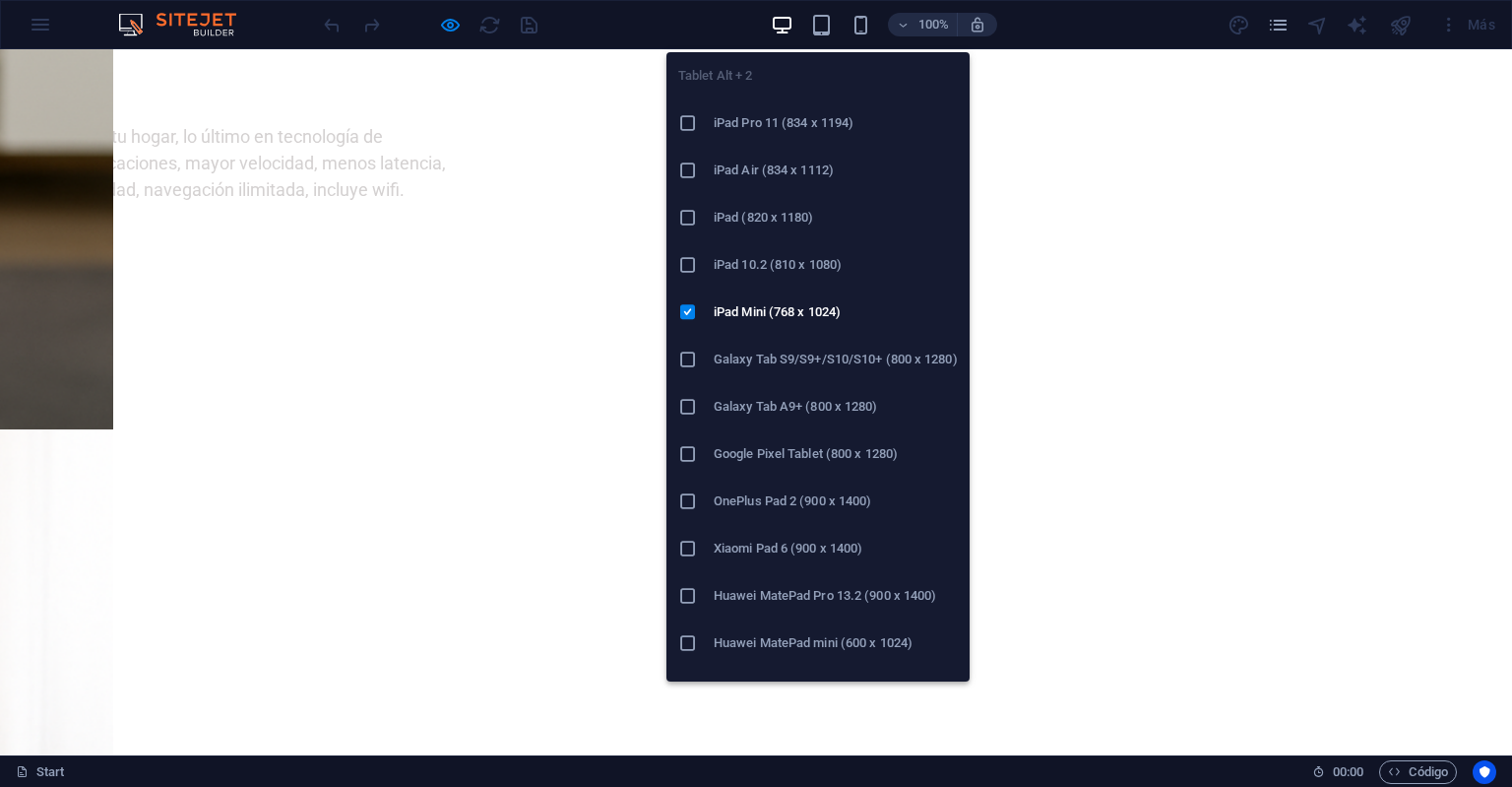 scroll, scrollTop: 4100, scrollLeft: 0, axis: vertical 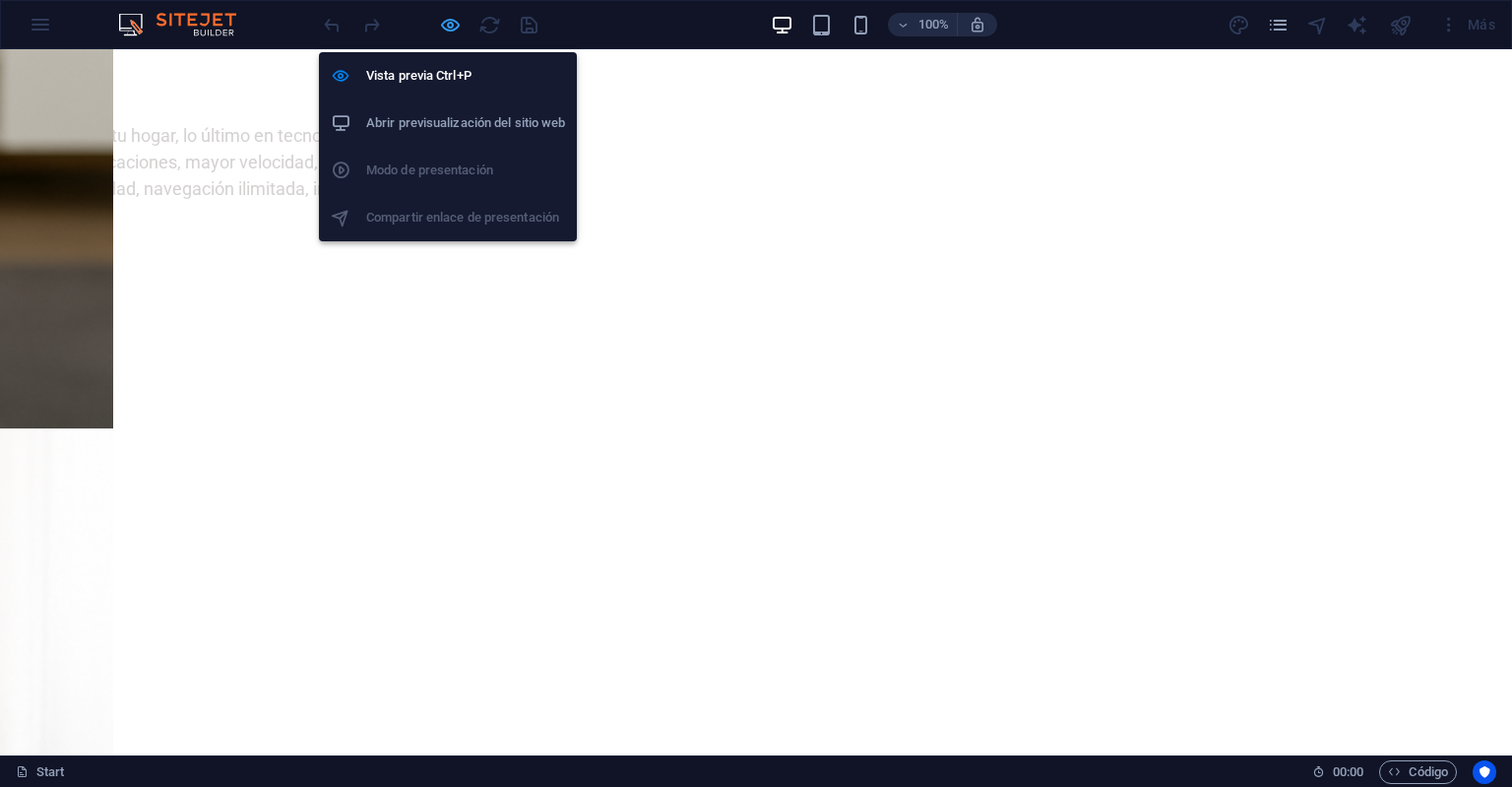 click at bounding box center [450, 25] 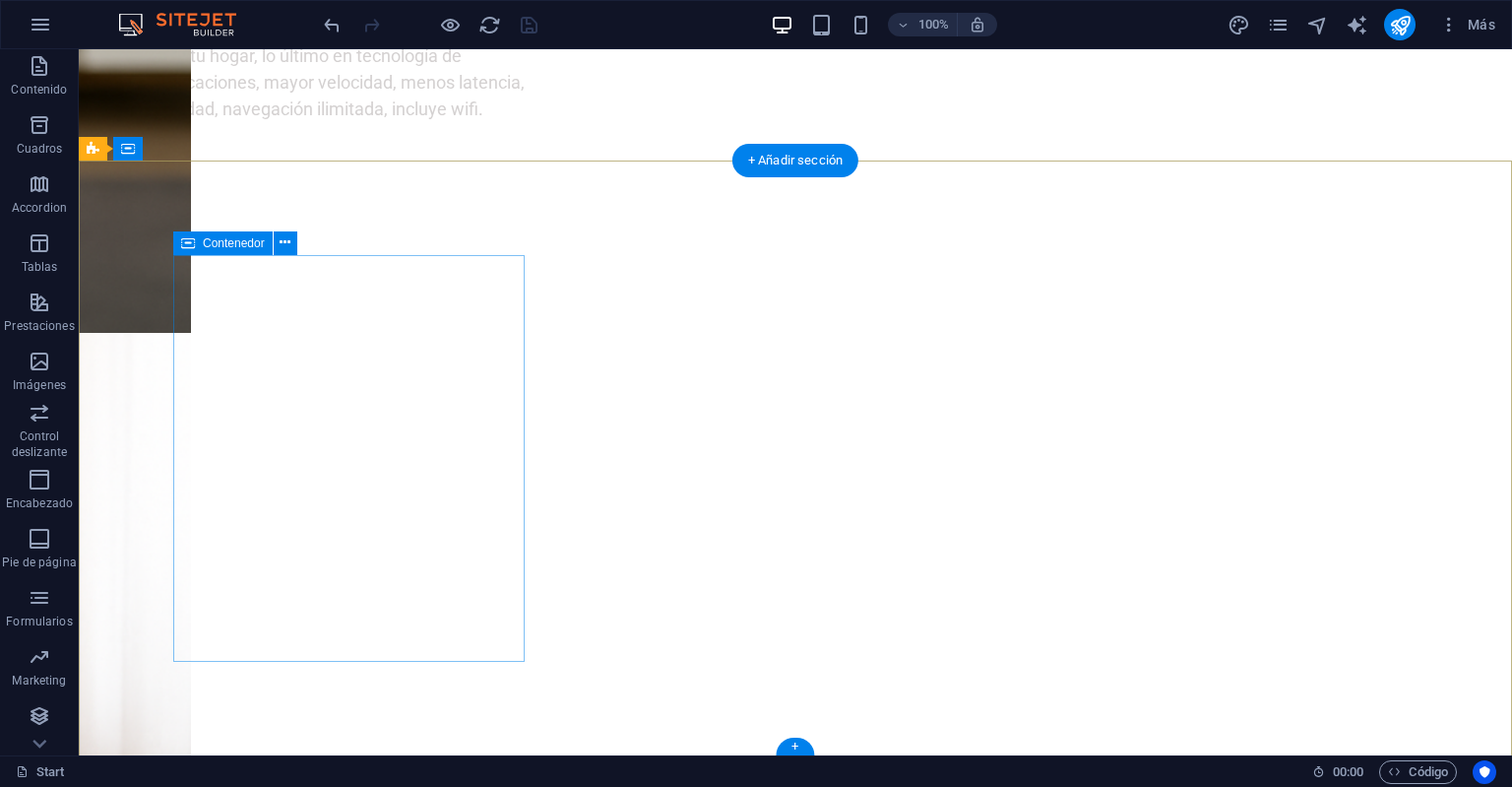 scroll, scrollTop: 4068, scrollLeft: 0, axis: vertical 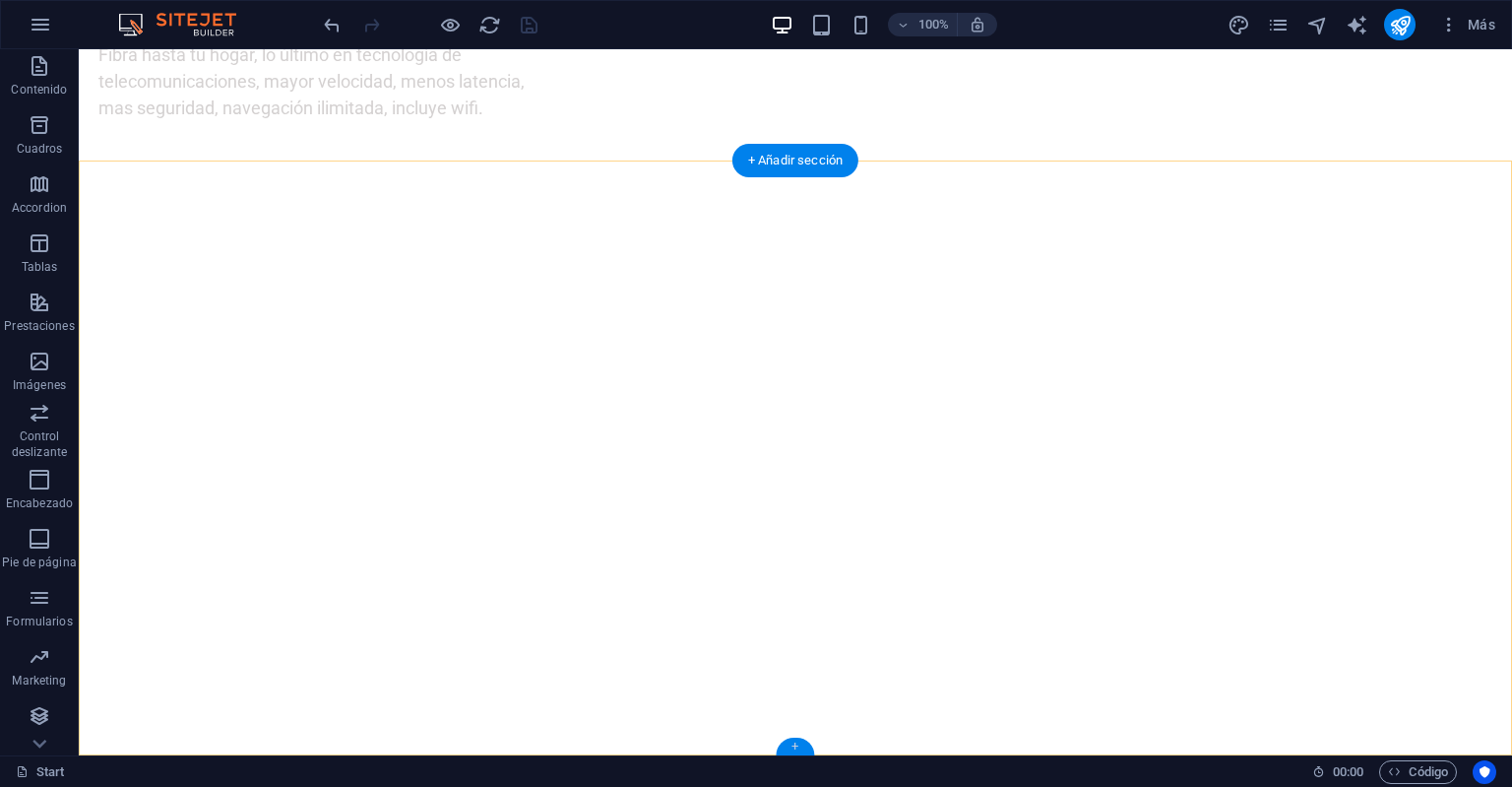 drag, startPoint x: 790, startPoint y: 747, endPoint x: 376, endPoint y: 697, distance: 417.0084 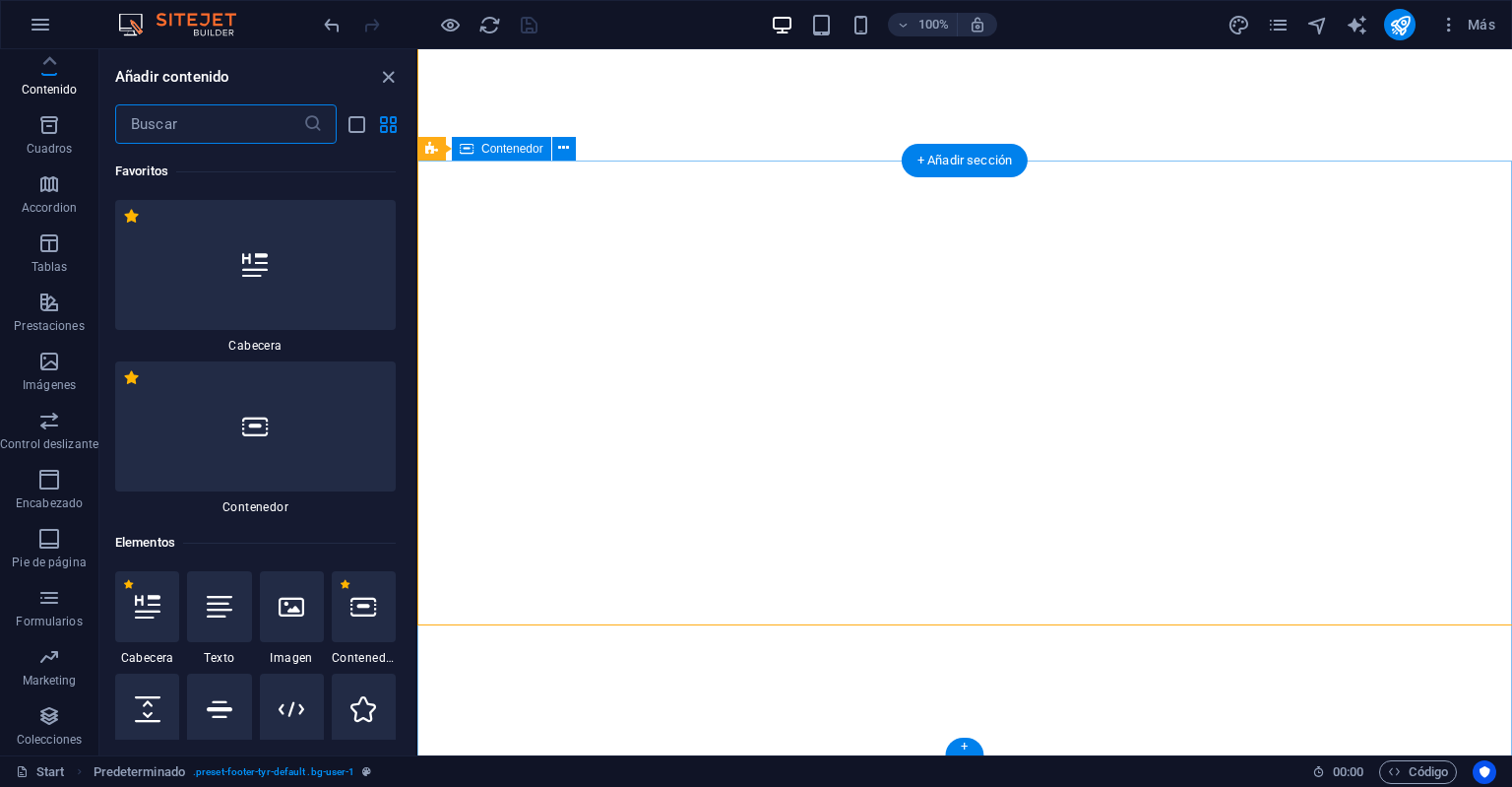 scroll, scrollTop: 180, scrollLeft: 0, axis: vertical 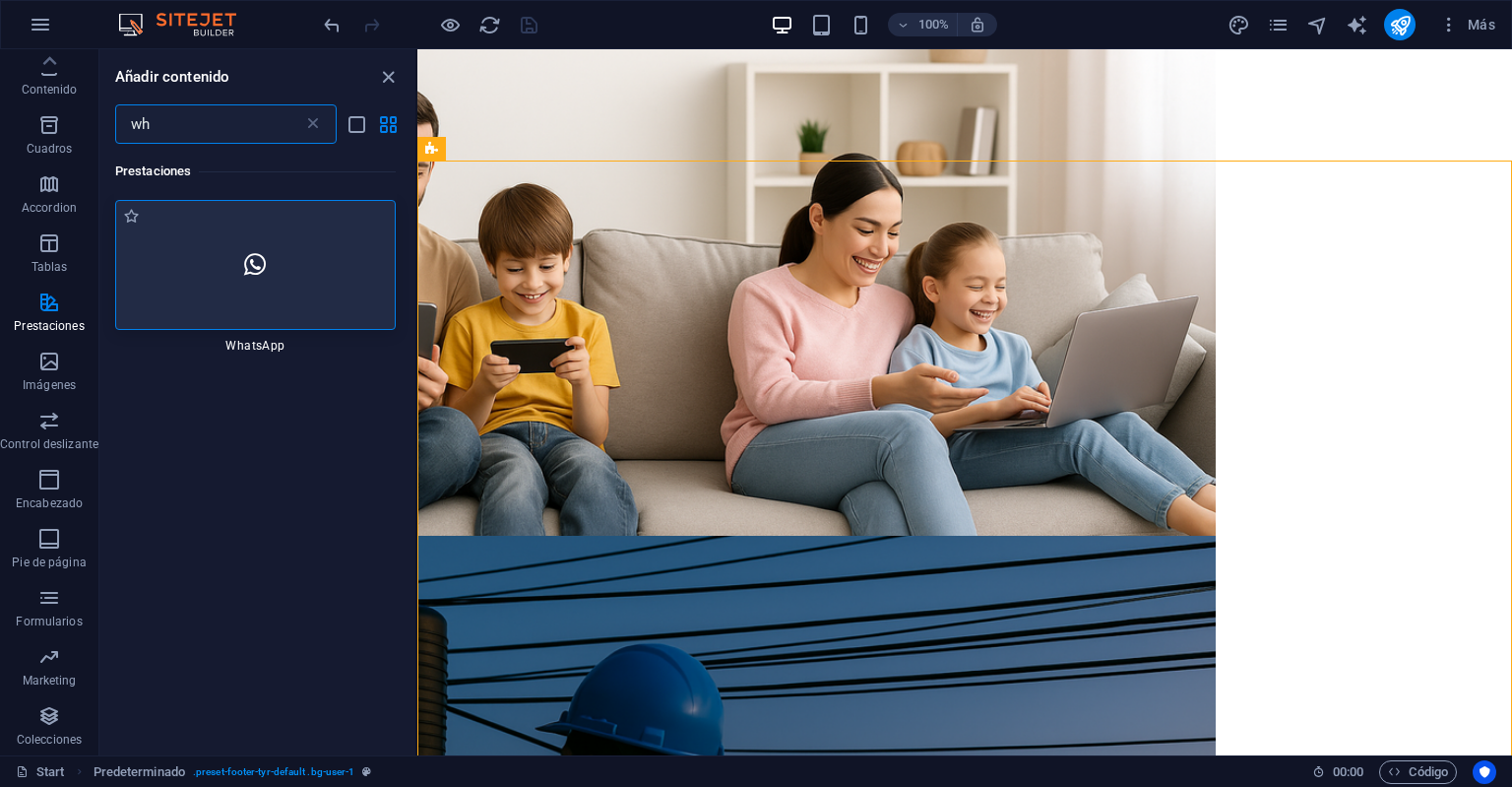 type on "wh" 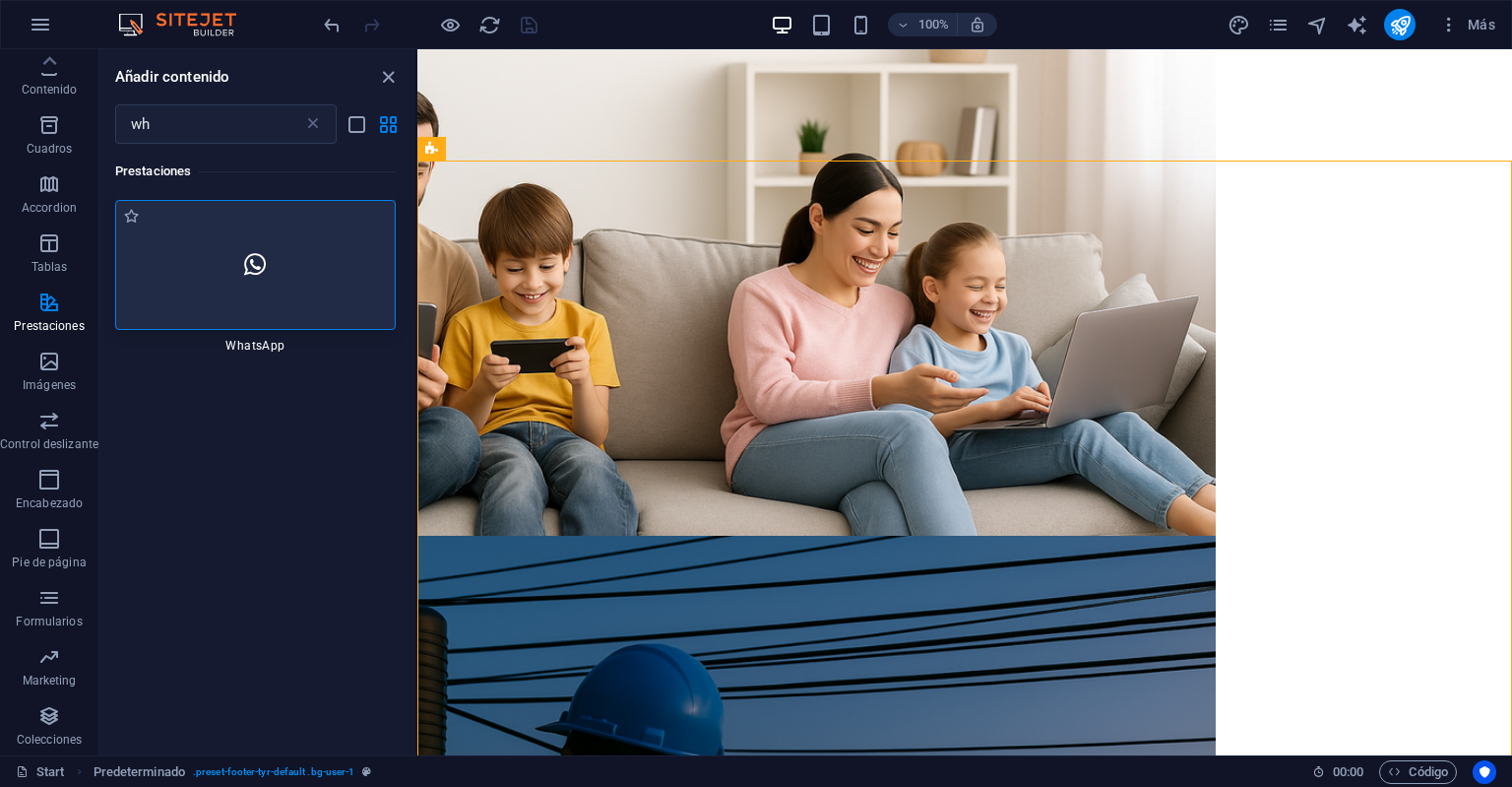 click at bounding box center [255, 265] 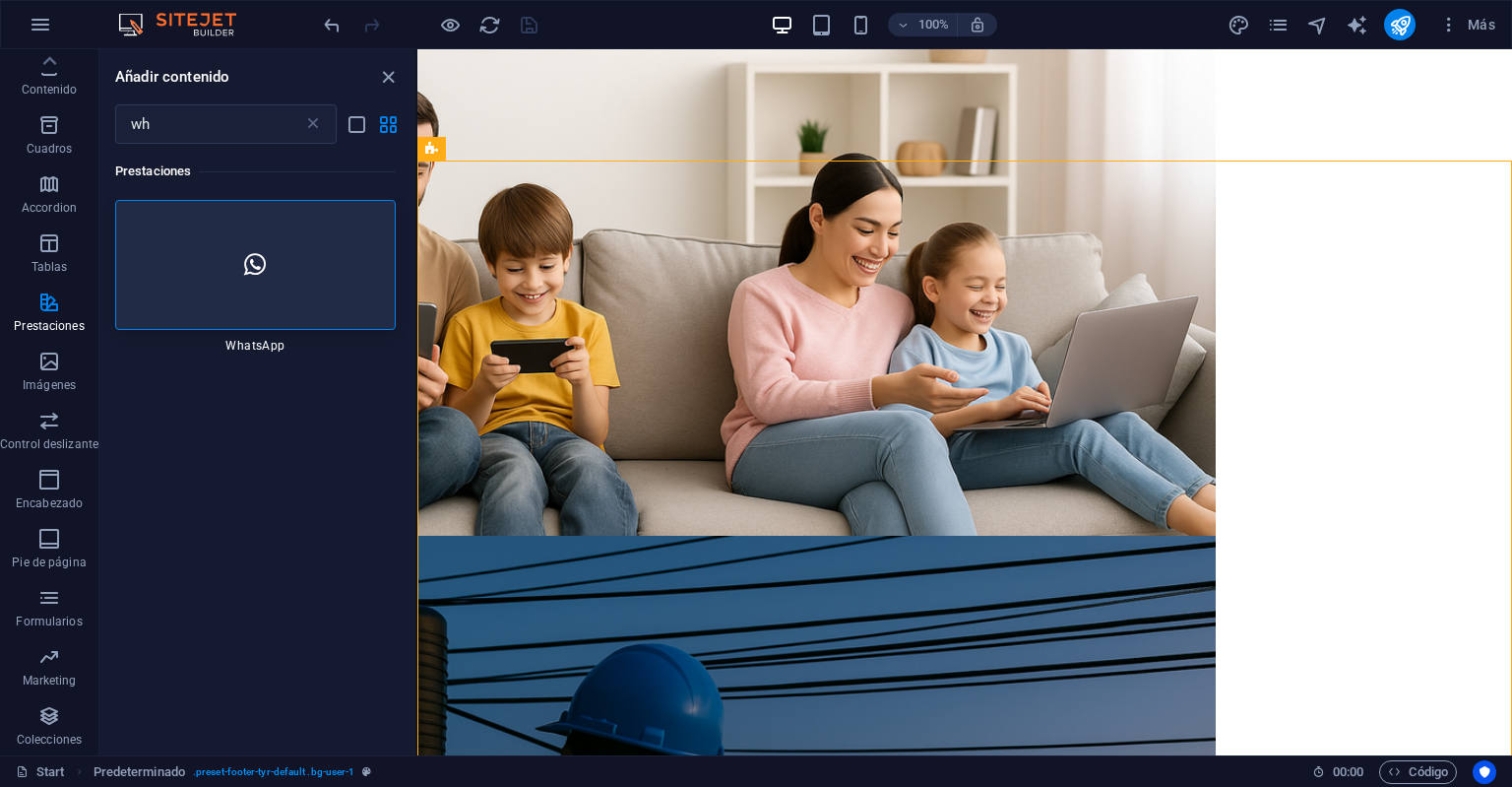 scroll, scrollTop: 4221, scrollLeft: 0, axis: vertical 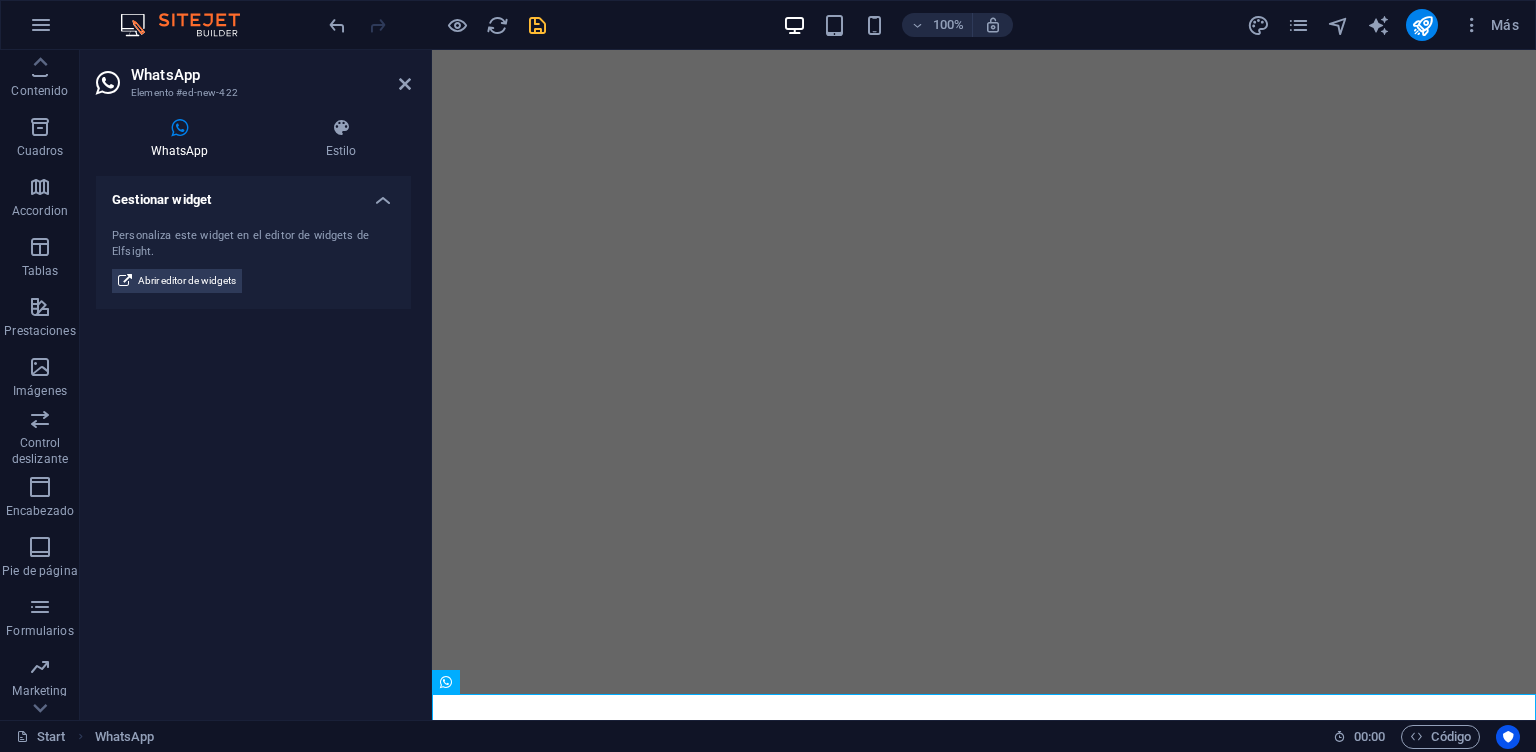 click at bounding box center (537, 25) 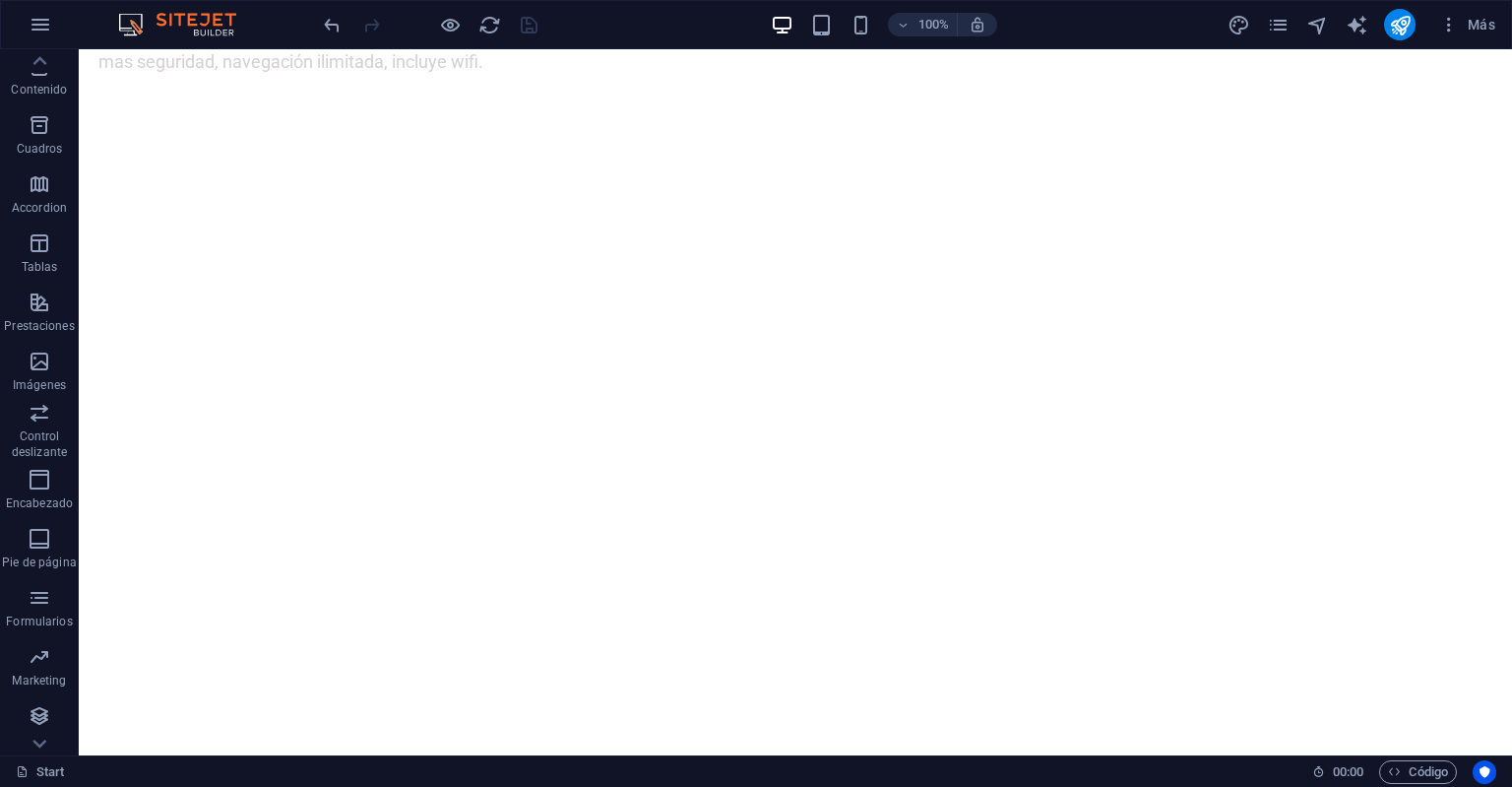 scroll, scrollTop: 4068, scrollLeft: 0, axis: vertical 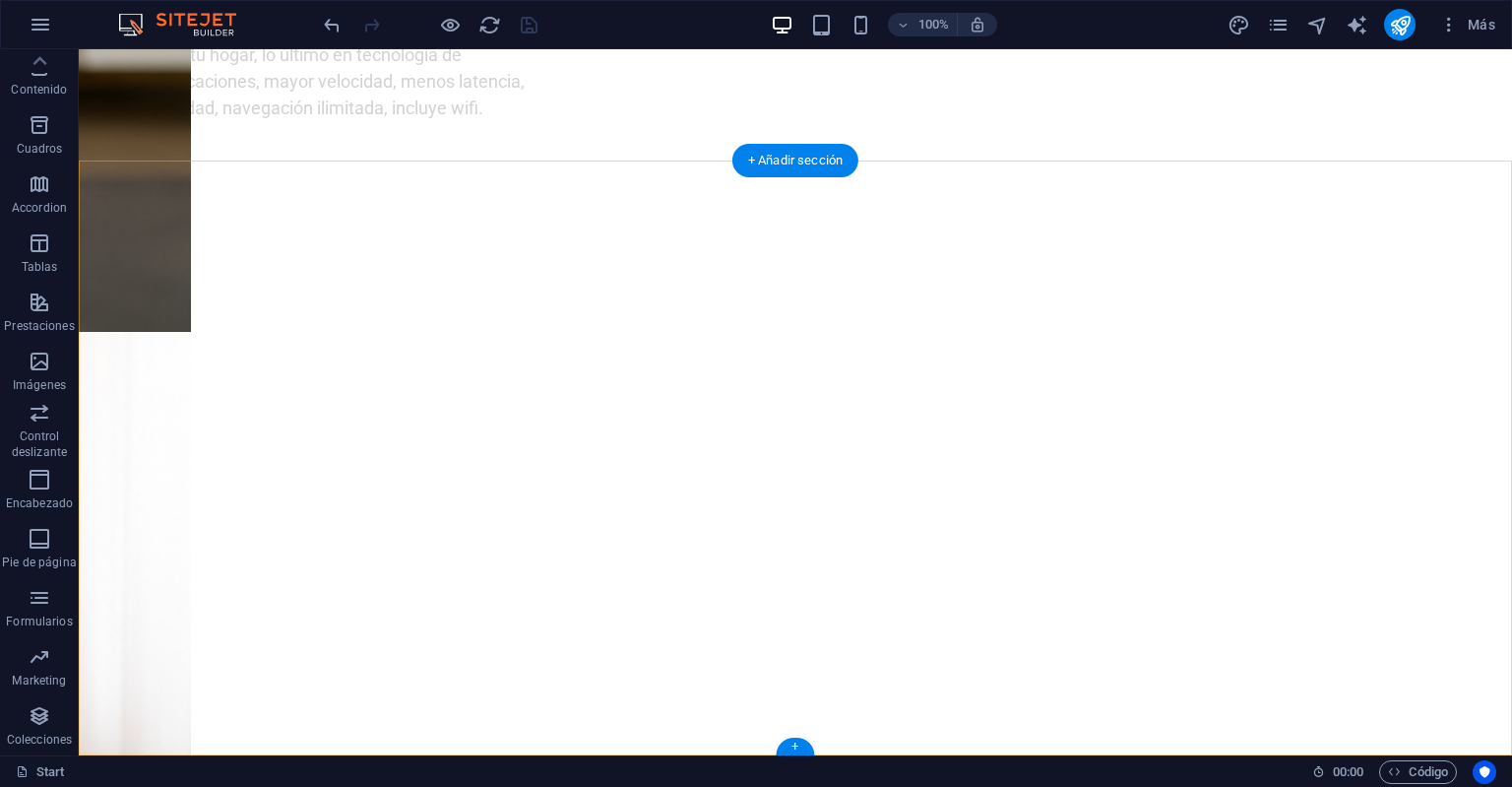 click on "+" at bounding box center [794, 747] 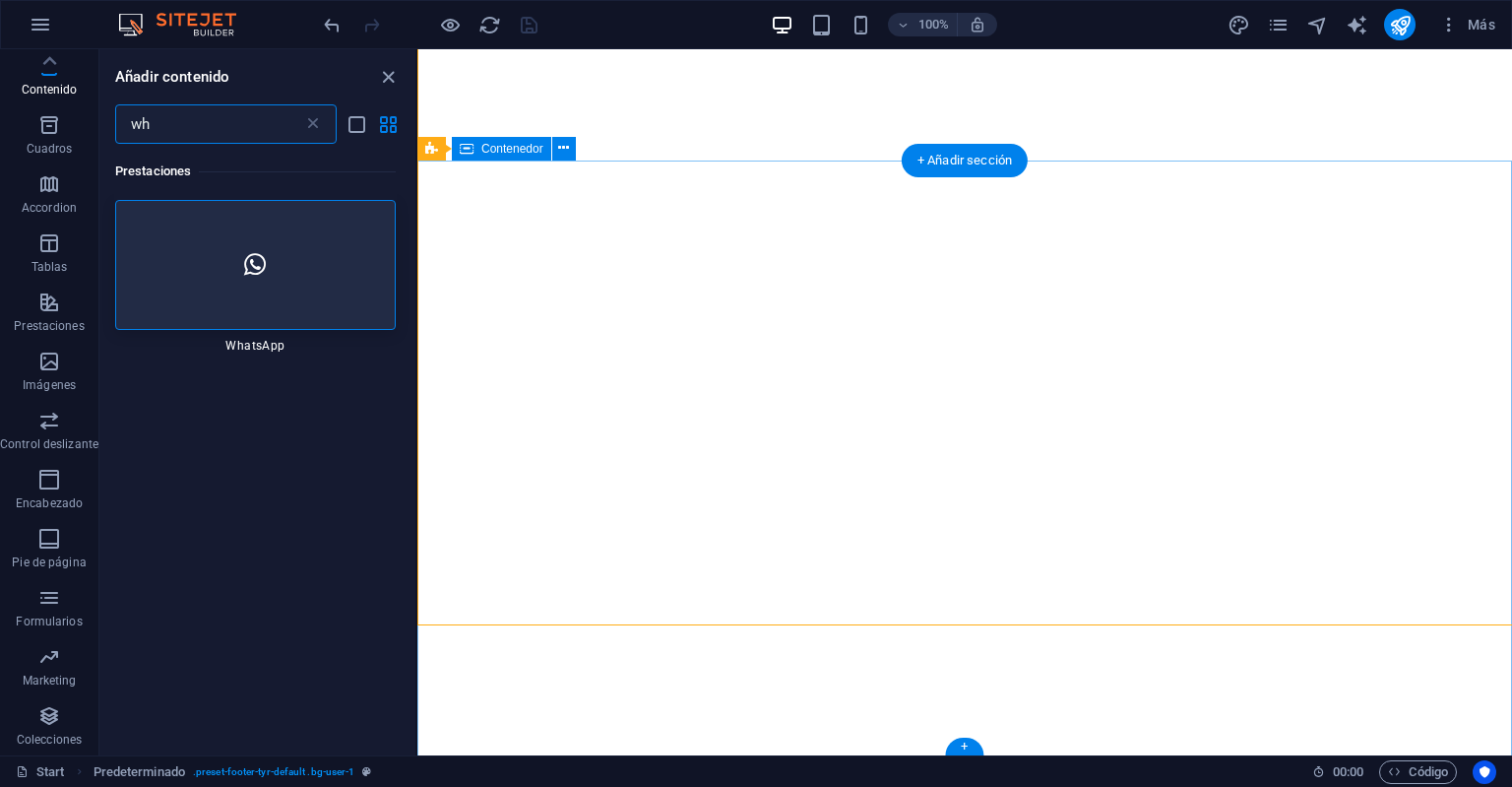 scroll, scrollTop: 4198, scrollLeft: 0, axis: vertical 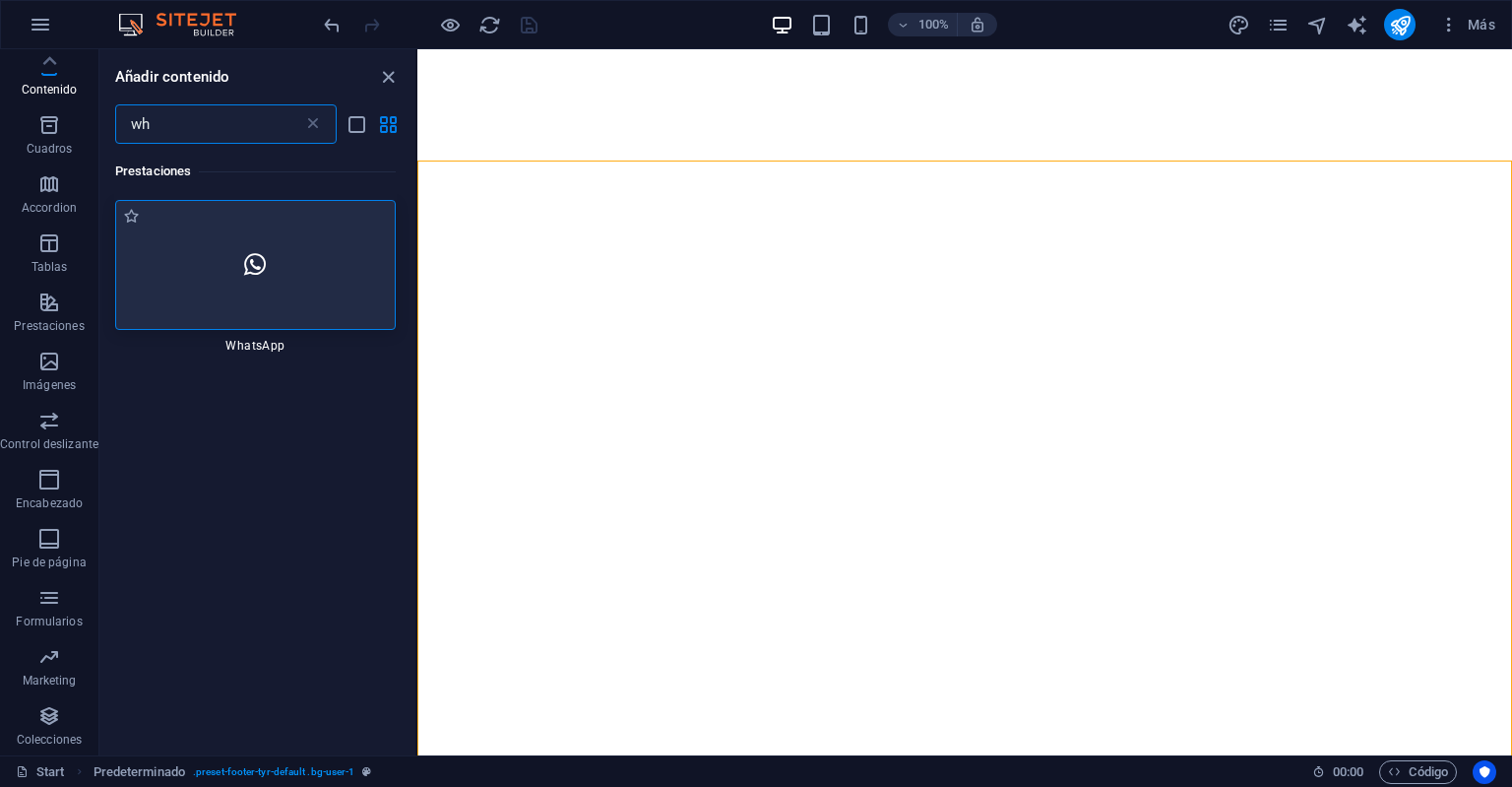 click at bounding box center [255, 265] 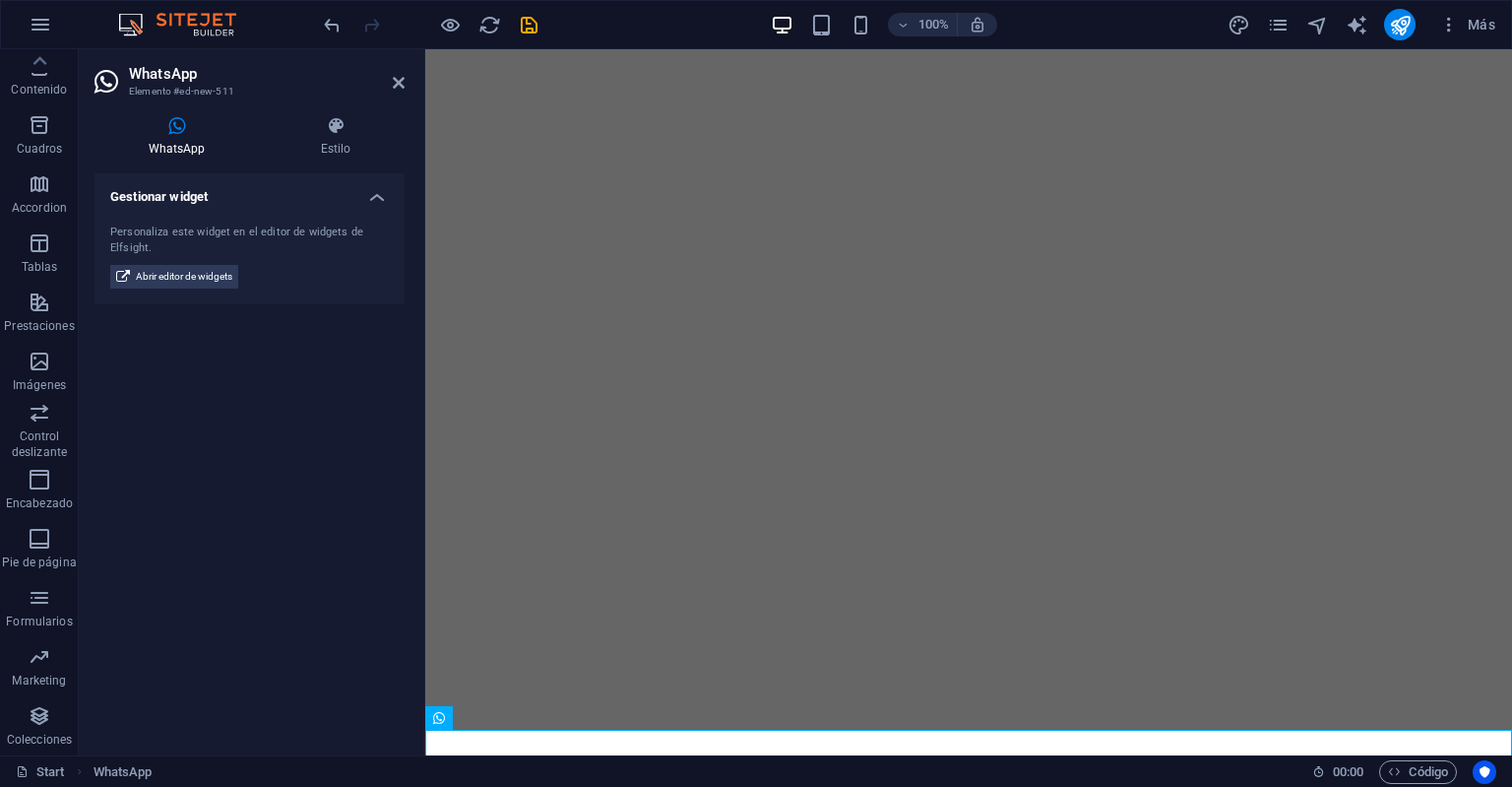 scroll, scrollTop: 180, scrollLeft: 0, axis: vertical 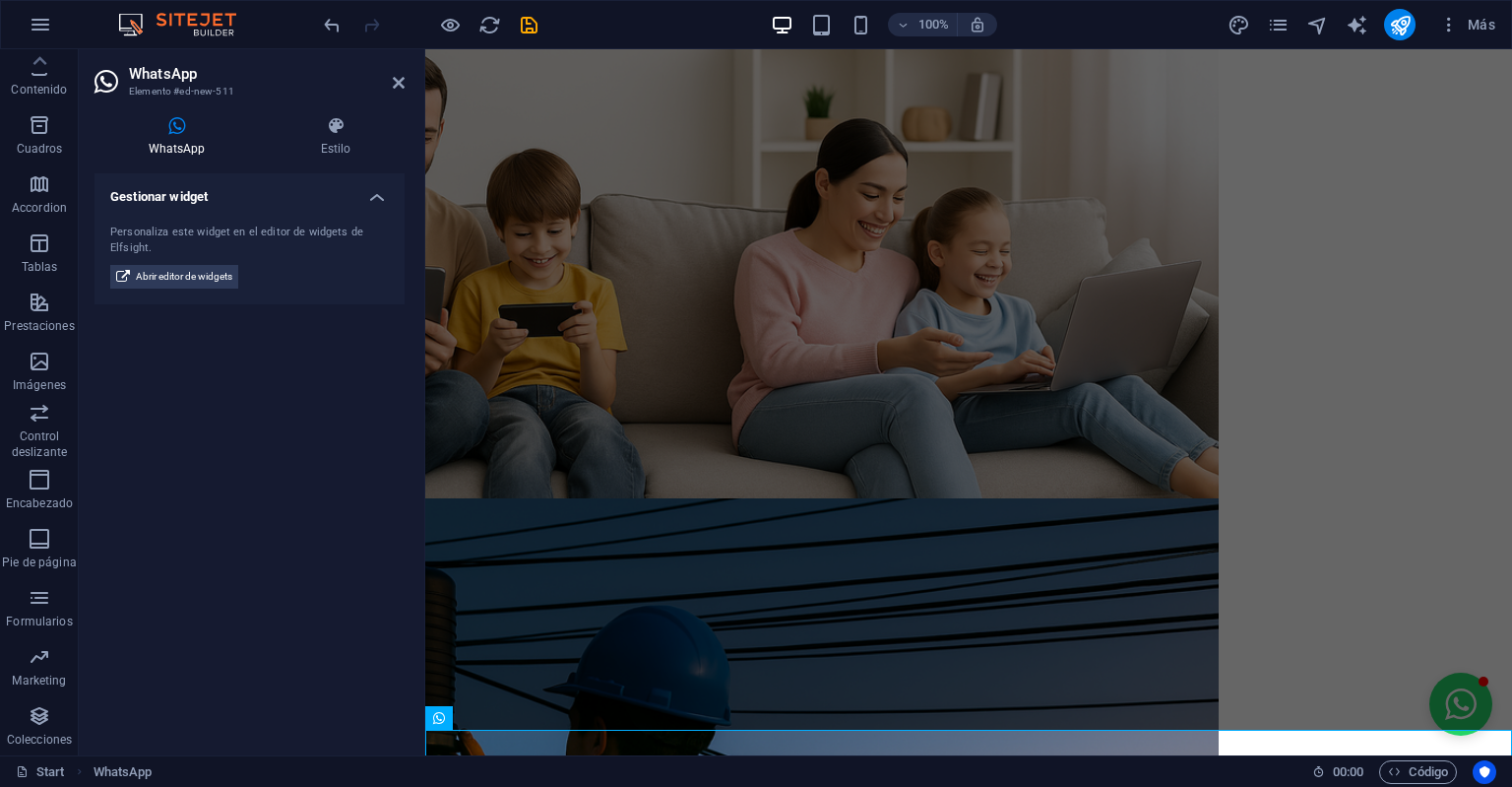 click at bounding box center (529, 25) 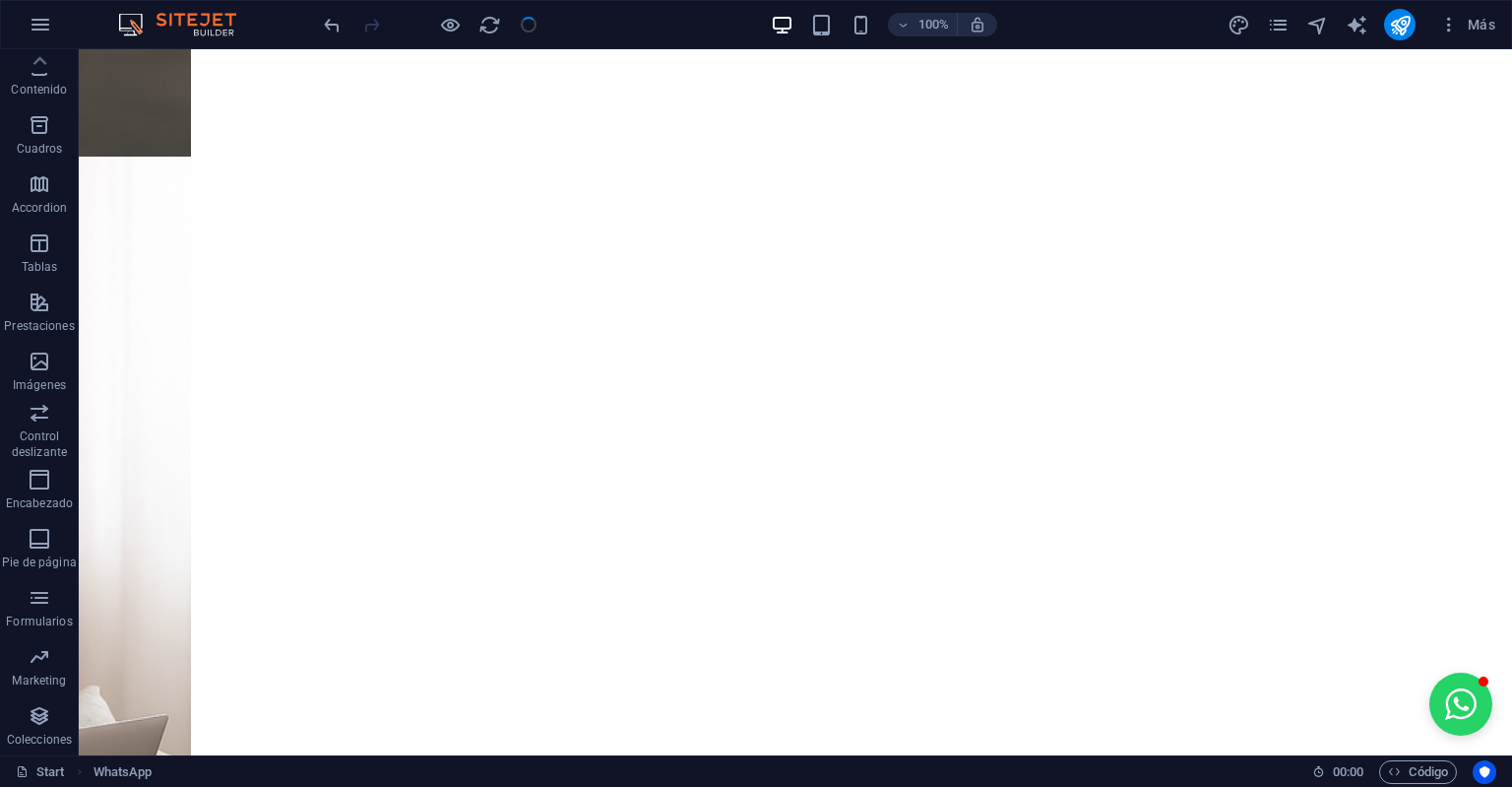 scroll, scrollTop: 4094, scrollLeft: 0, axis: vertical 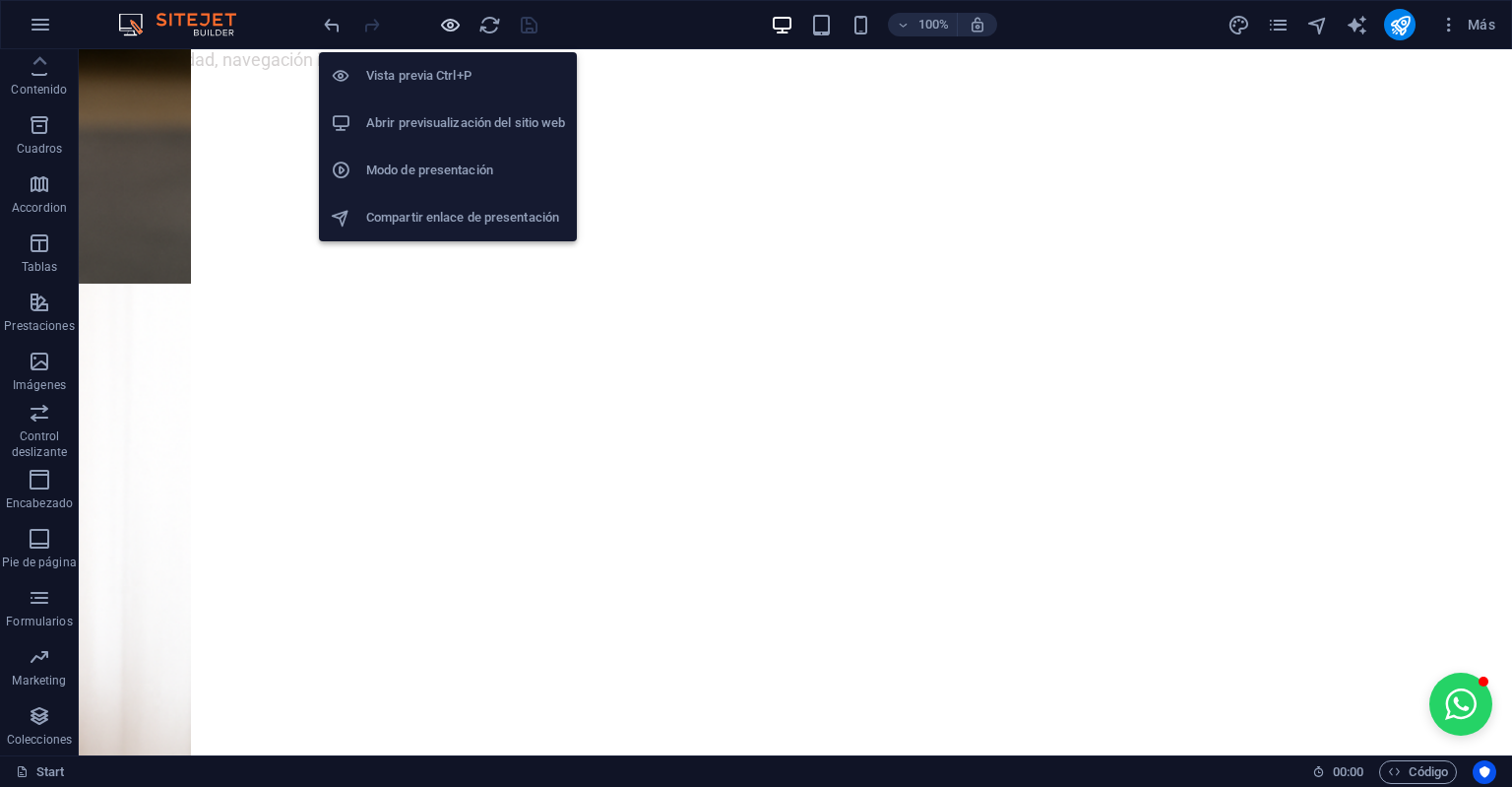click at bounding box center (450, 25) 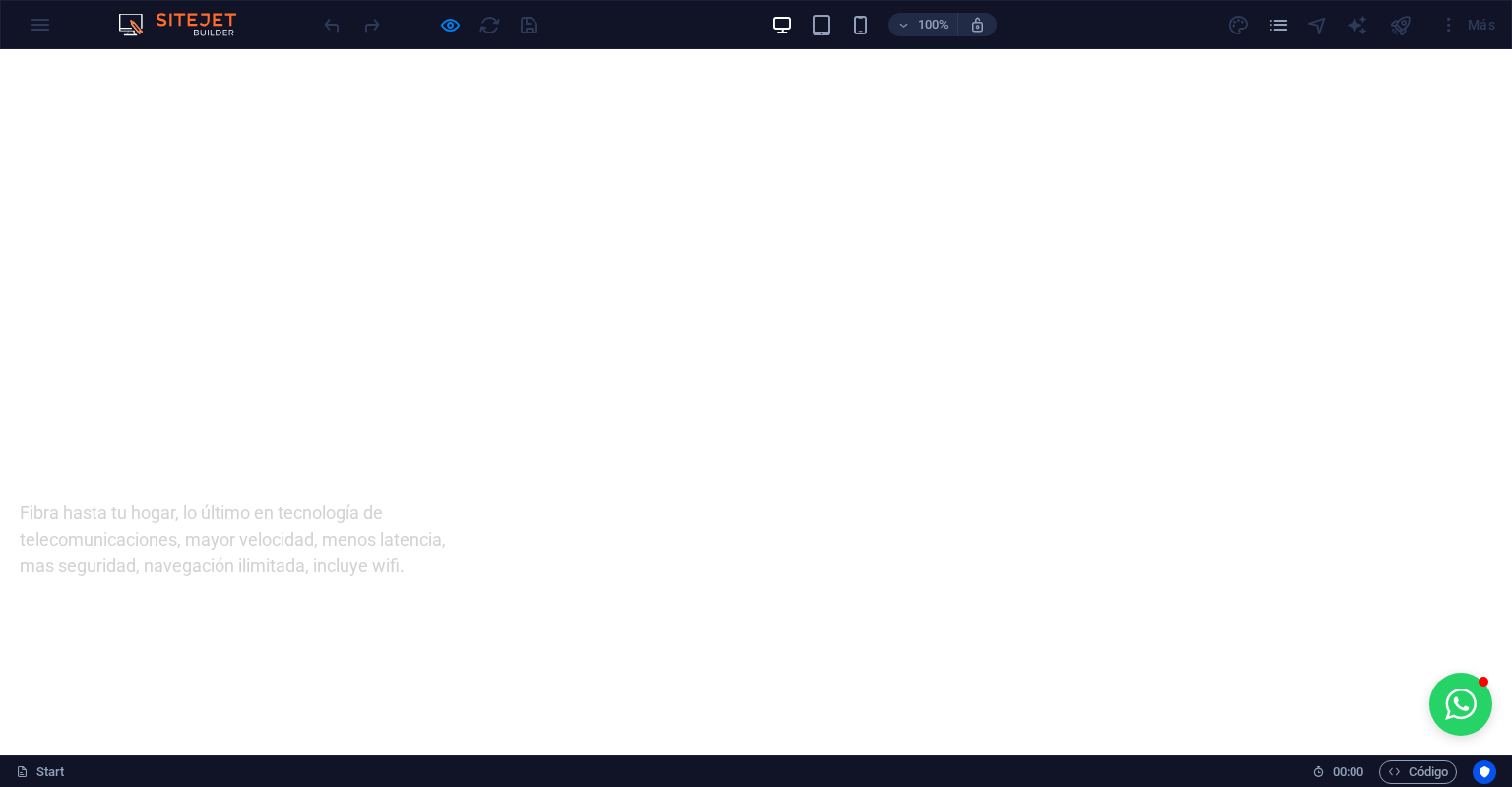 scroll, scrollTop: 3684, scrollLeft: 0, axis: vertical 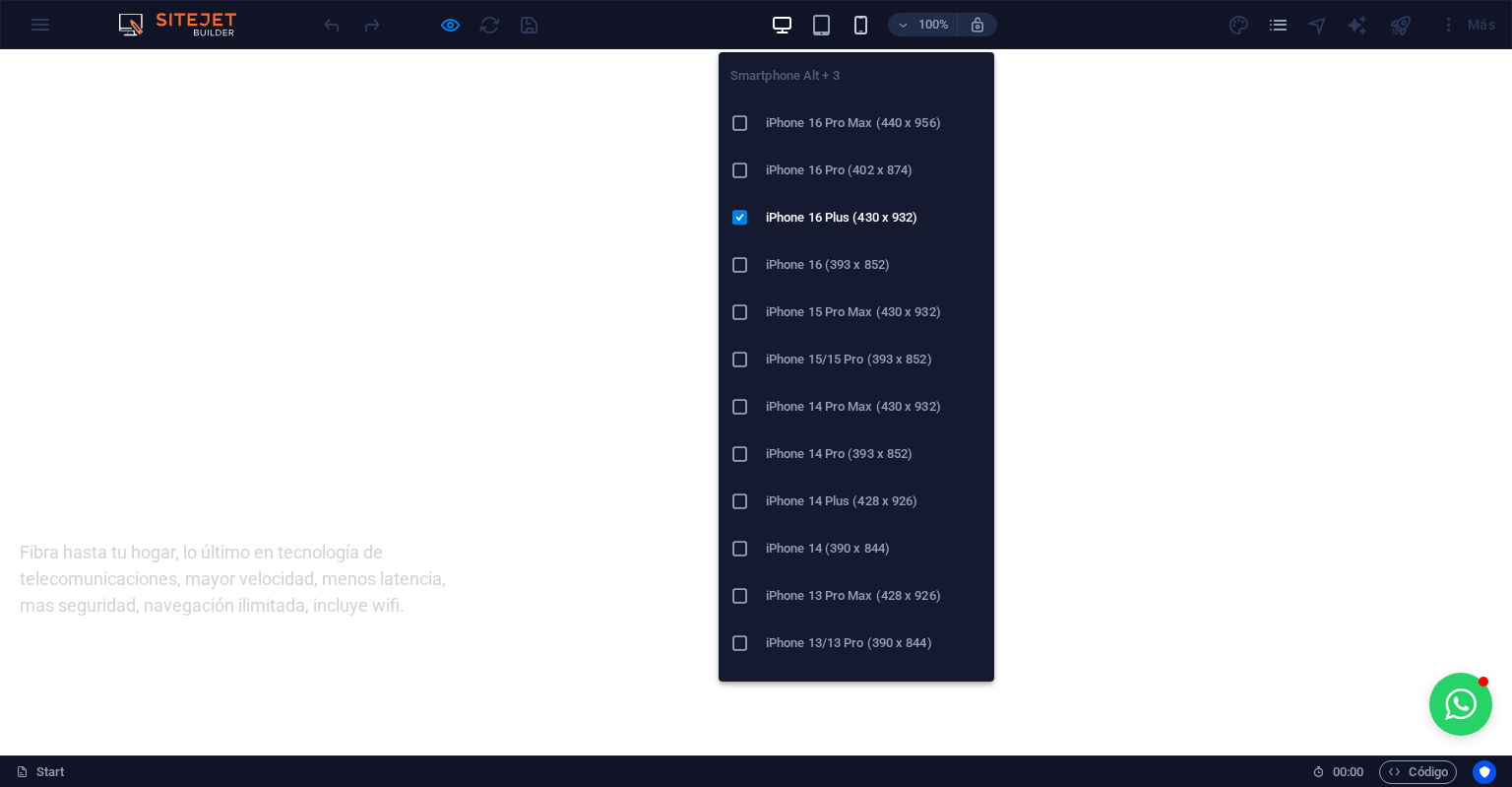 click at bounding box center [860, 25] 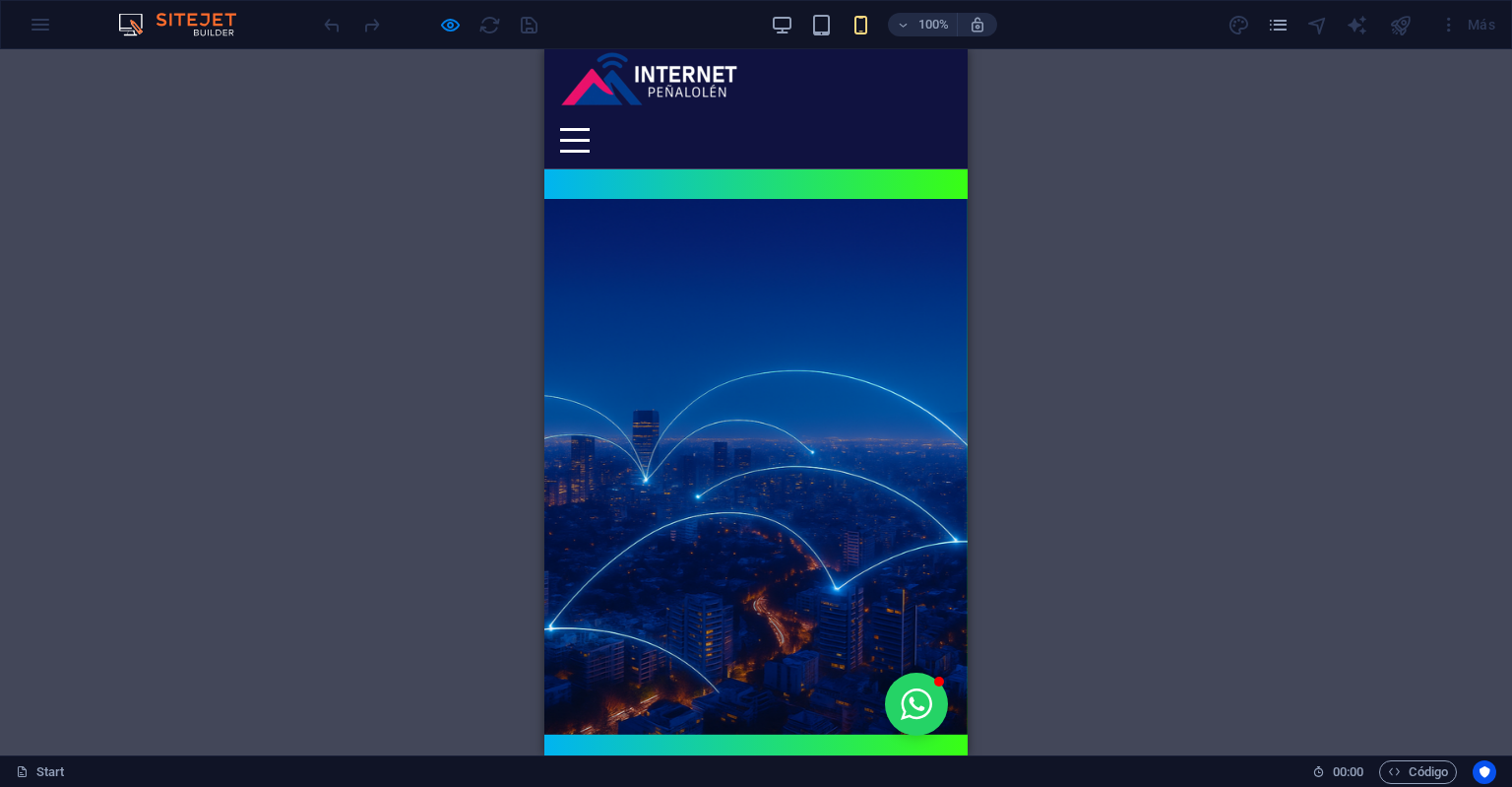 scroll, scrollTop: 0, scrollLeft: 0, axis: both 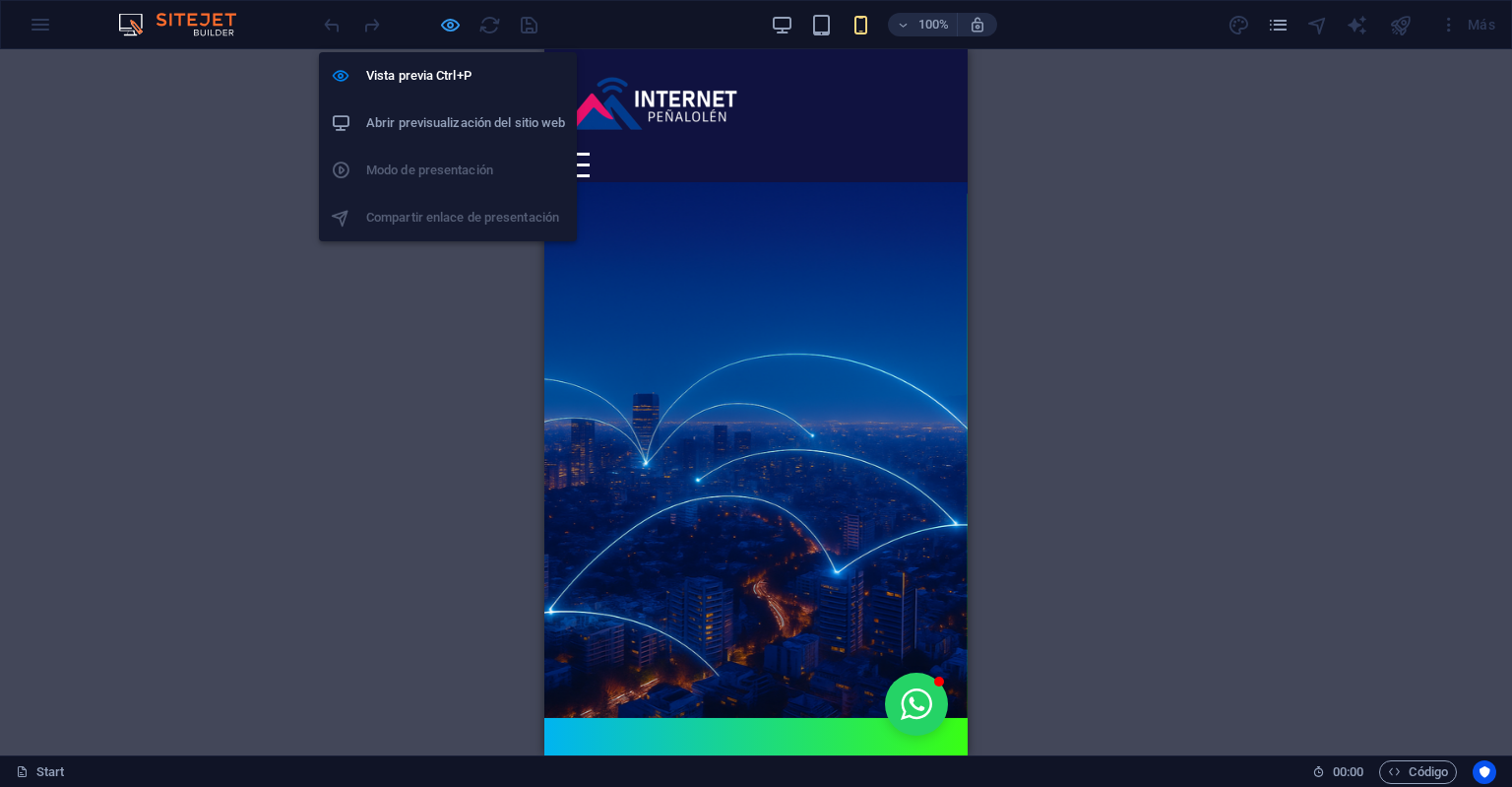 click at bounding box center (450, 25) 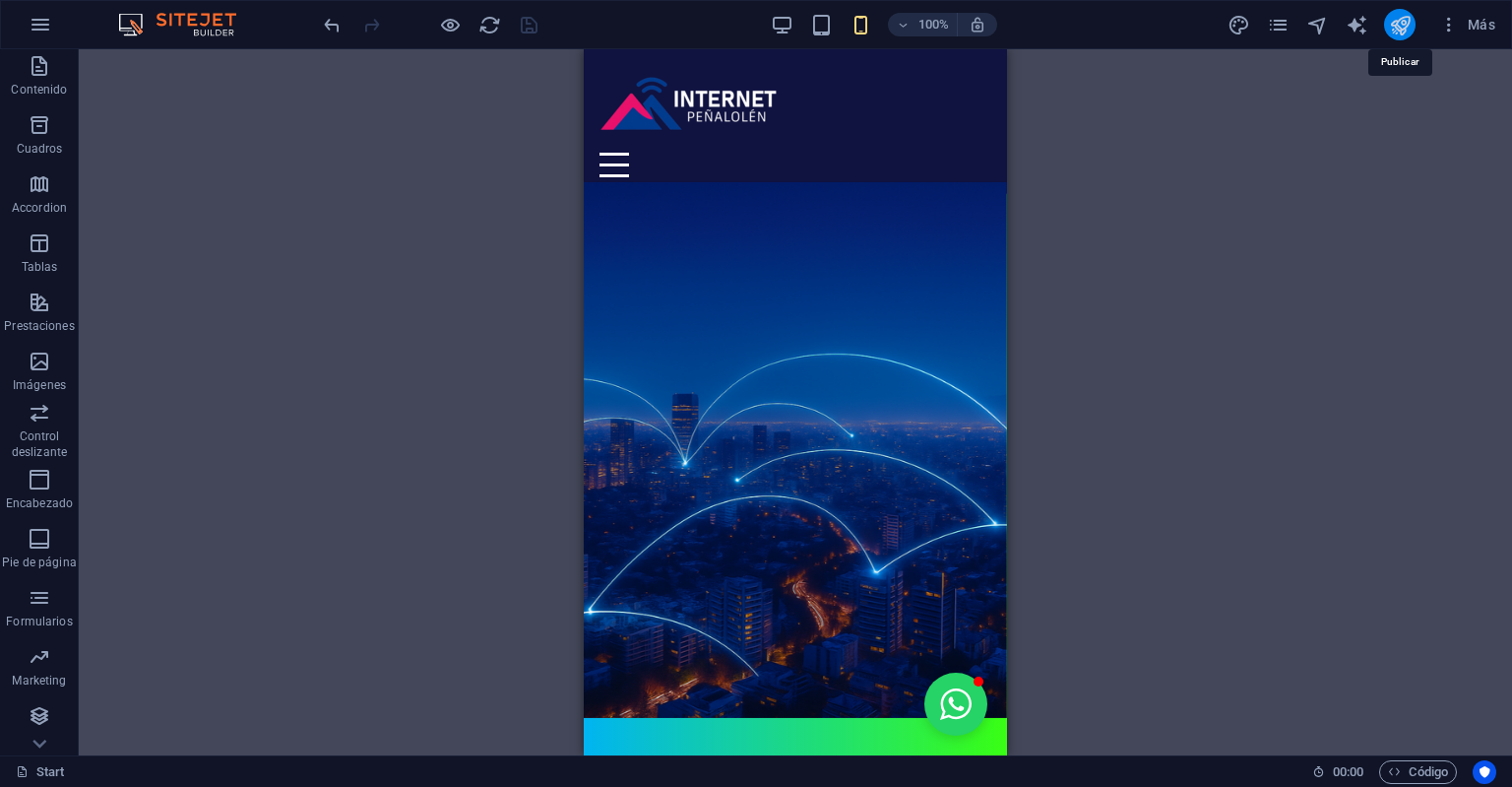 click at bounding box center (1400, 25) 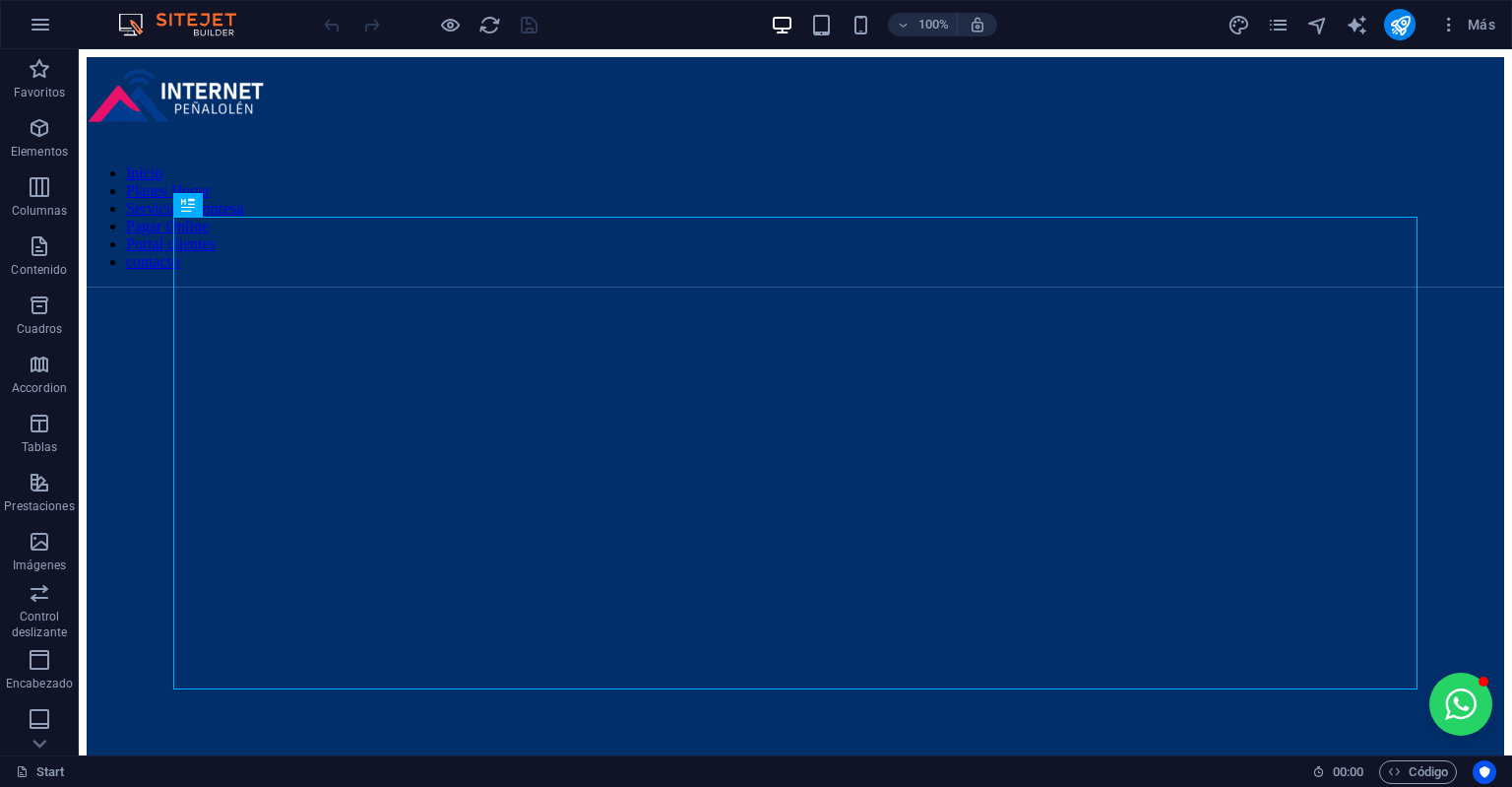 scroll, scrollTop: 0, scrollLeft: 0, axis: both 